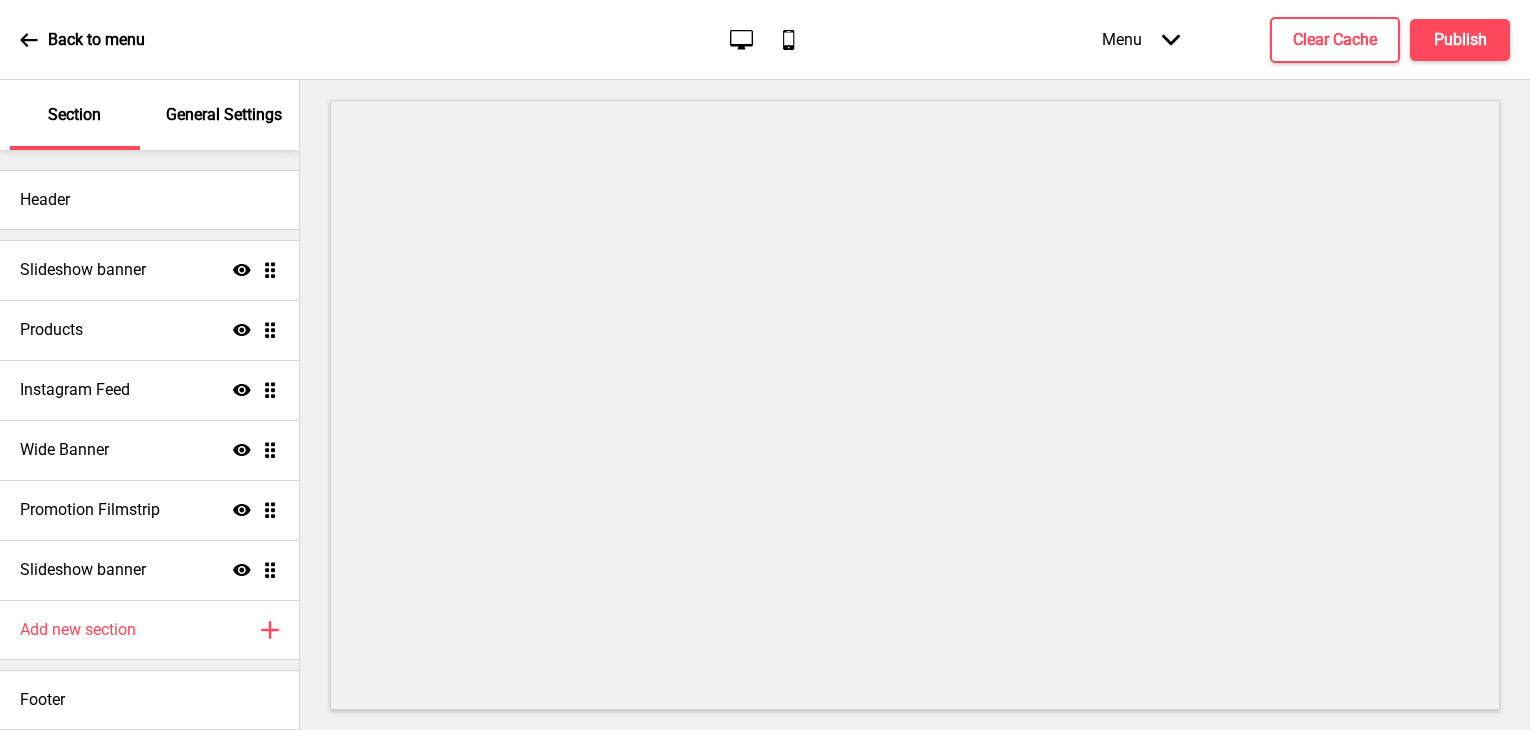 scroll, scrollTop: 0, scrollLeft: 0, axis: both 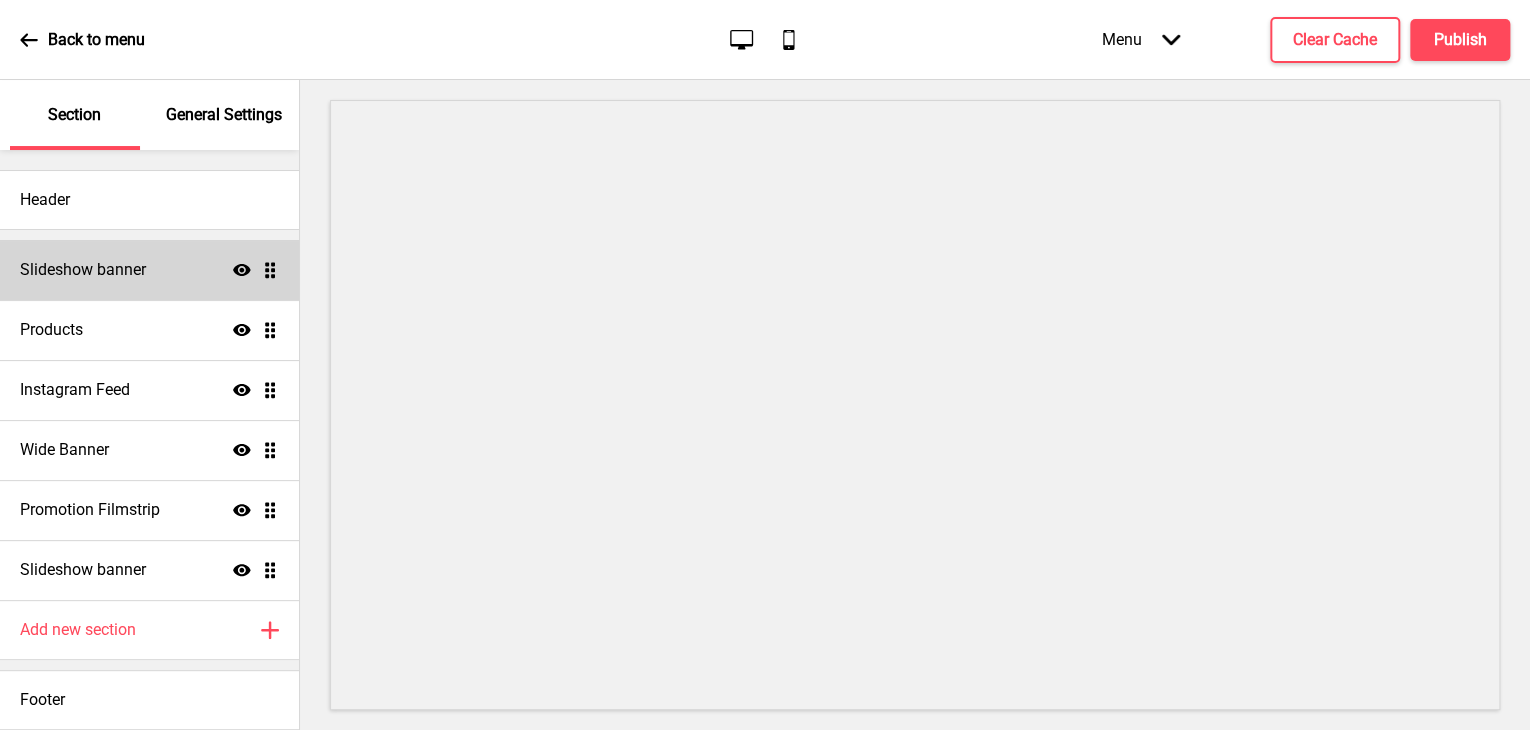 click on "Slideshow banner Show Drag" at bounding box center (149, 270) 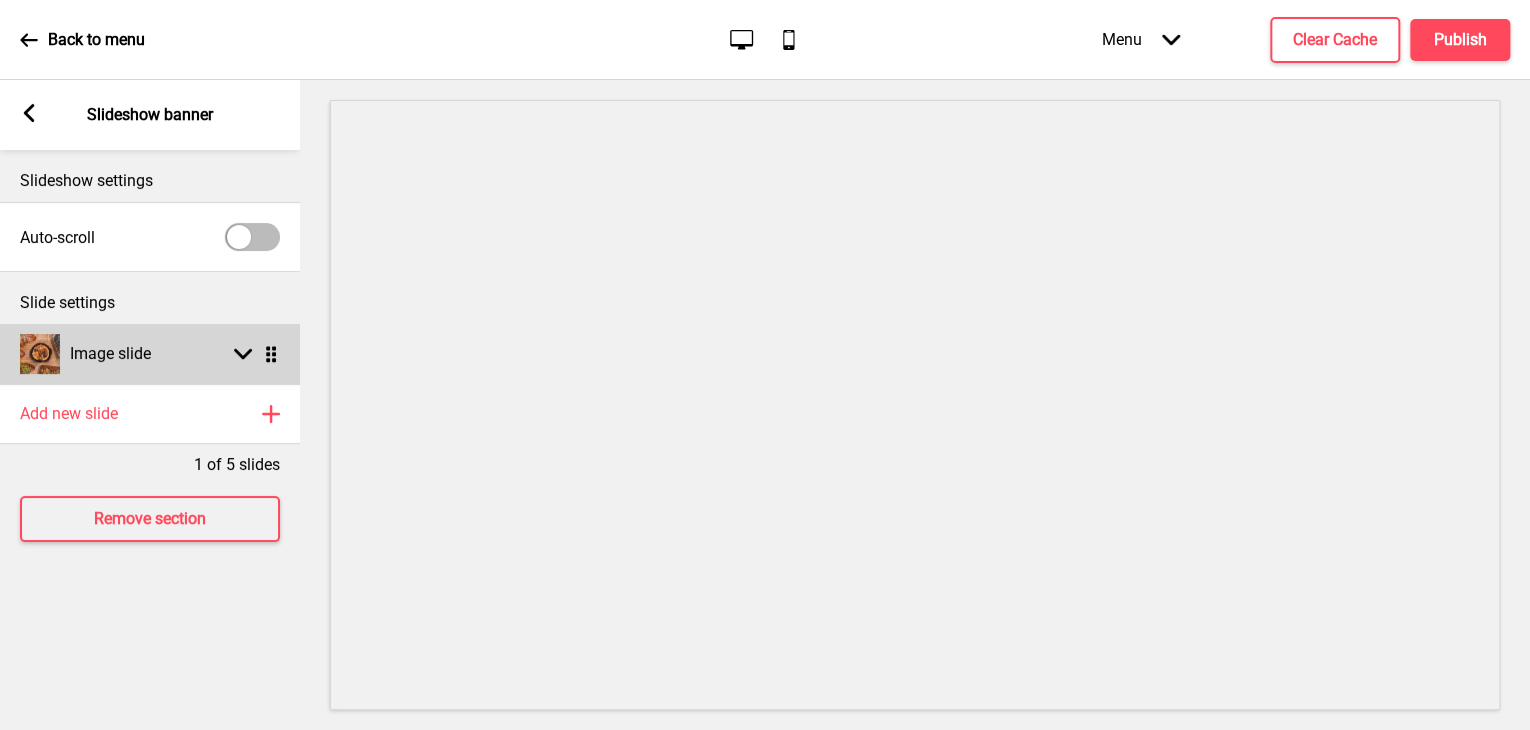 click 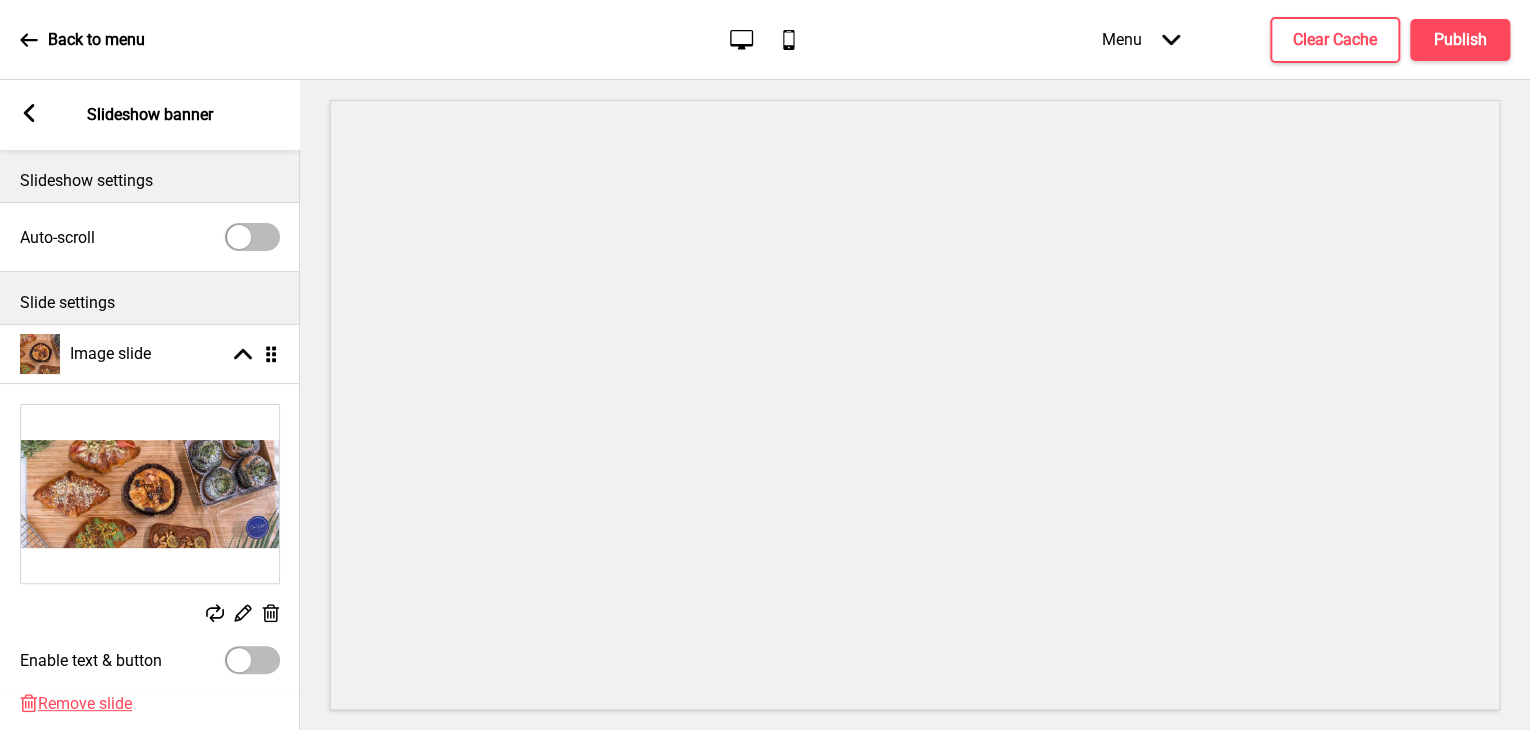 scroll, scrollTop: 215, scrollLeft: 0, axis: vertical 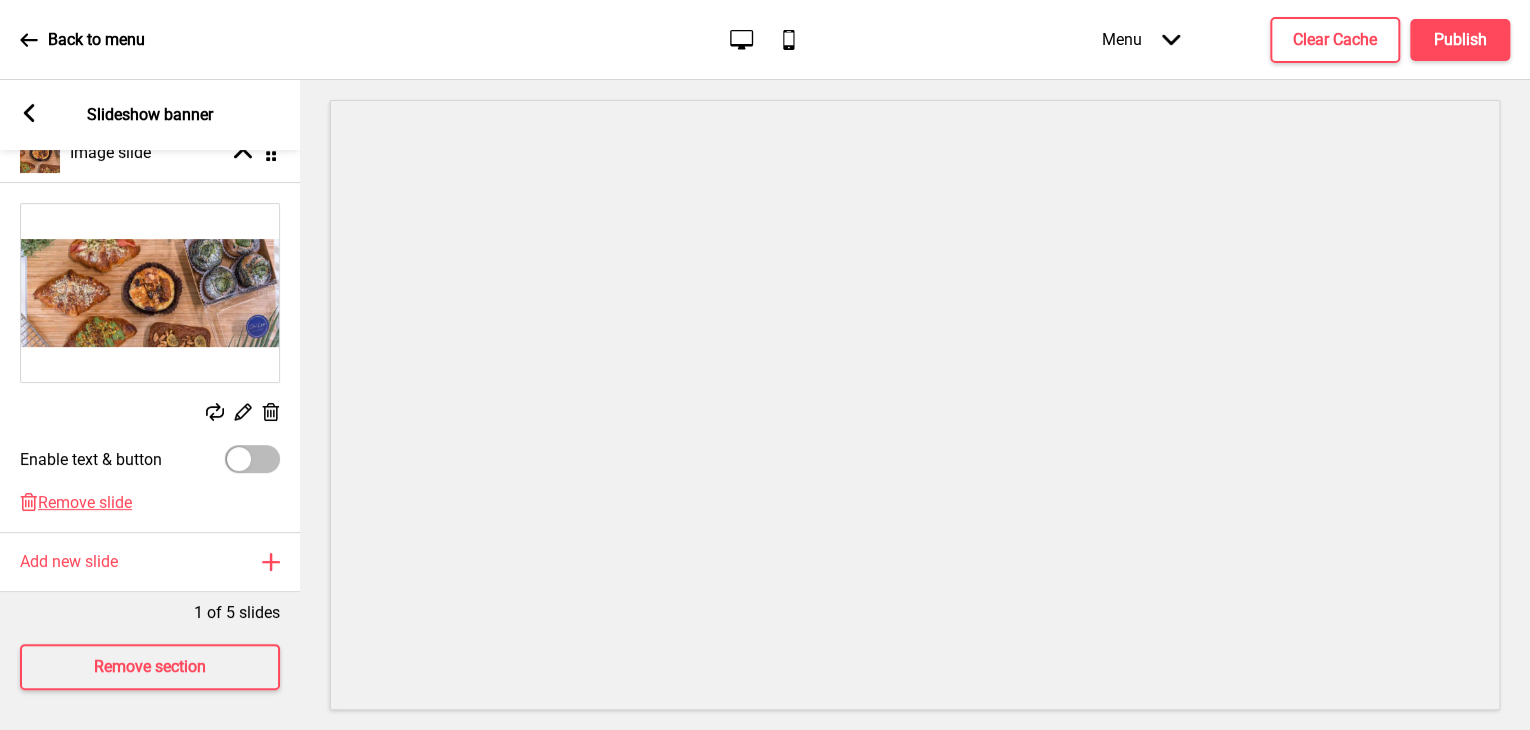 click 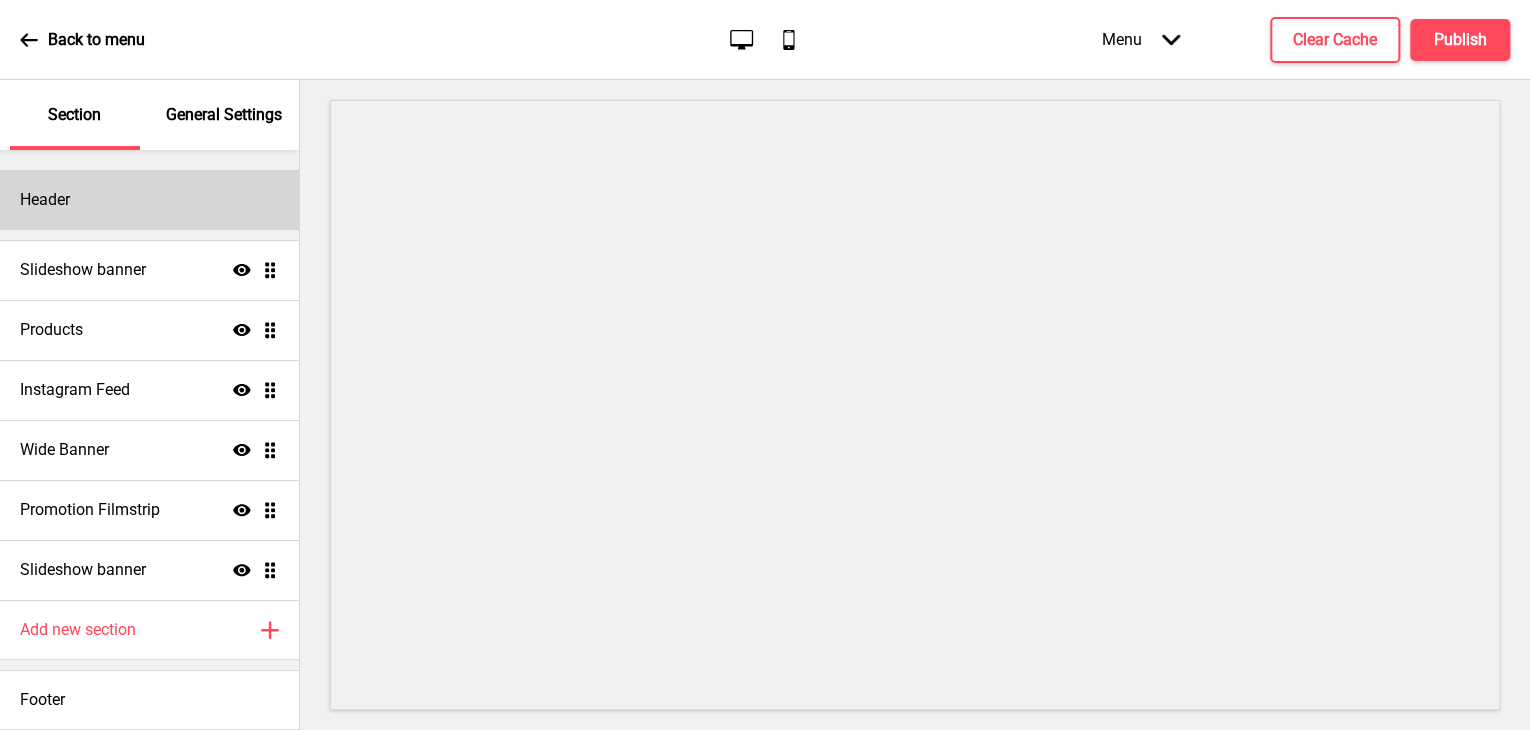 click on "Header" at bounding box center [149, 200] 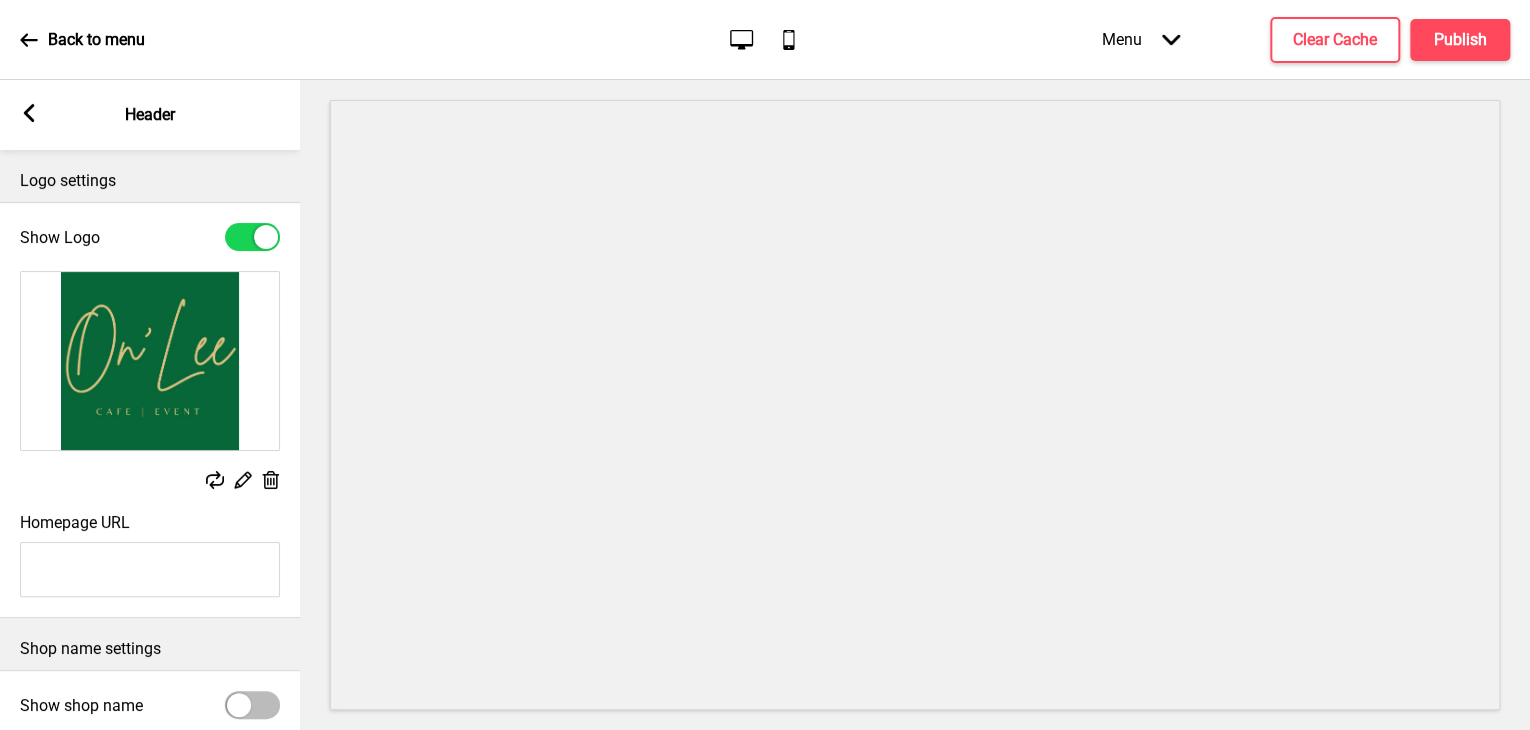 click 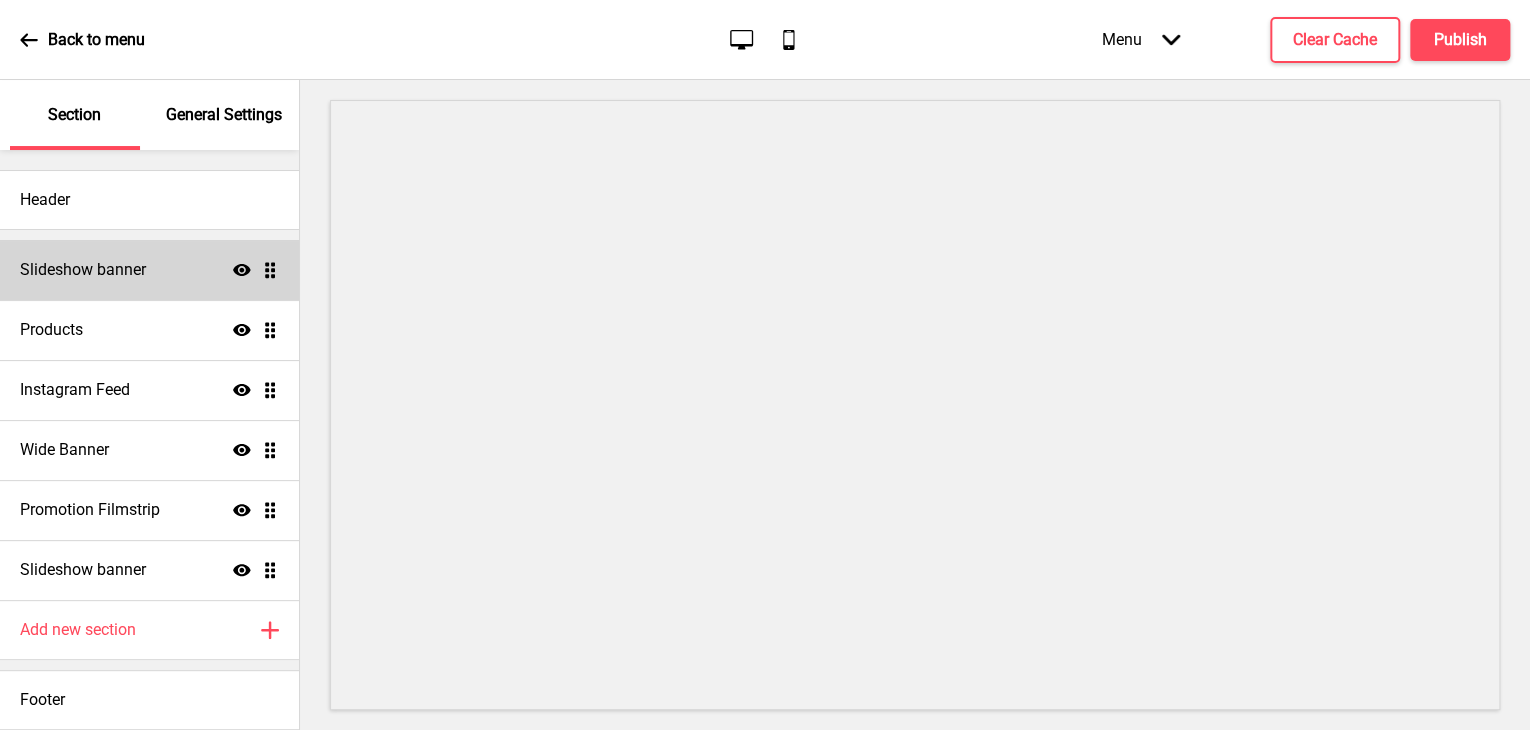 click on "Slideshow banner Show Drag" at bounding box center [149, 270] 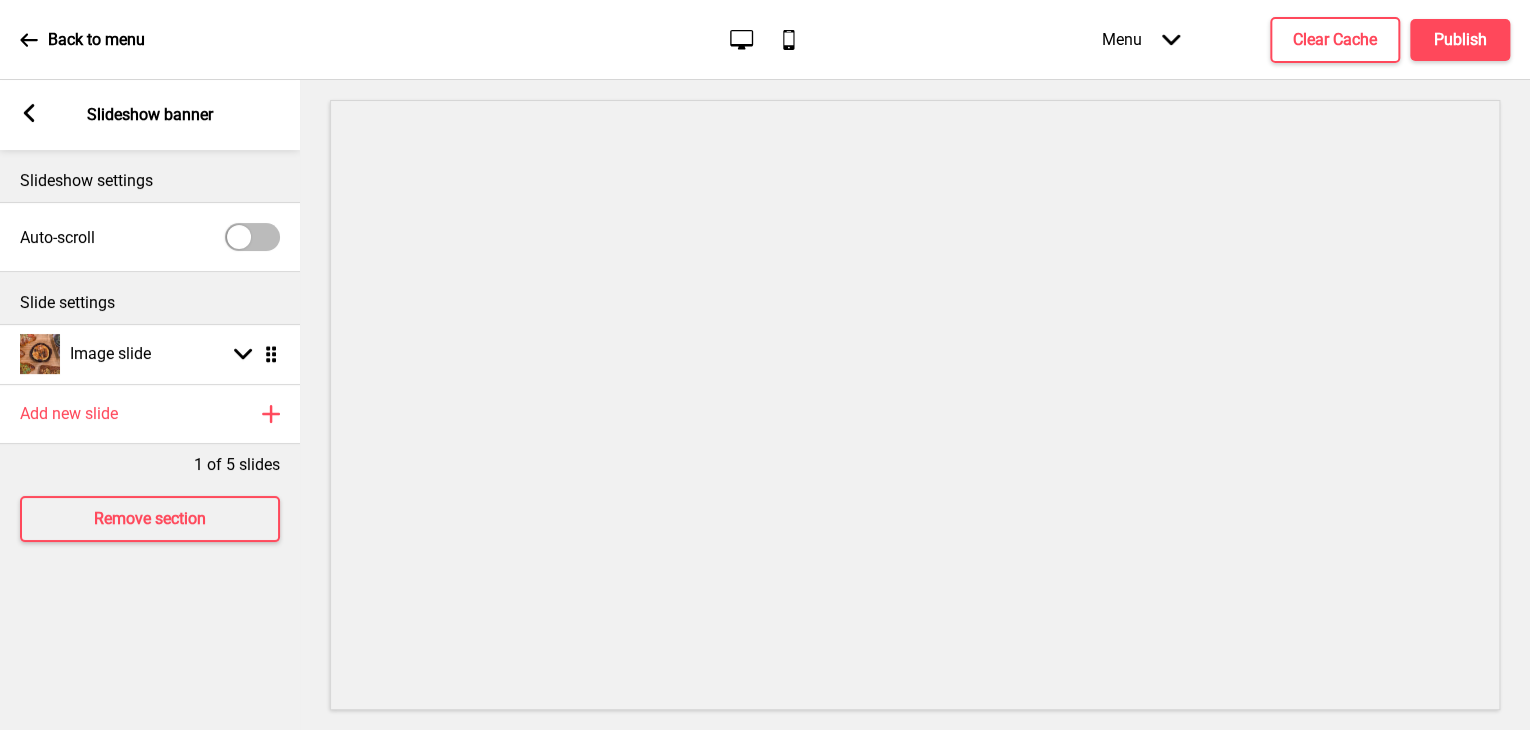 click 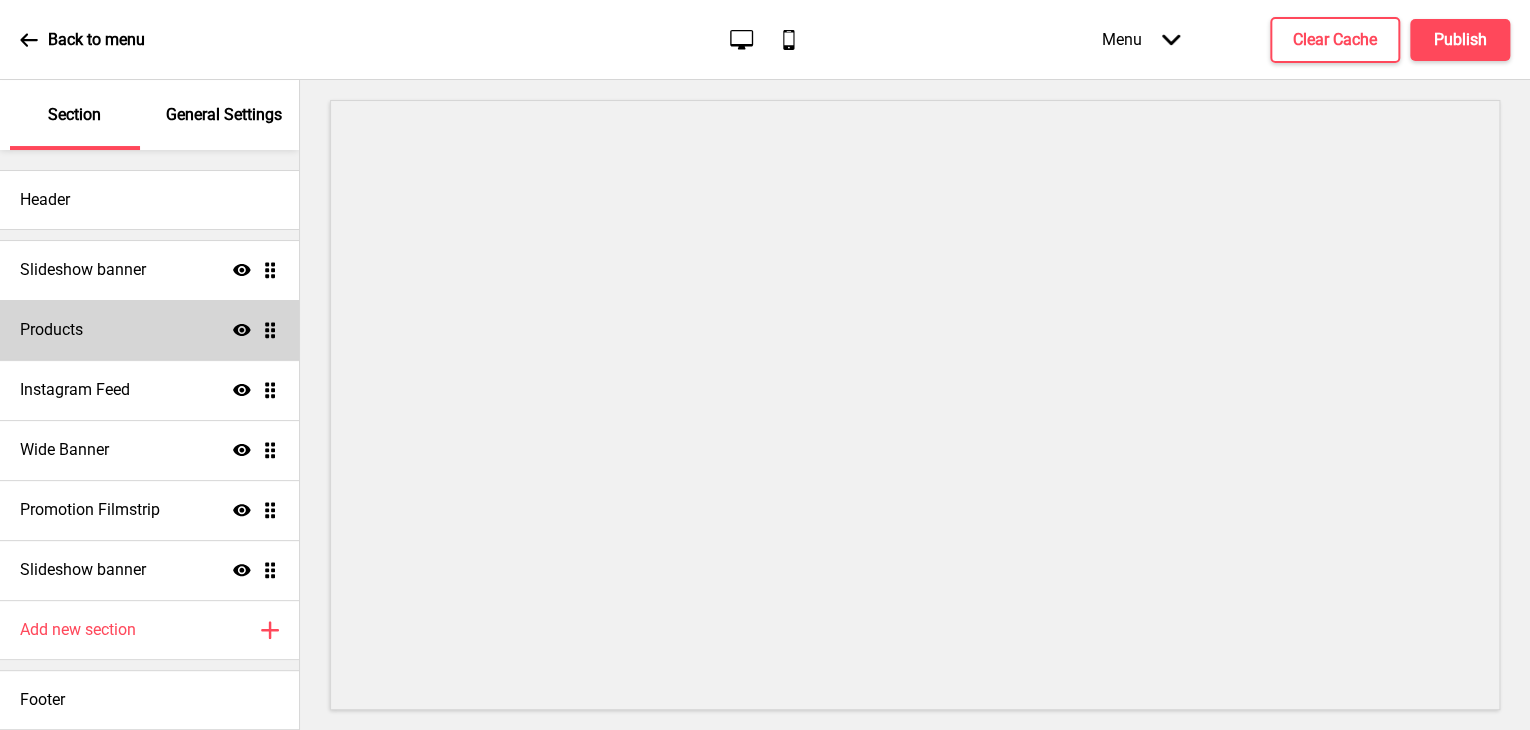 click on "Products Show Drag" at bounding box center (149, 330) 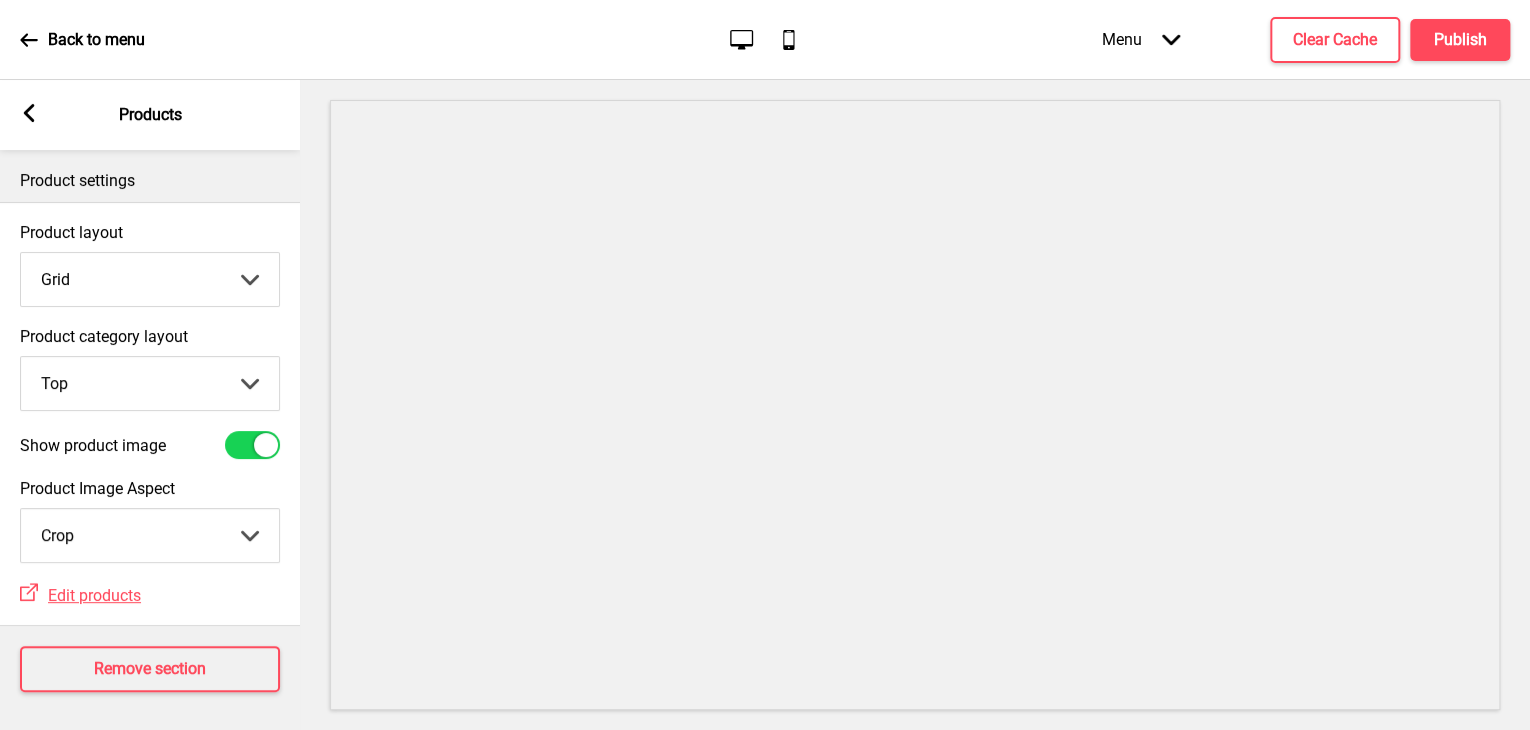 scroll, scrollTop: 16, scrollLeft: 0, axis: vertical 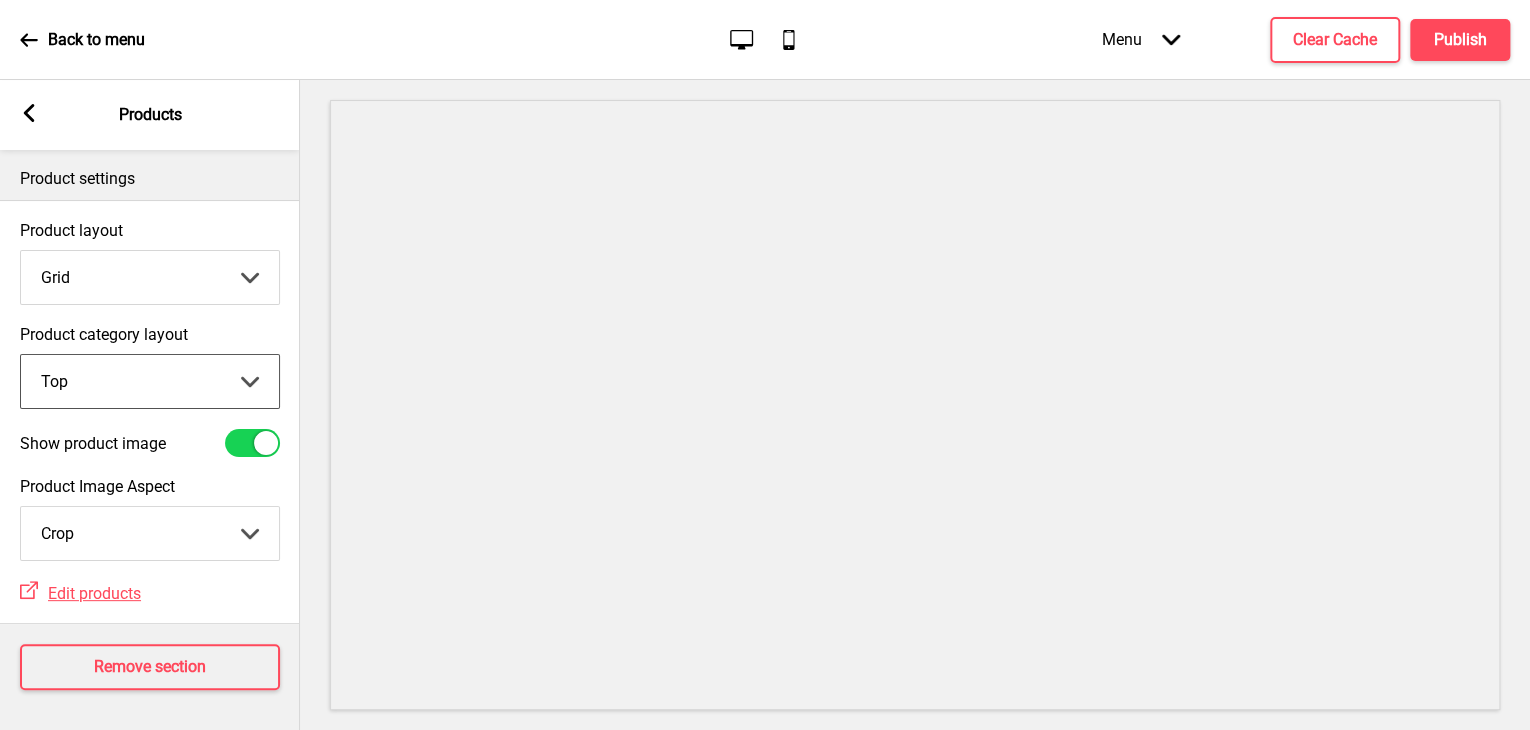 click on "Top Side" at bounding box center [150, 381] 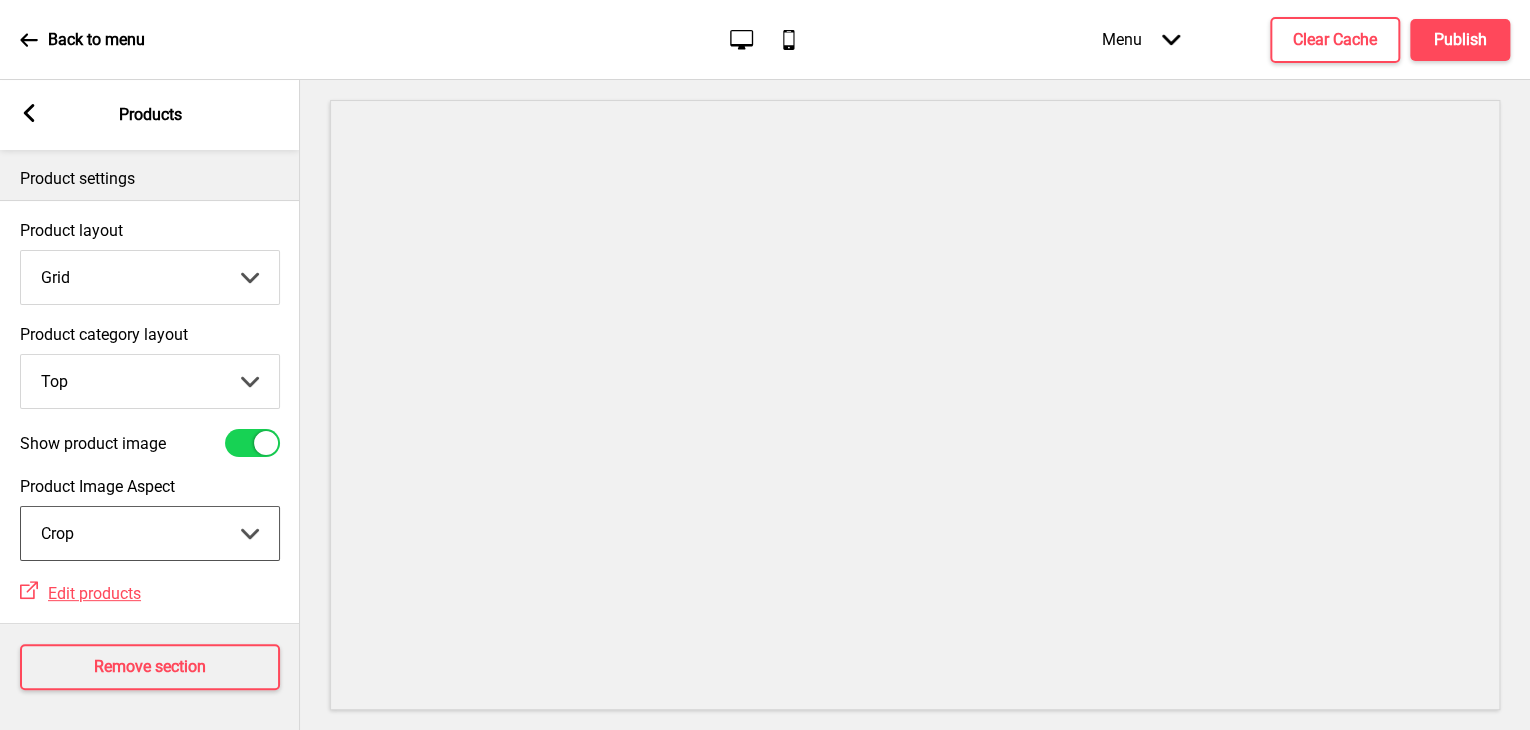 click on "Crop Natural" at bounding box center (150, 533) 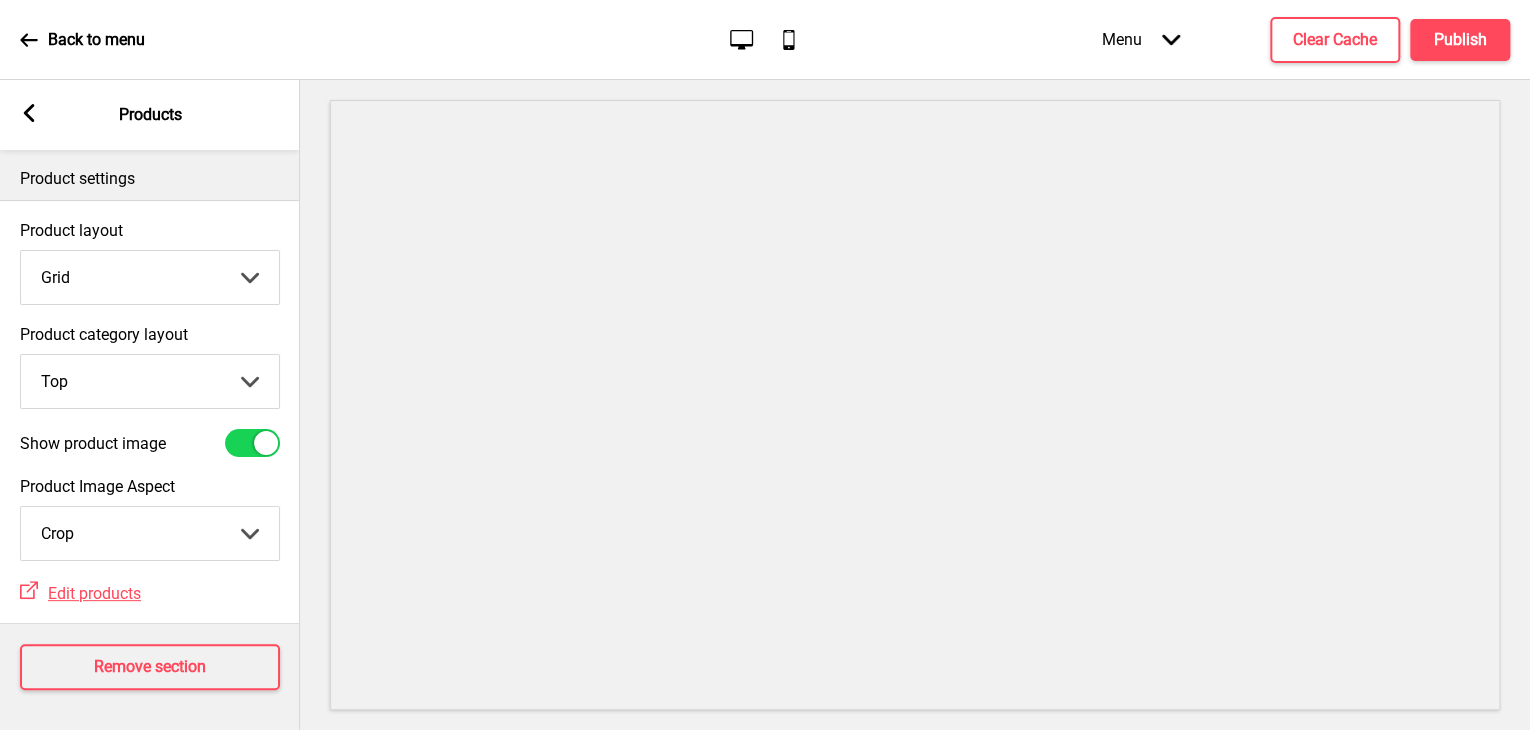 click on "Arrow left" at bounding box center [29, 115] 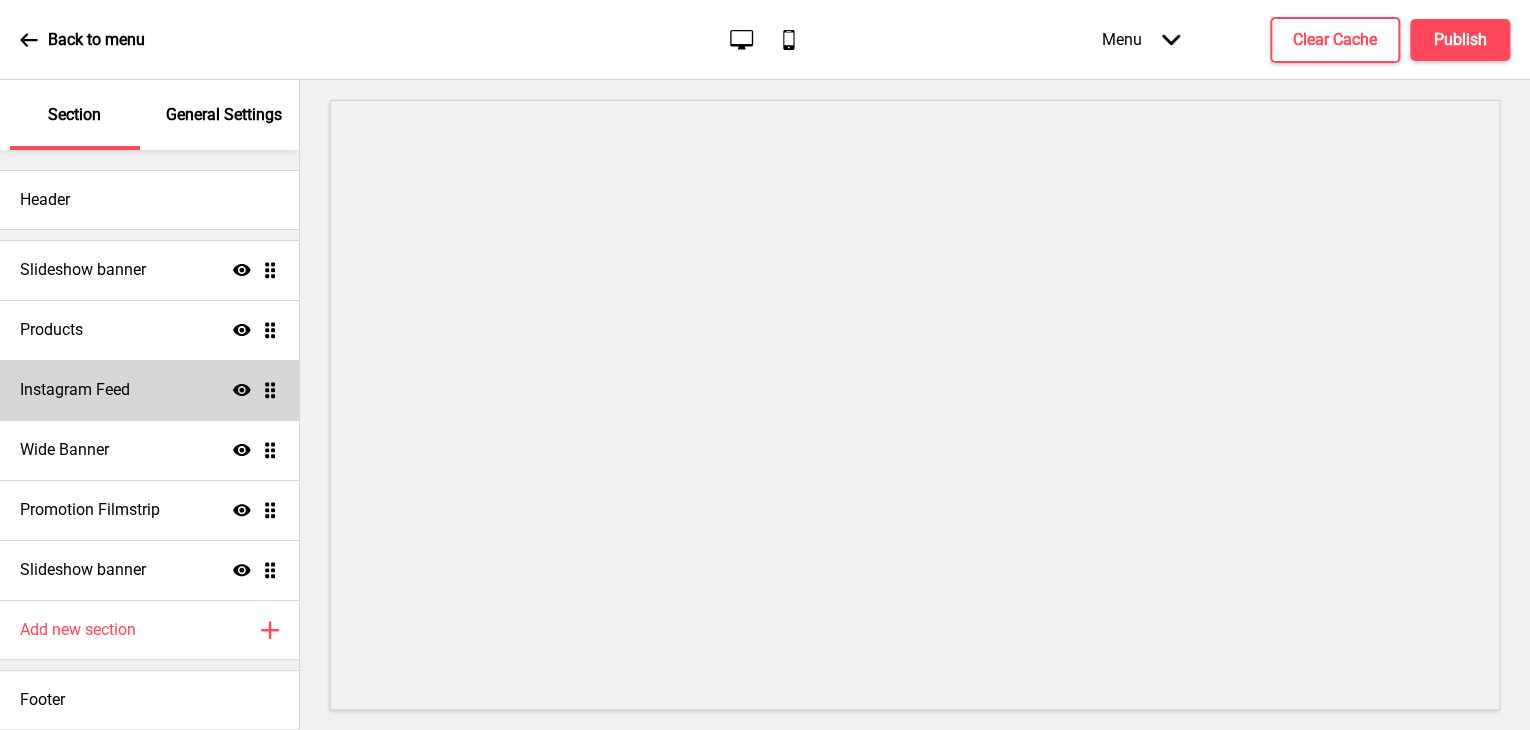 click on "Instagram Feed Show Drag" at bounding box center (149, 390) 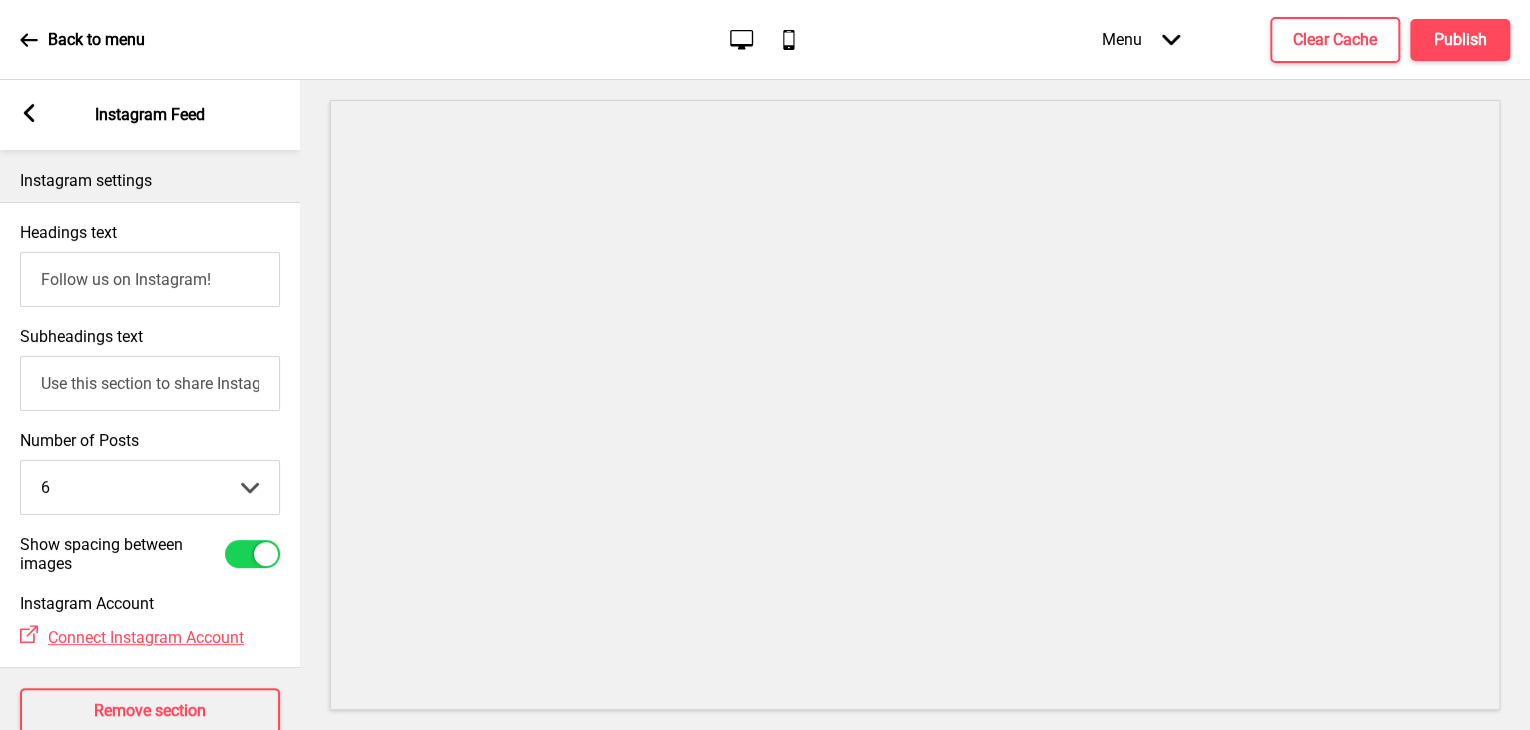 click 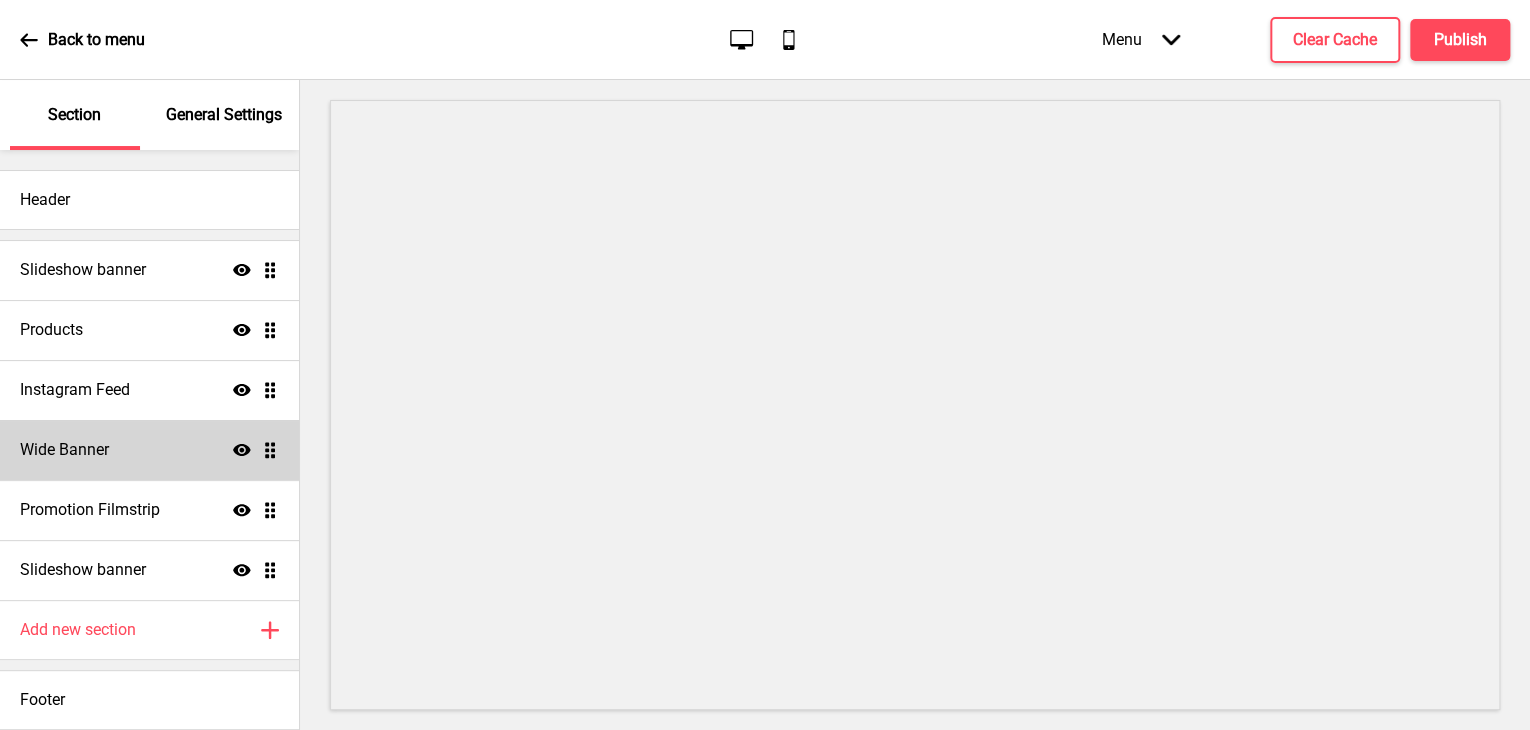 click on "Wide Banner" at bounding box center (64, 450) 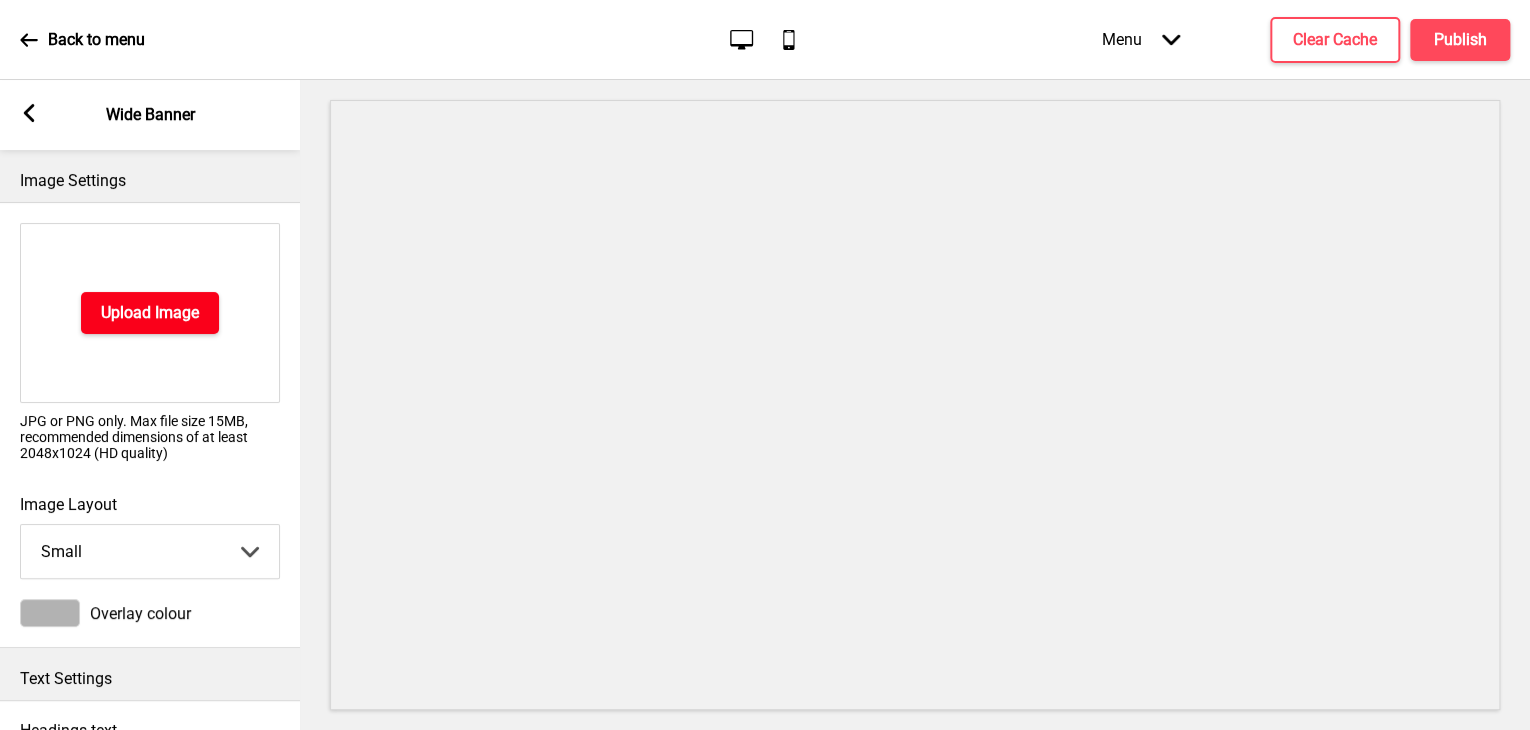 click on "Upload Image" at bounding box center (150, 313) 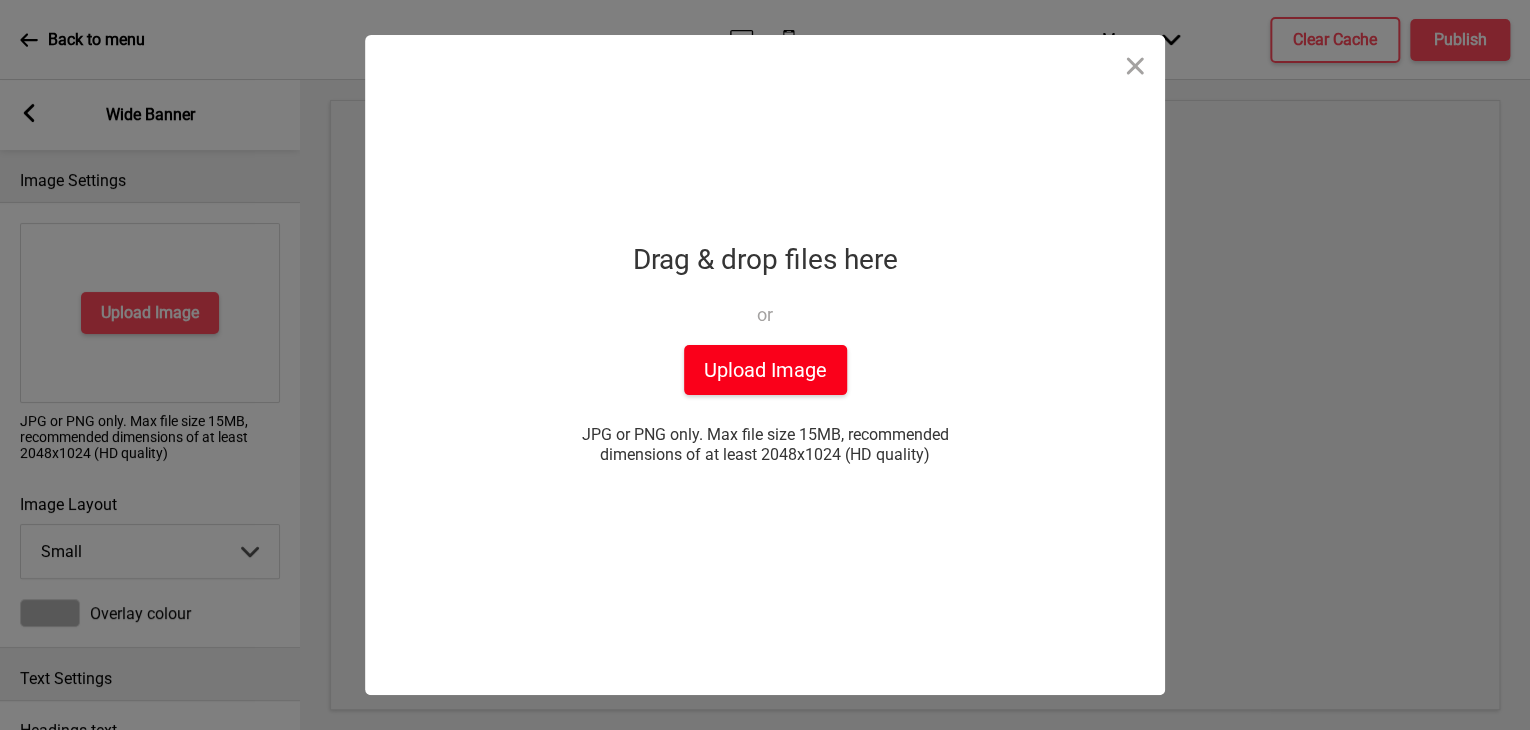 click on "Upload Image" at bounding box center (765, 370) 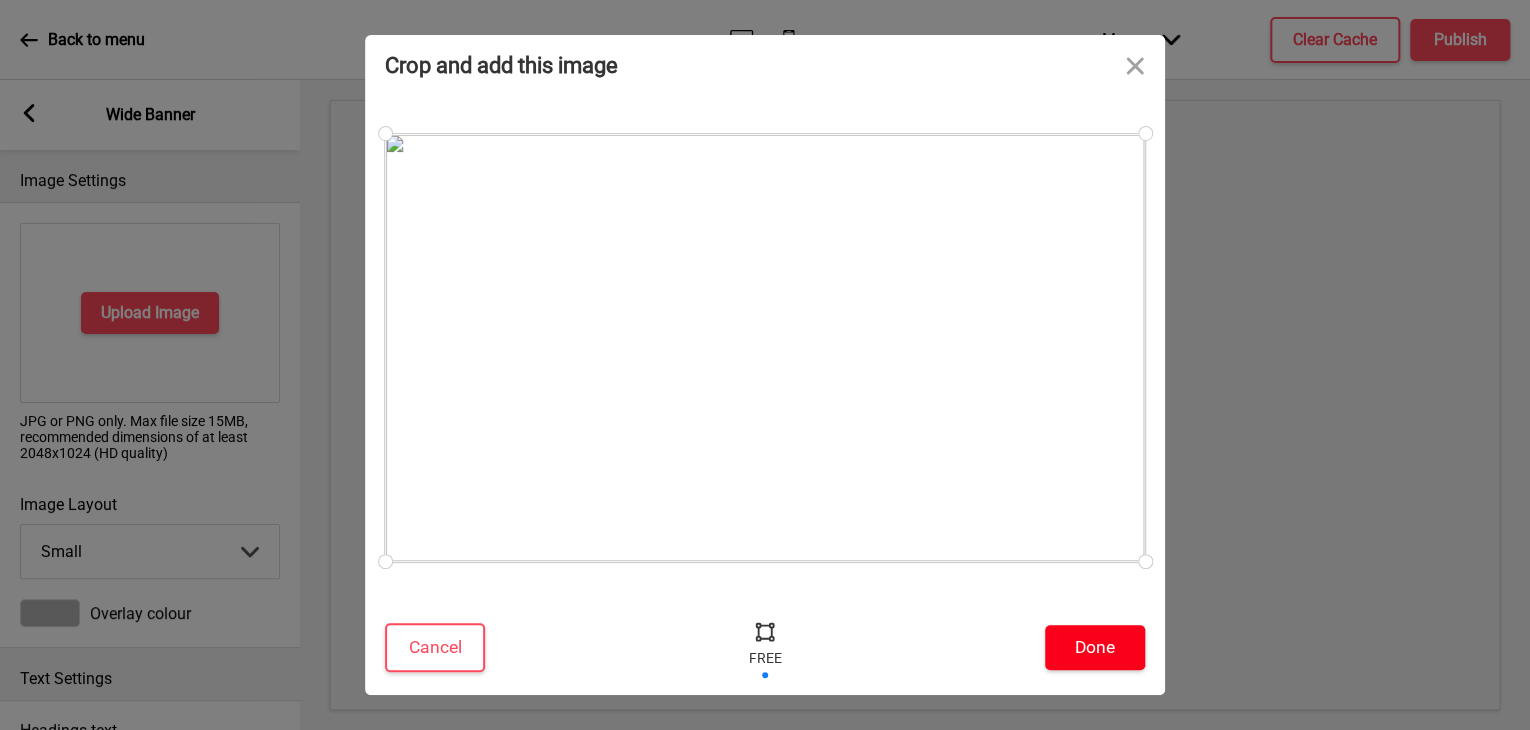 click on "Done" at bounding box center [1095, 647] 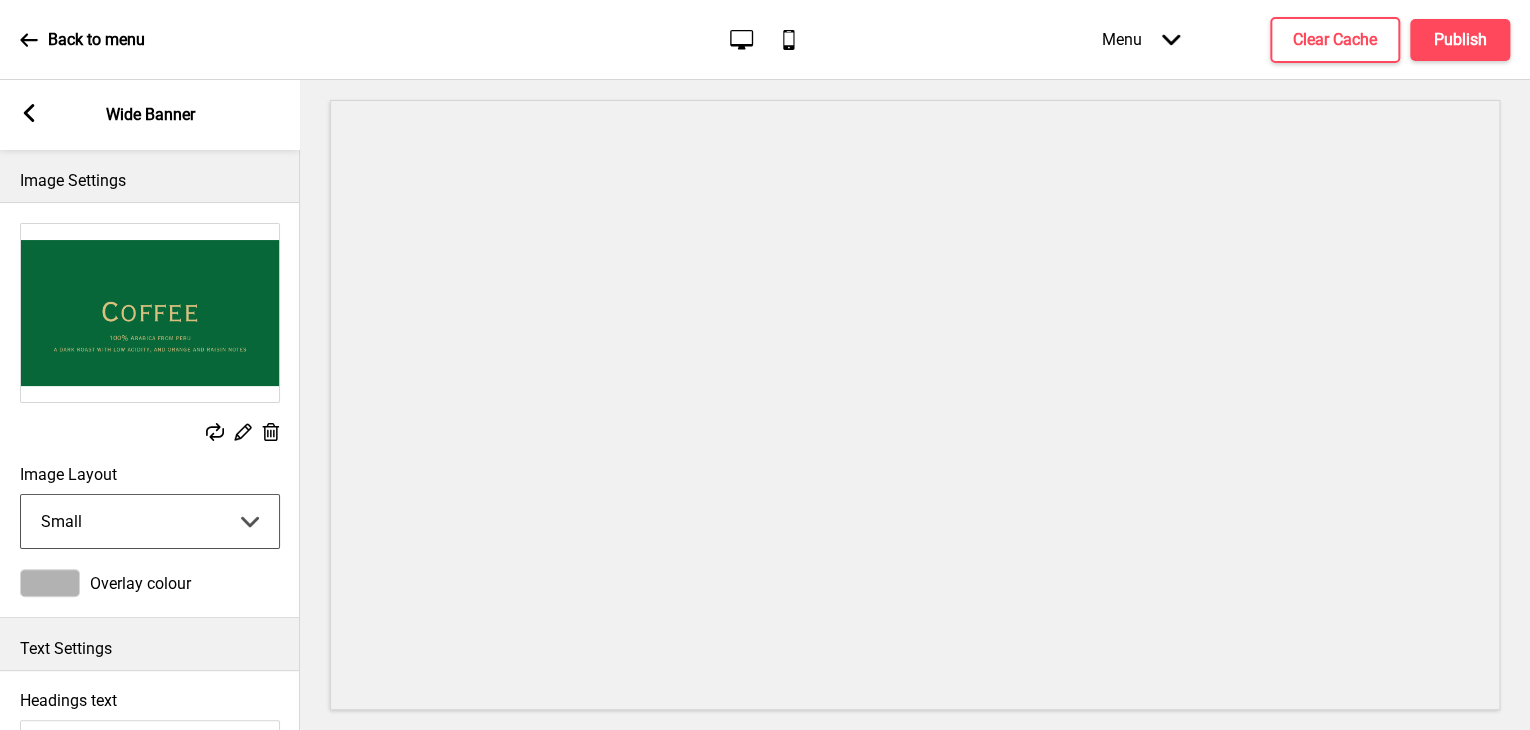click on "Small Medium Large" at bounding box center [150, 521] 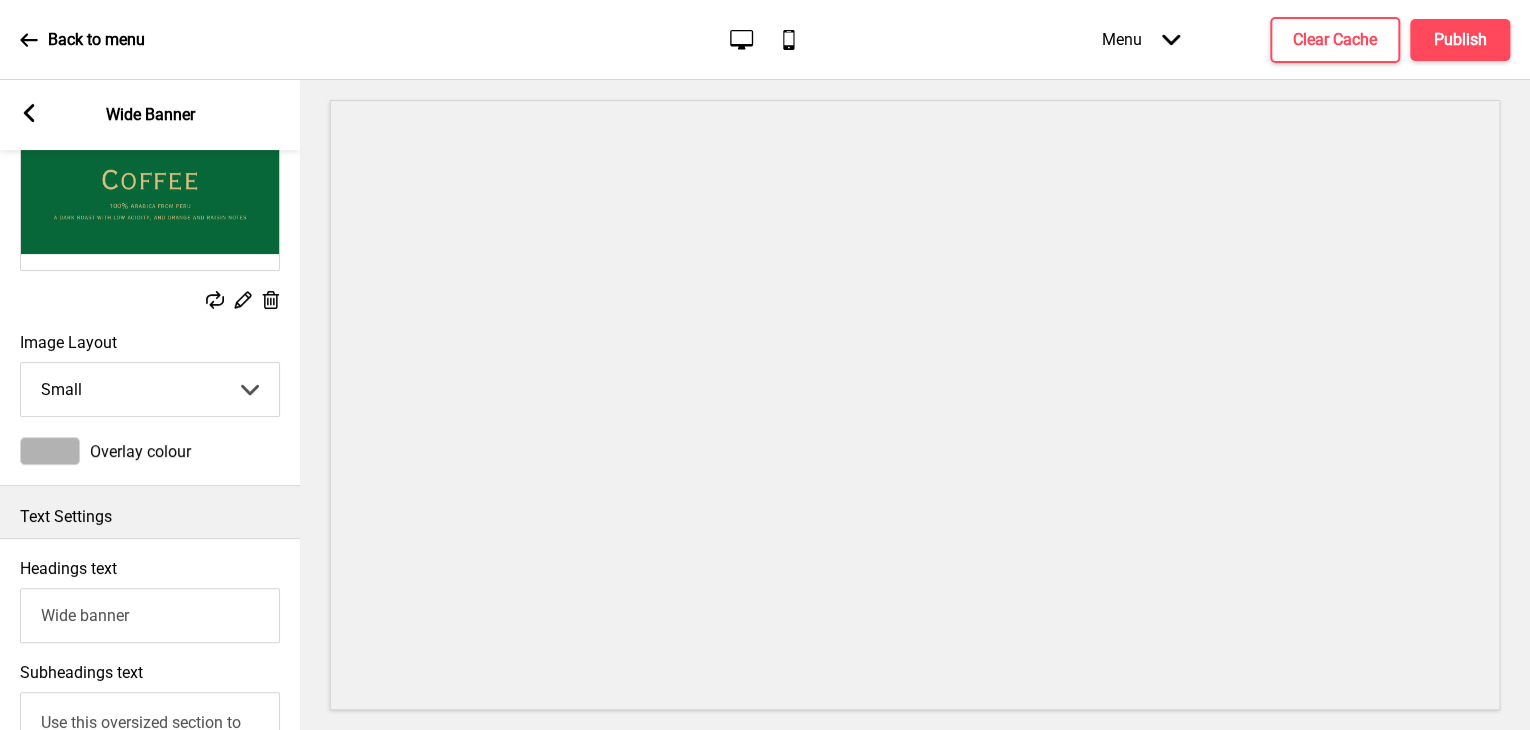 scroll, scrollTop: 0, scrollLeft: 0, axis: both 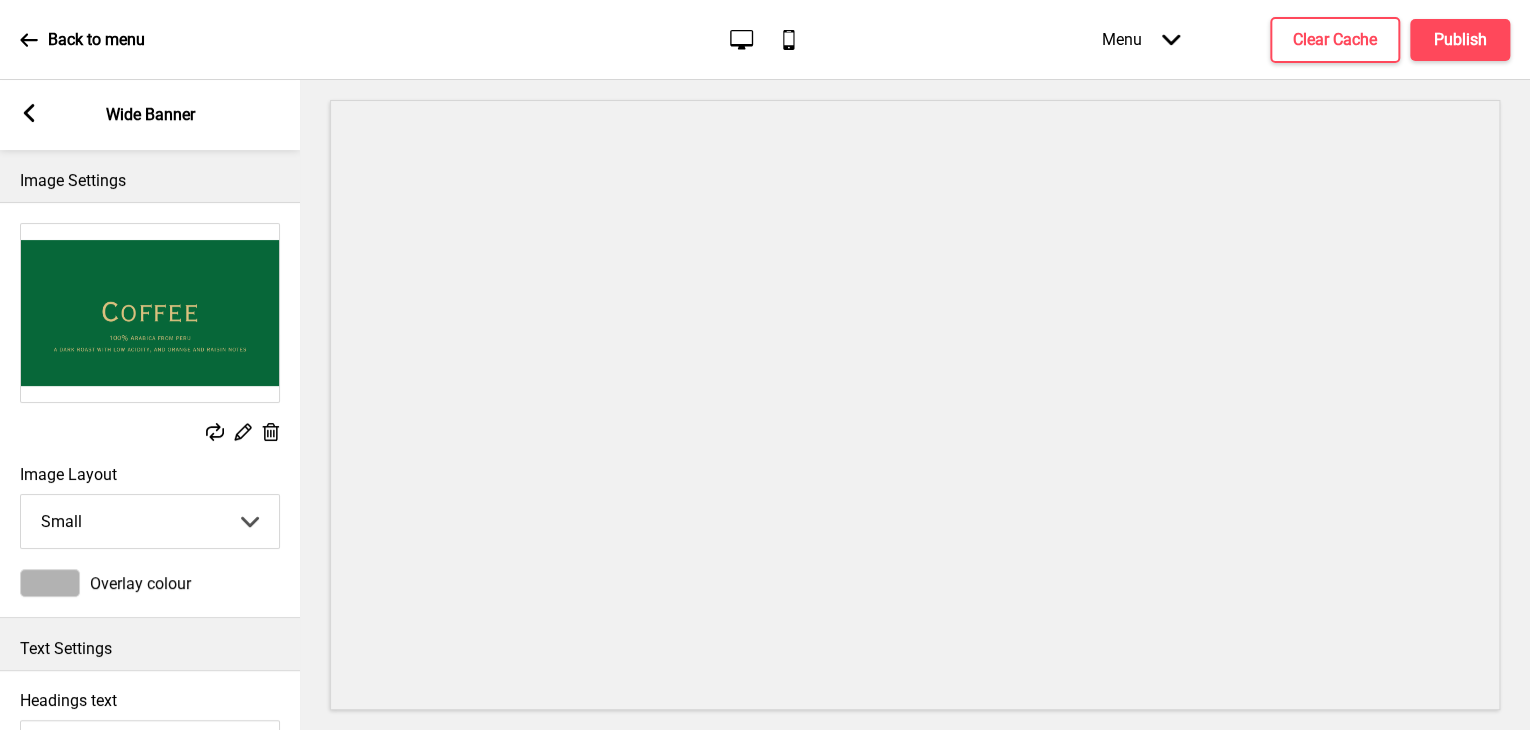 click 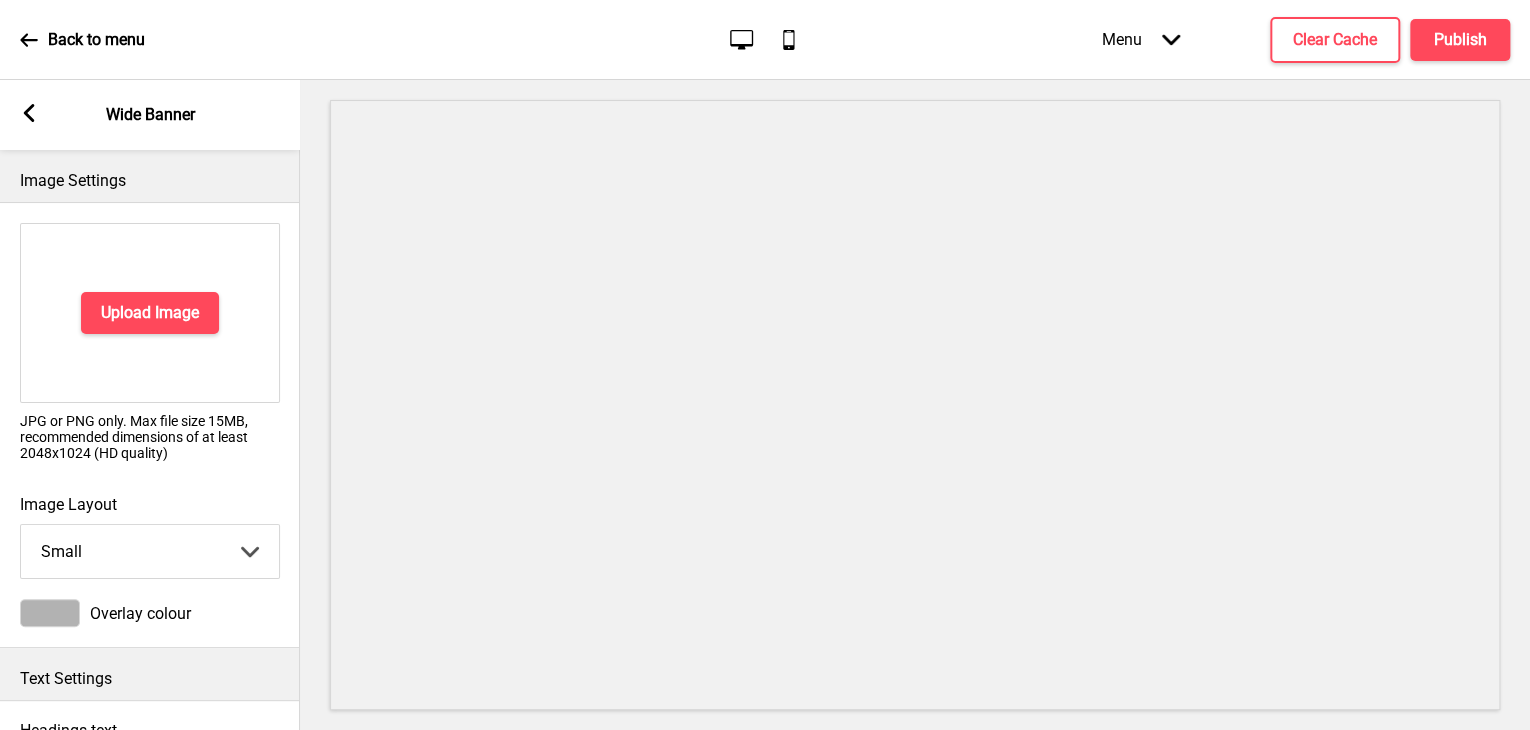 click 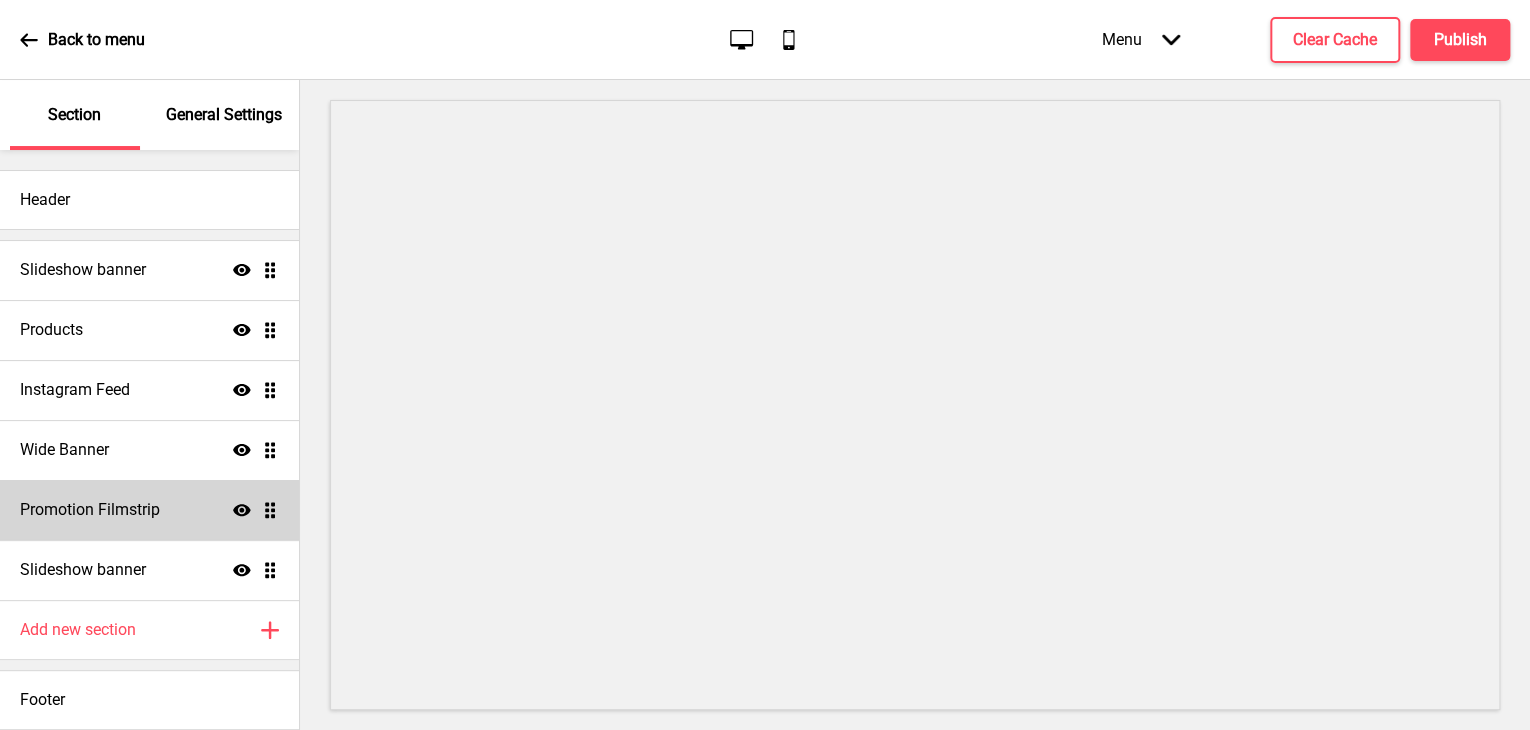 click on "Promotion Filmstrip" at bounding box center [90, 510] 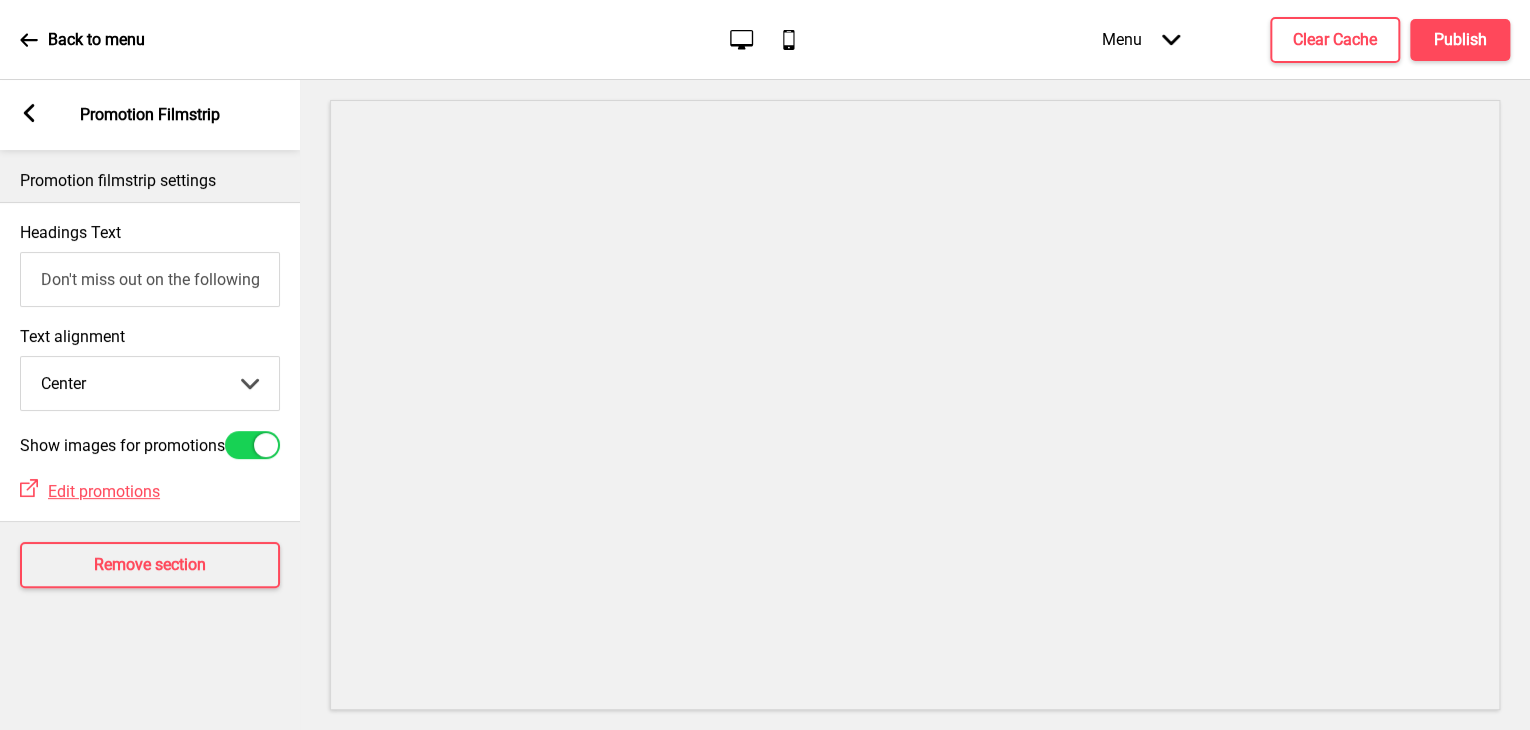 click 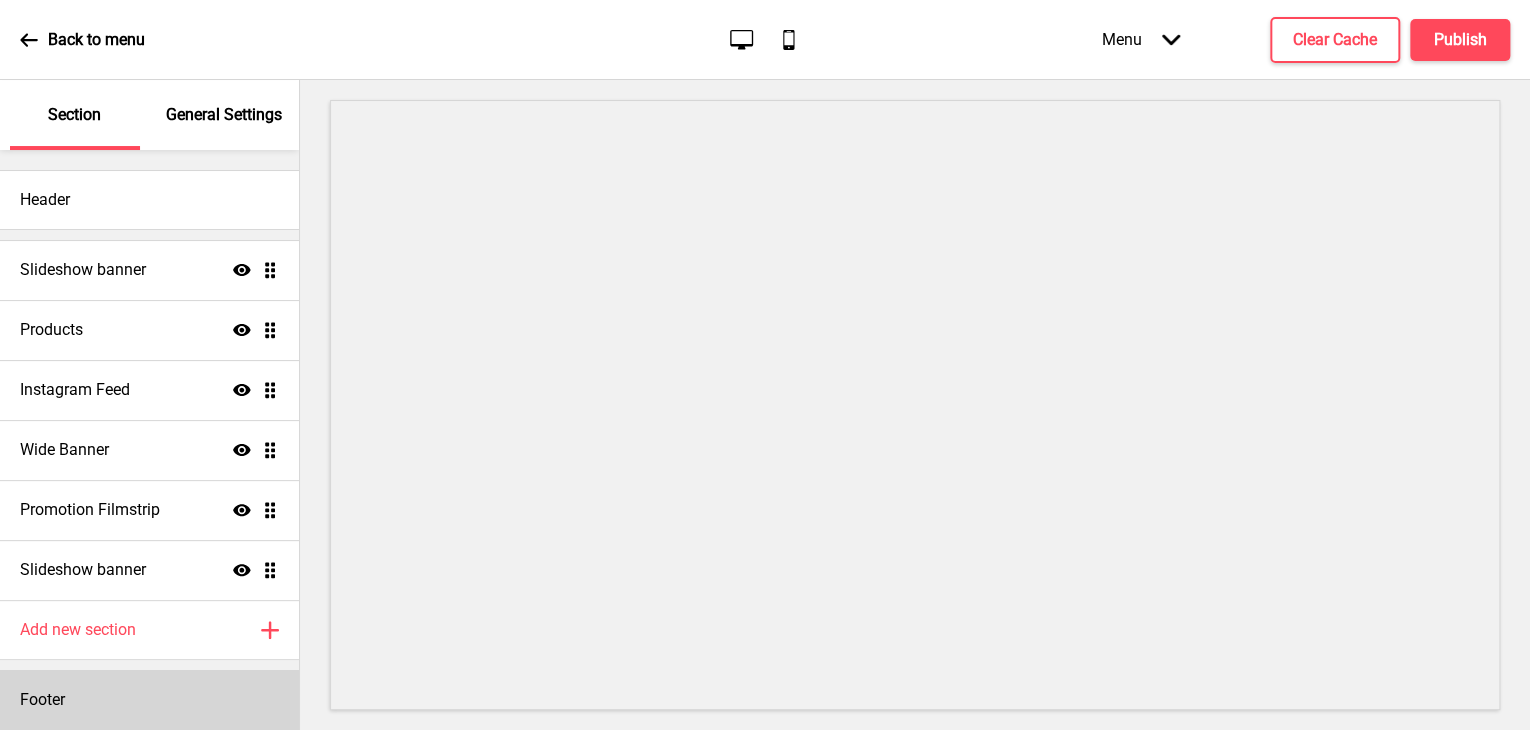click on "Footer" at bounding box center [149, 700] 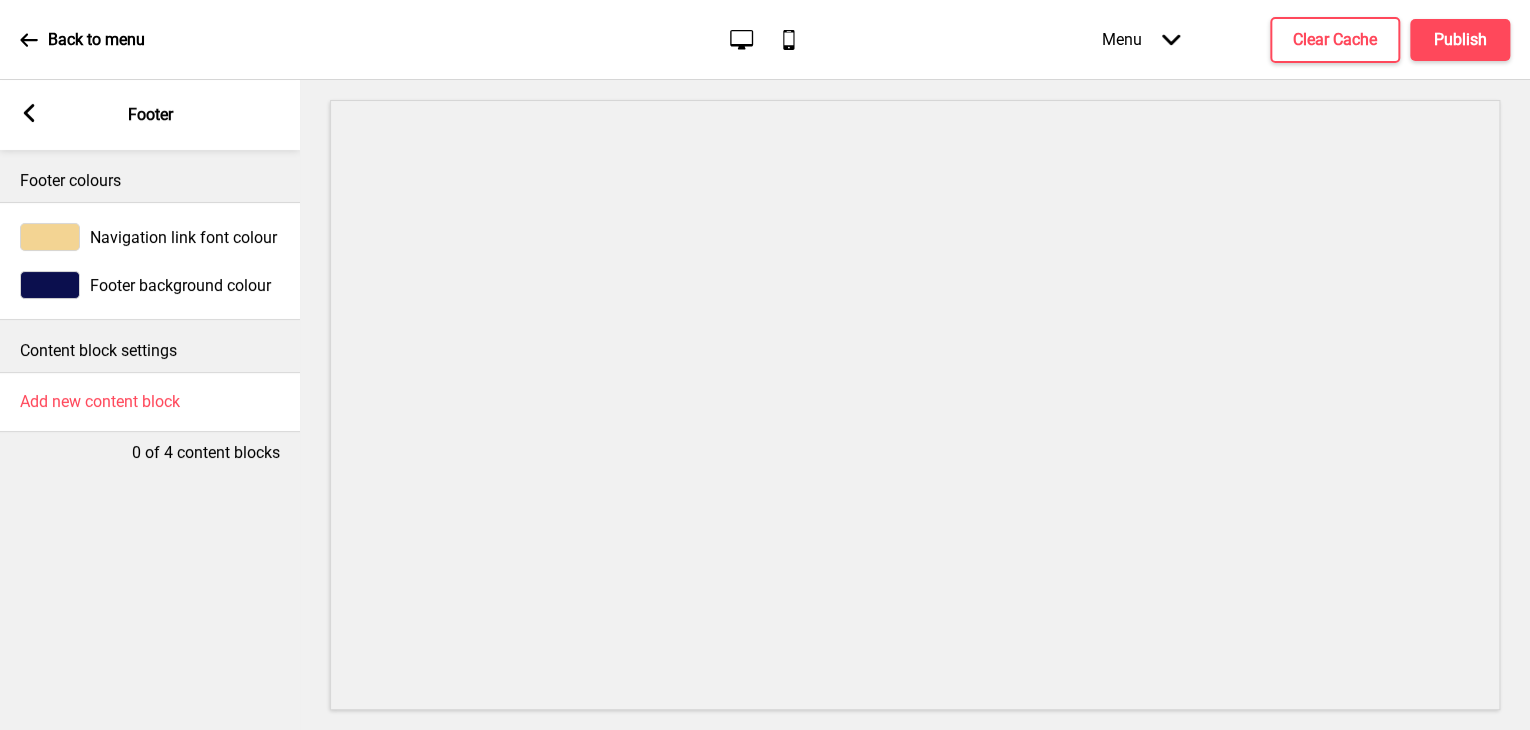 click on "Footer background colour" at bounding box center [180, 285] 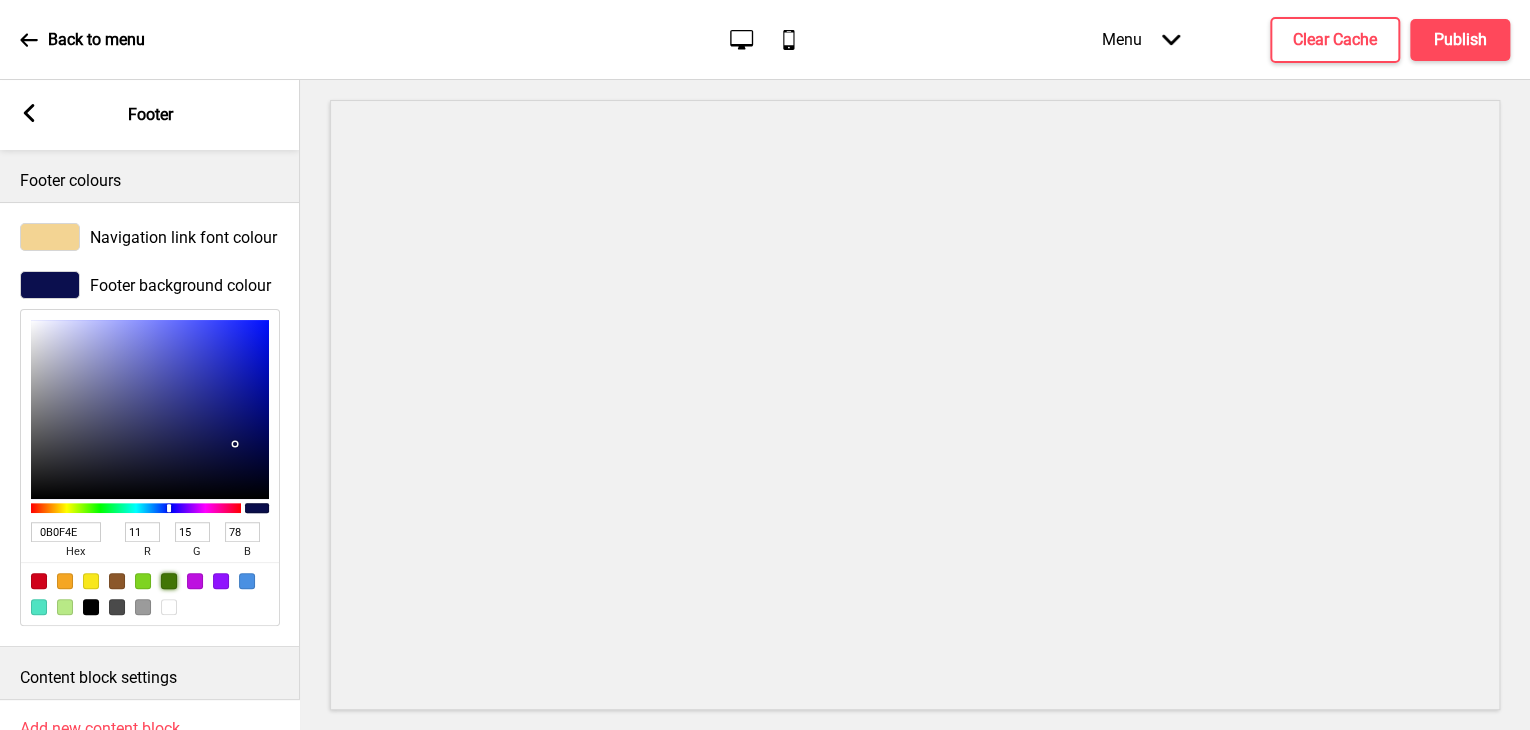 click at bounding box center [169, 581] 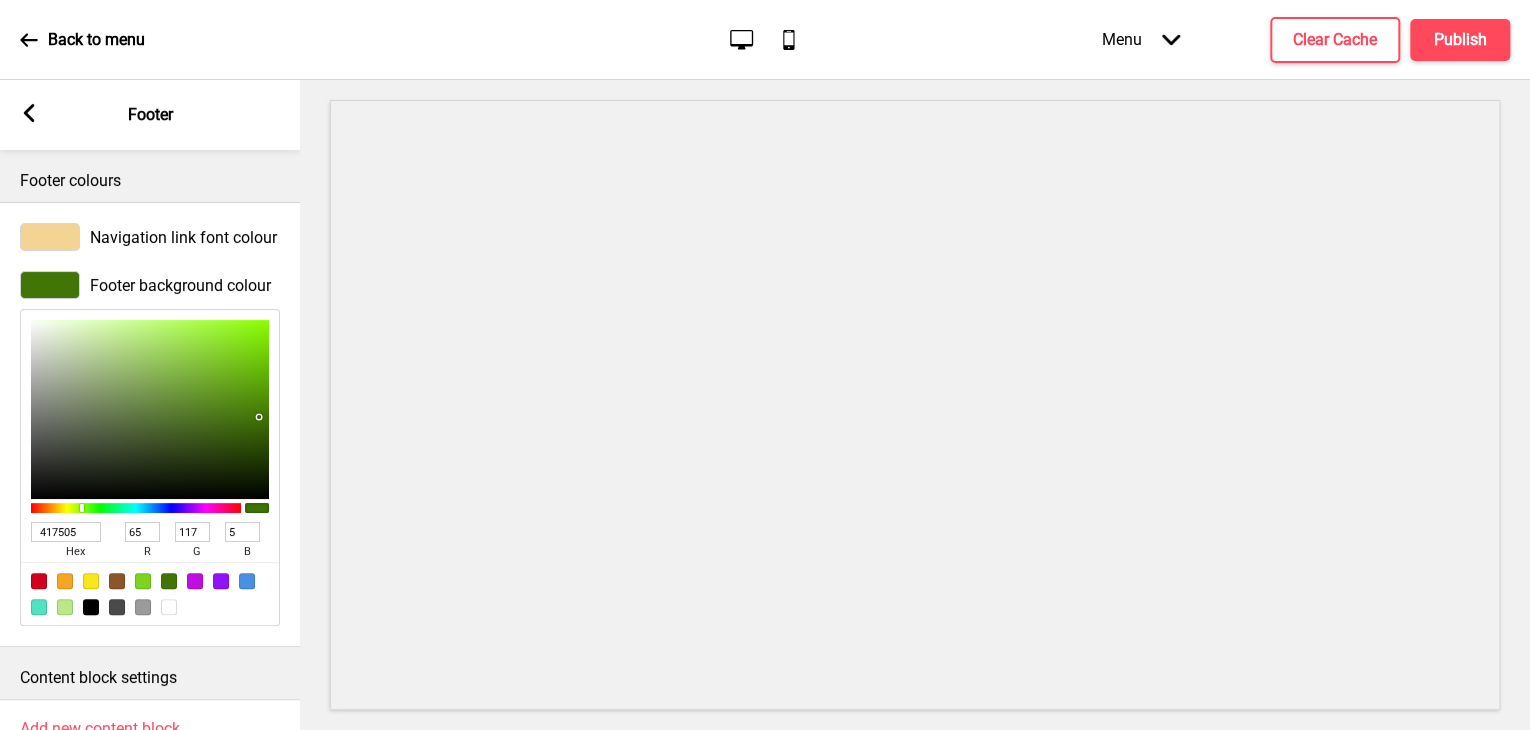 scroll, scrollTop: 0, scrollLeft: 0, axis: both 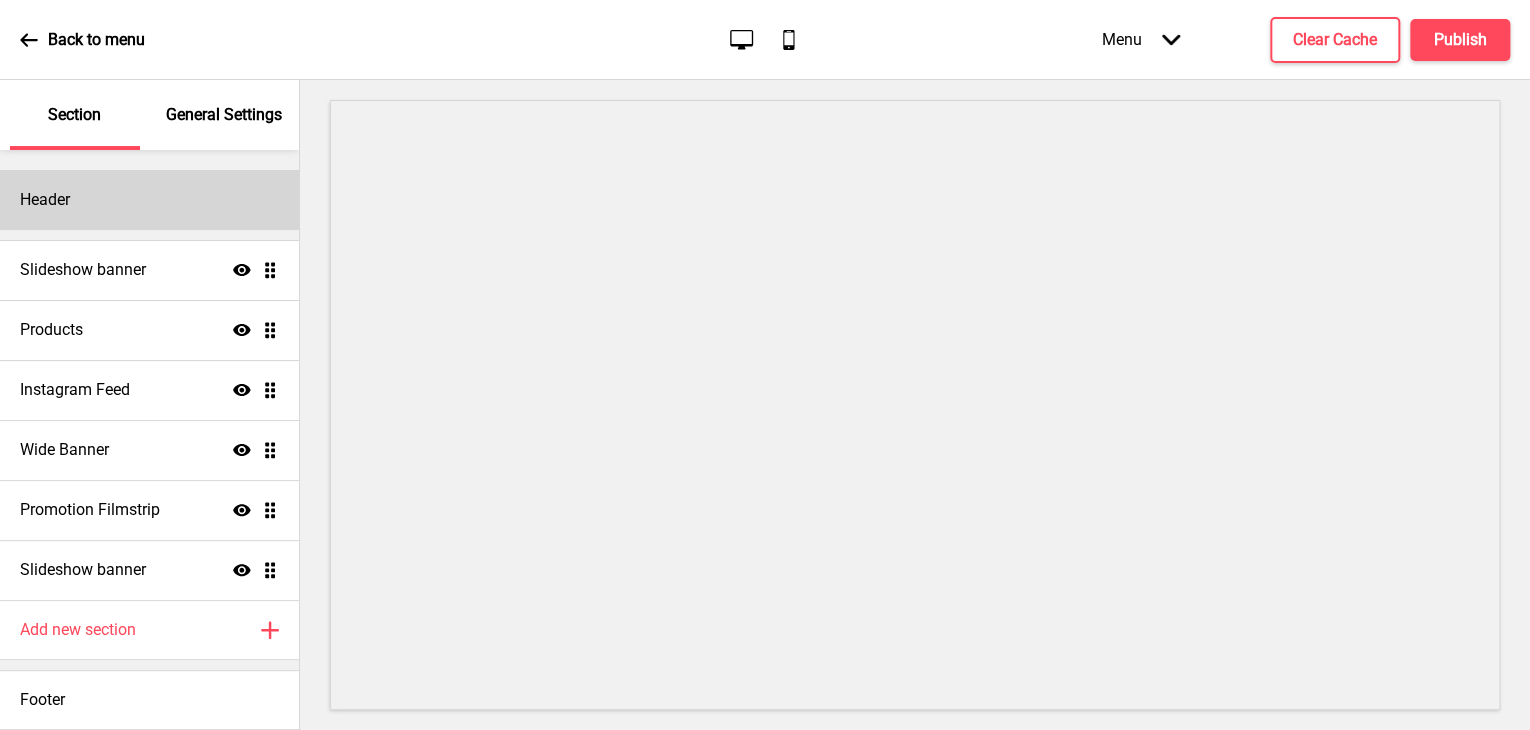 click on "Header" at bounding box center (149, 200) 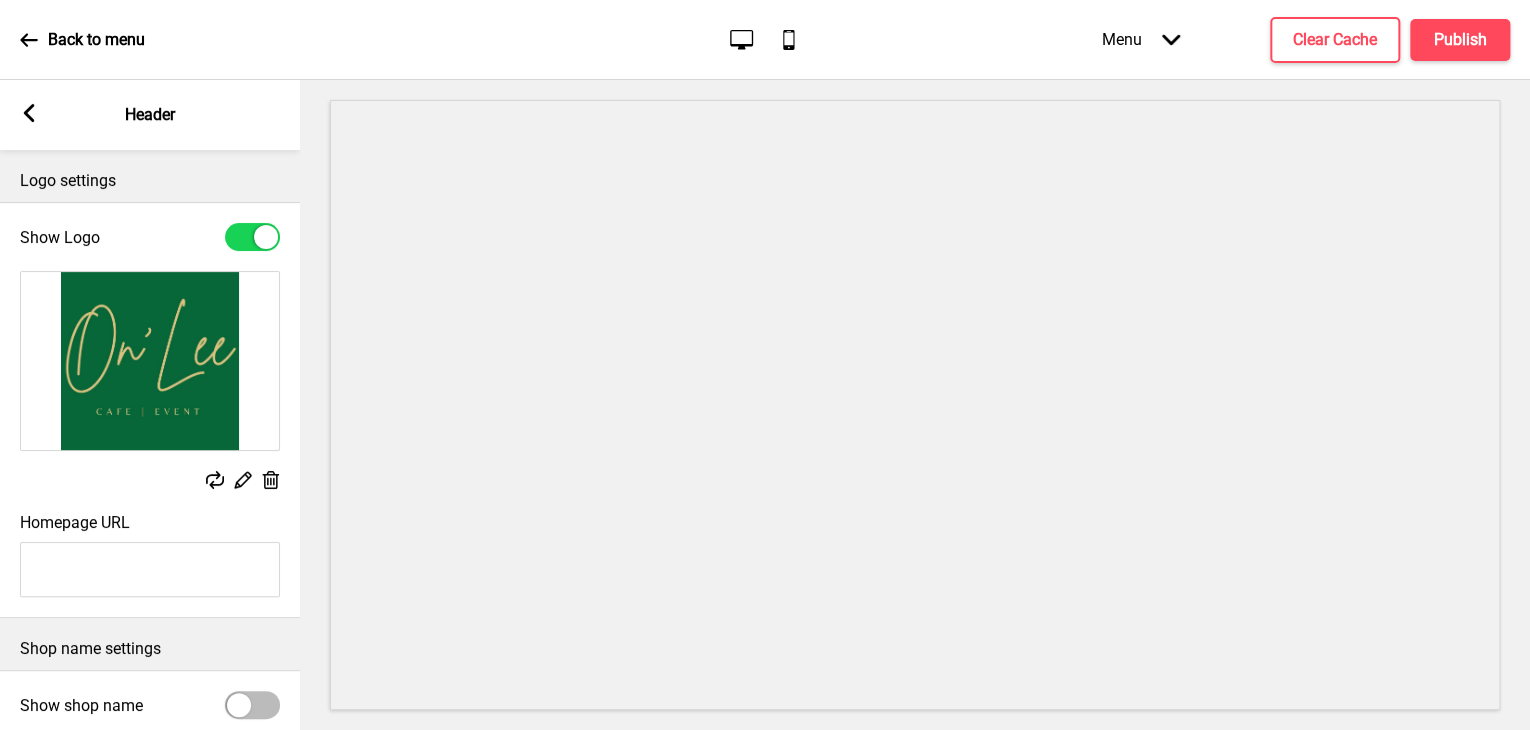 scroll, scrollTop: 216, scrollLeft: 0, axis: vertical 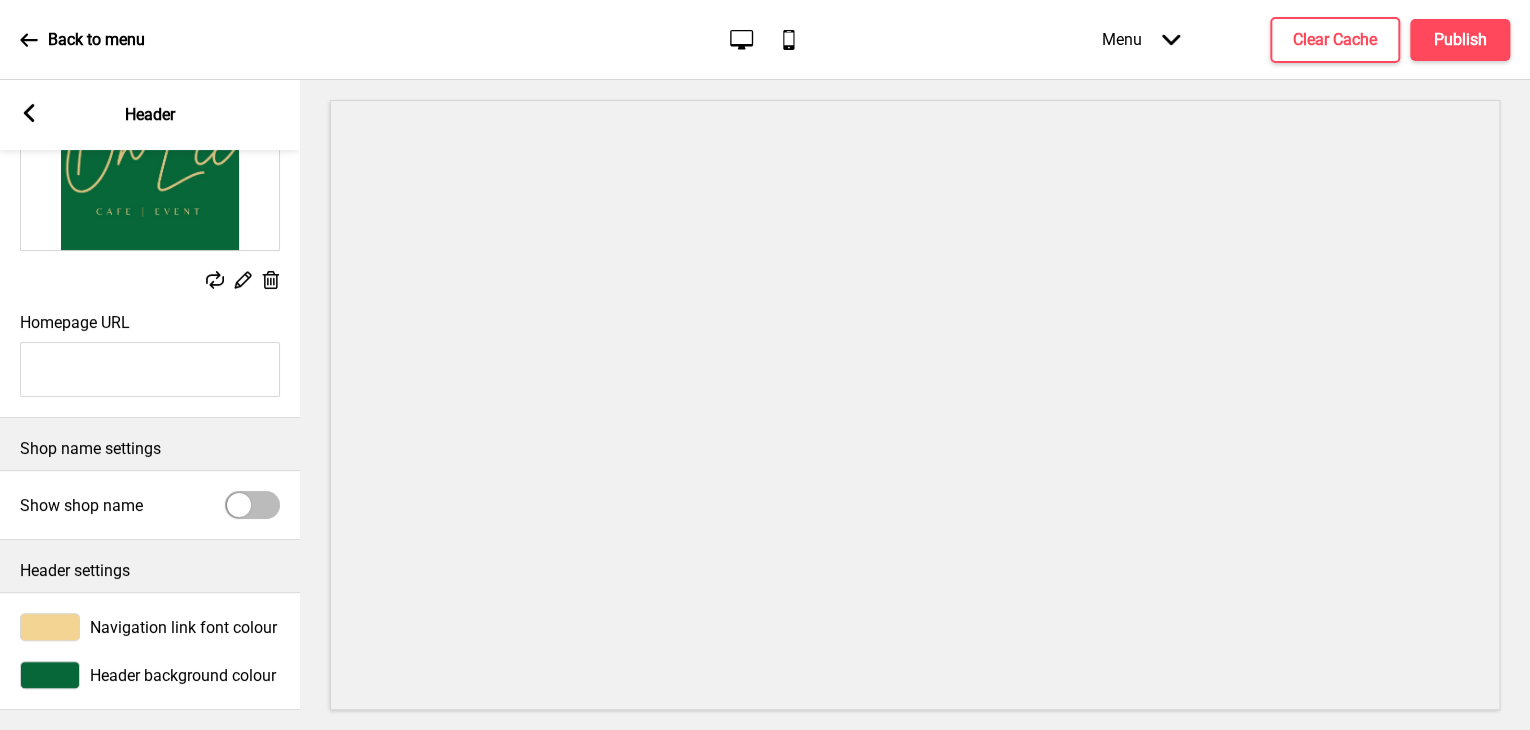 click on "Header background colour" at bounding box center (183, 675) 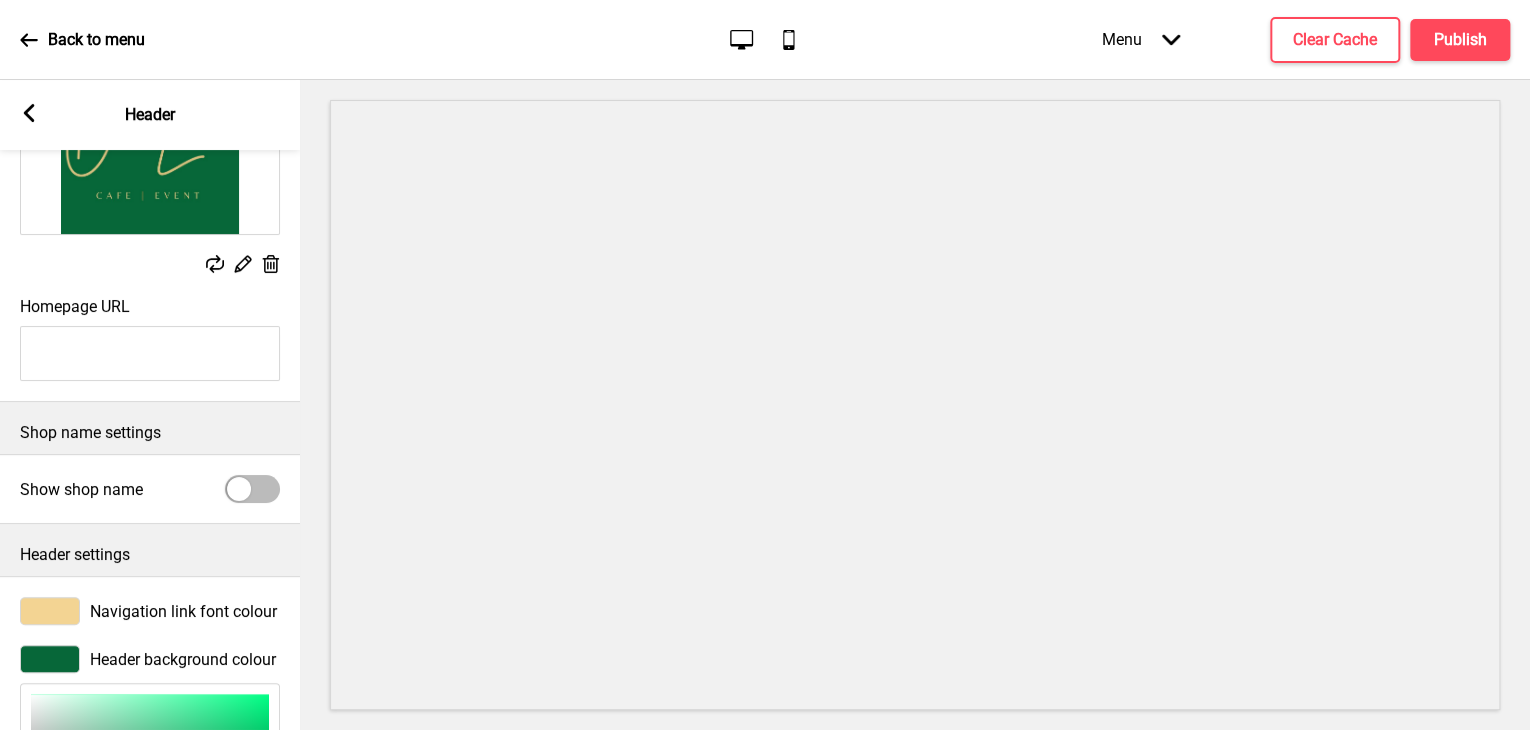 click on "Header background colour" at bounding box center (183, 659) 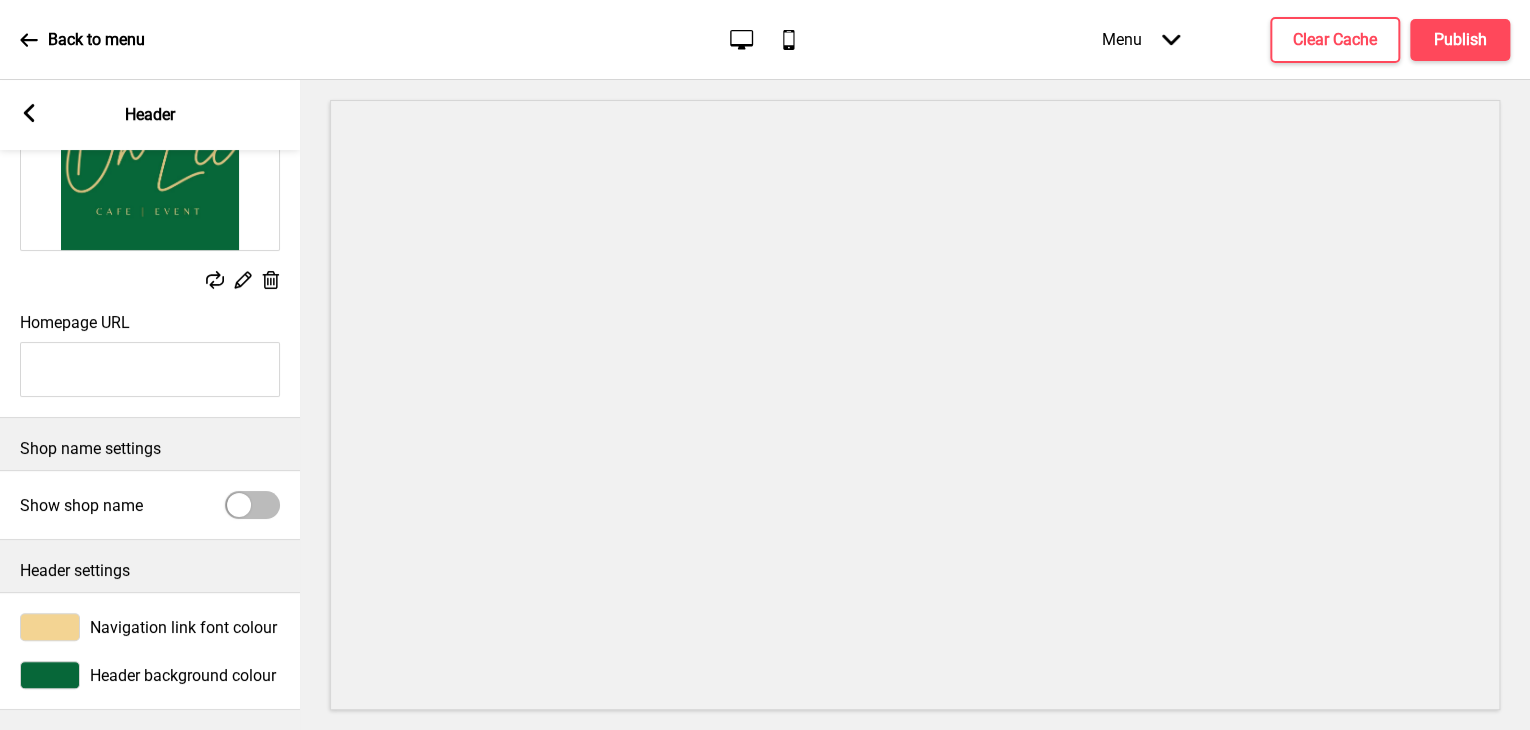 drag, startPoint x: 132, startPoint y: 645, endPoint x: 132, endPoint y: 657, distance: 12 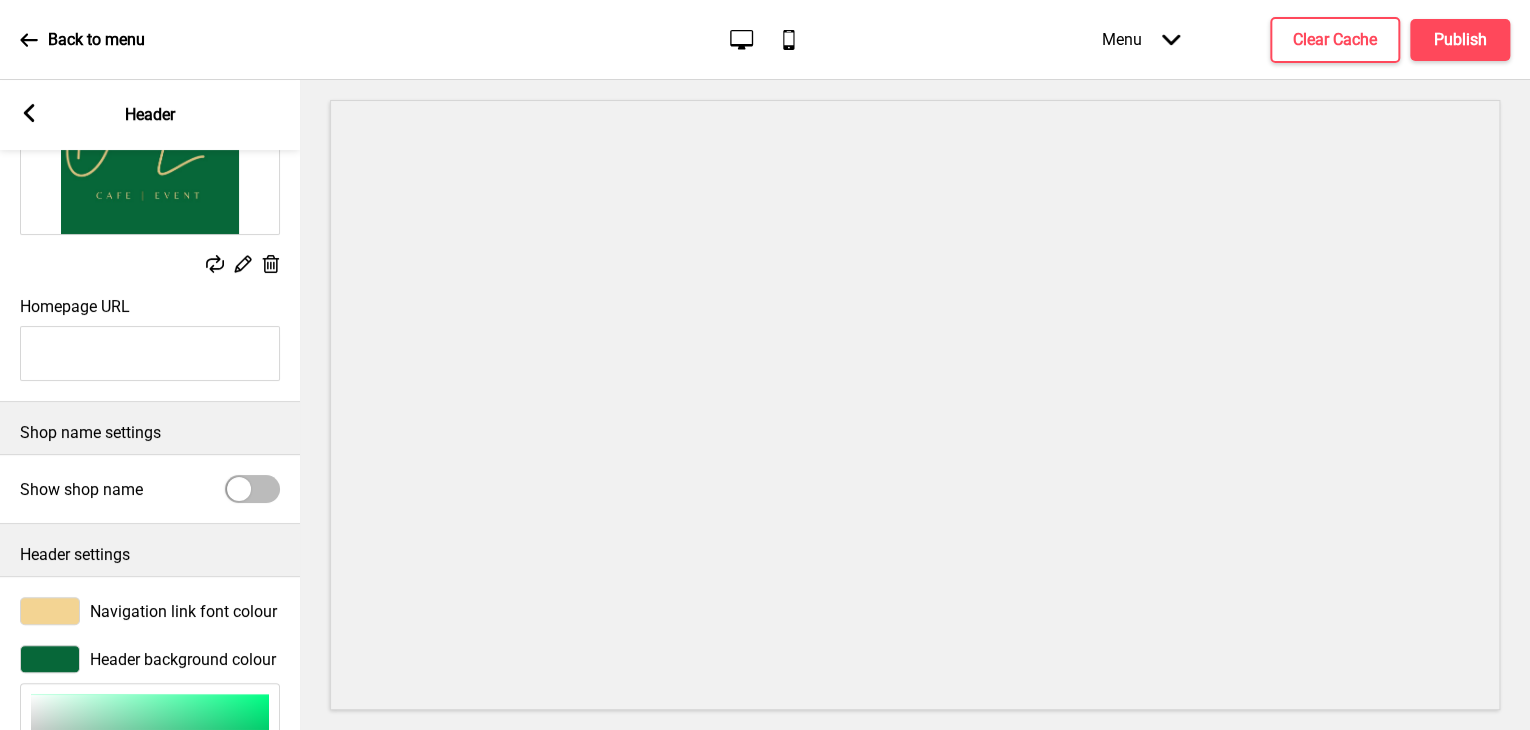 click on "Header background colour" at bounding box center [183, 659] 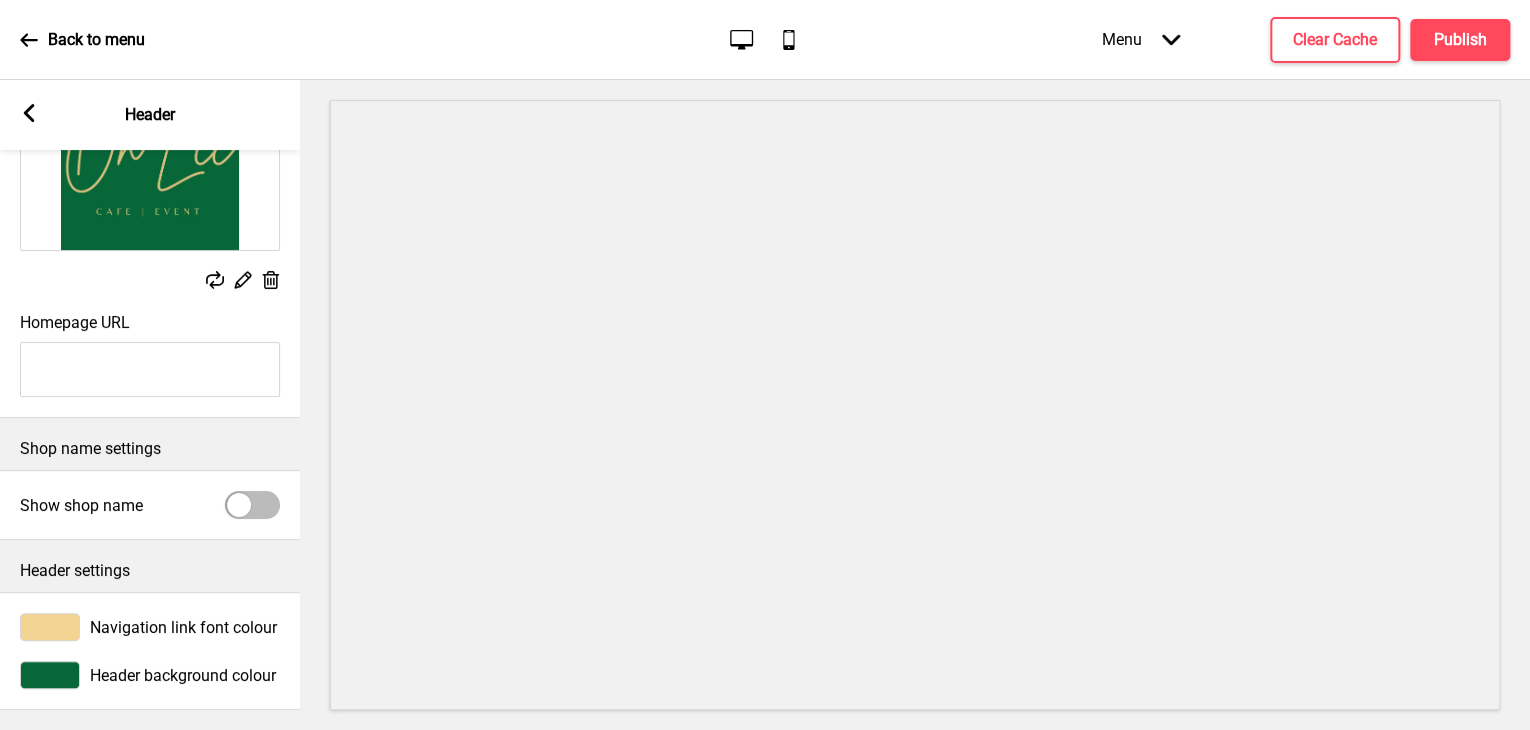click on "Header background colour" at bounding box center (183, 675) 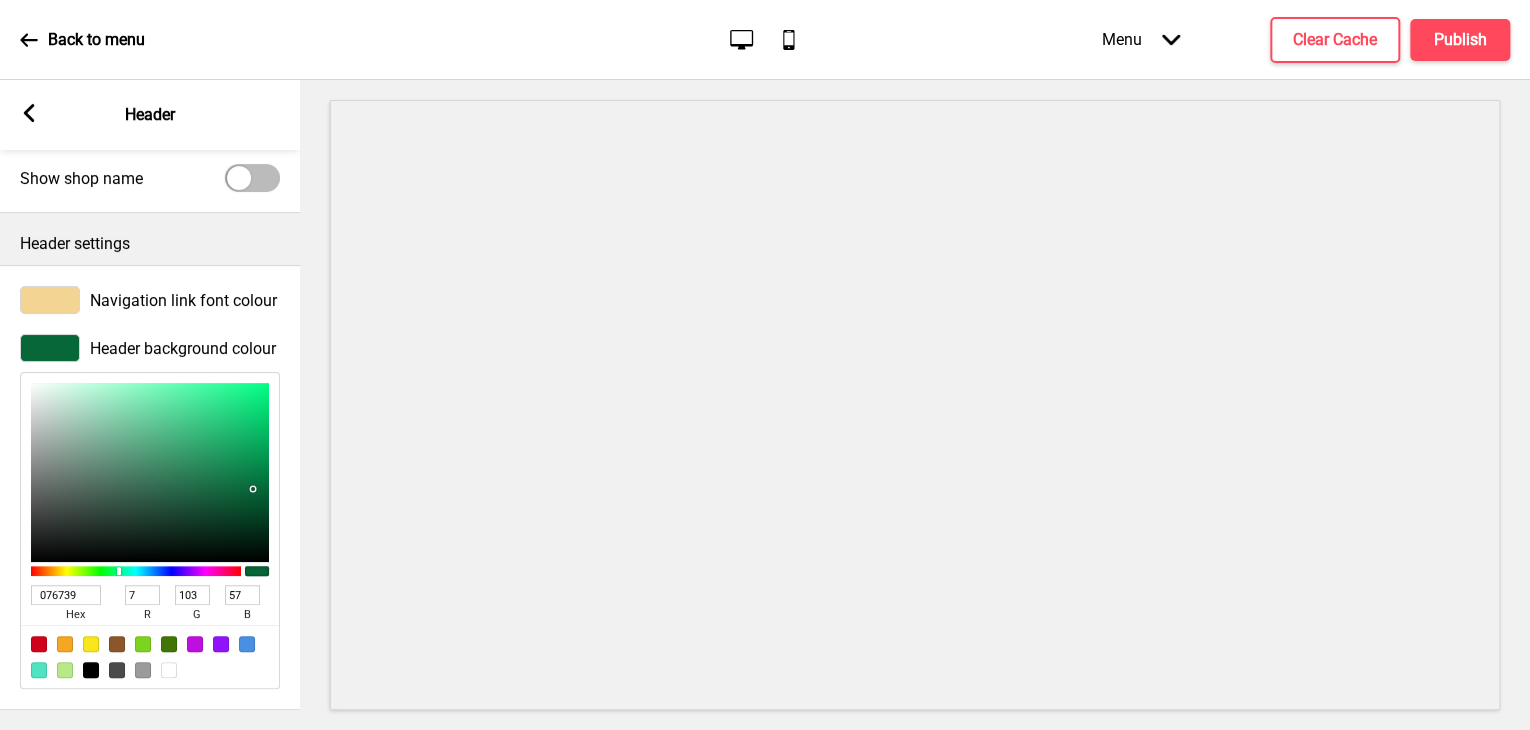 scroll, scrollTop: 545, scrollLeft: 0, axis: vertical 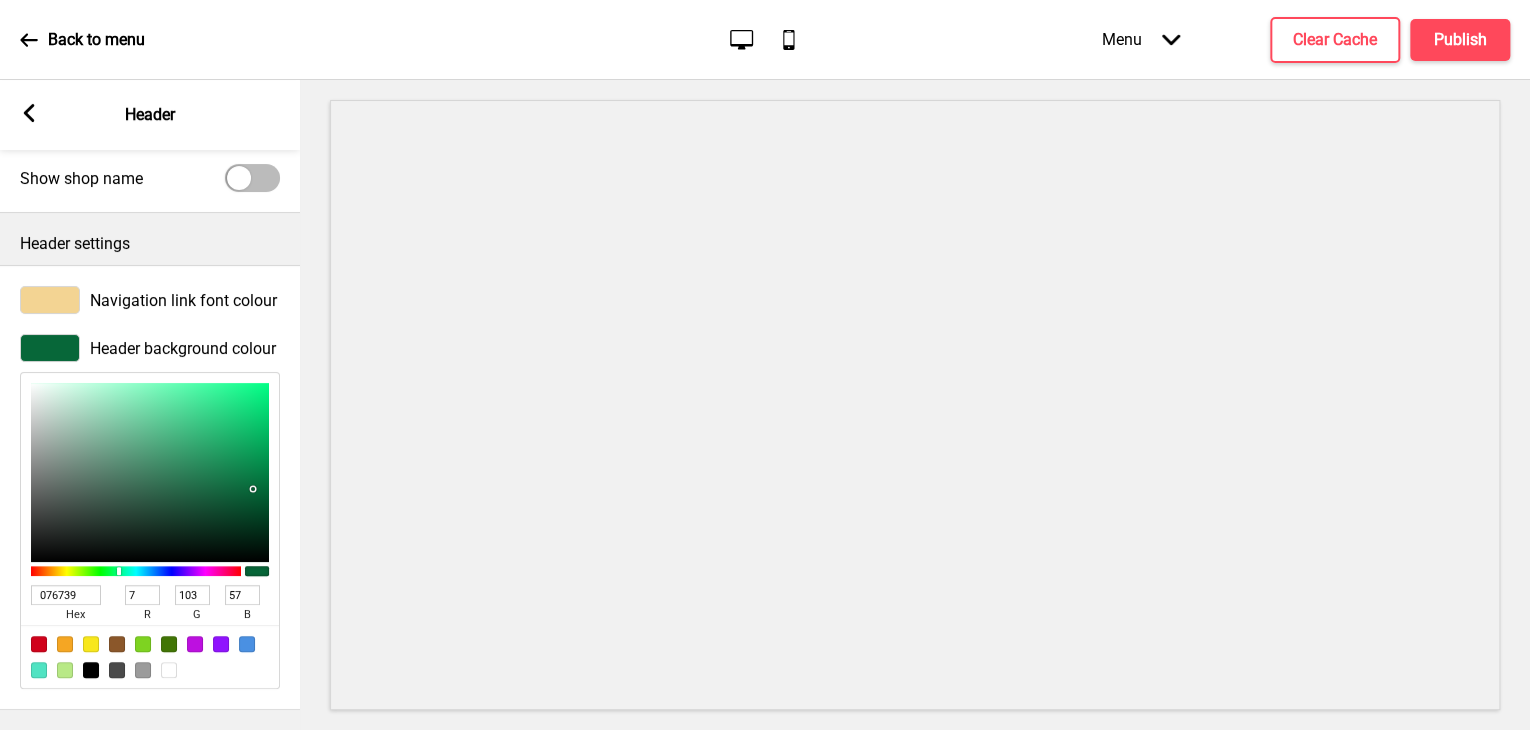 drag, startPoint x: 85, startPoint y: 573, endPoint x: 11, endPoint y: 569, distance: 74.10803 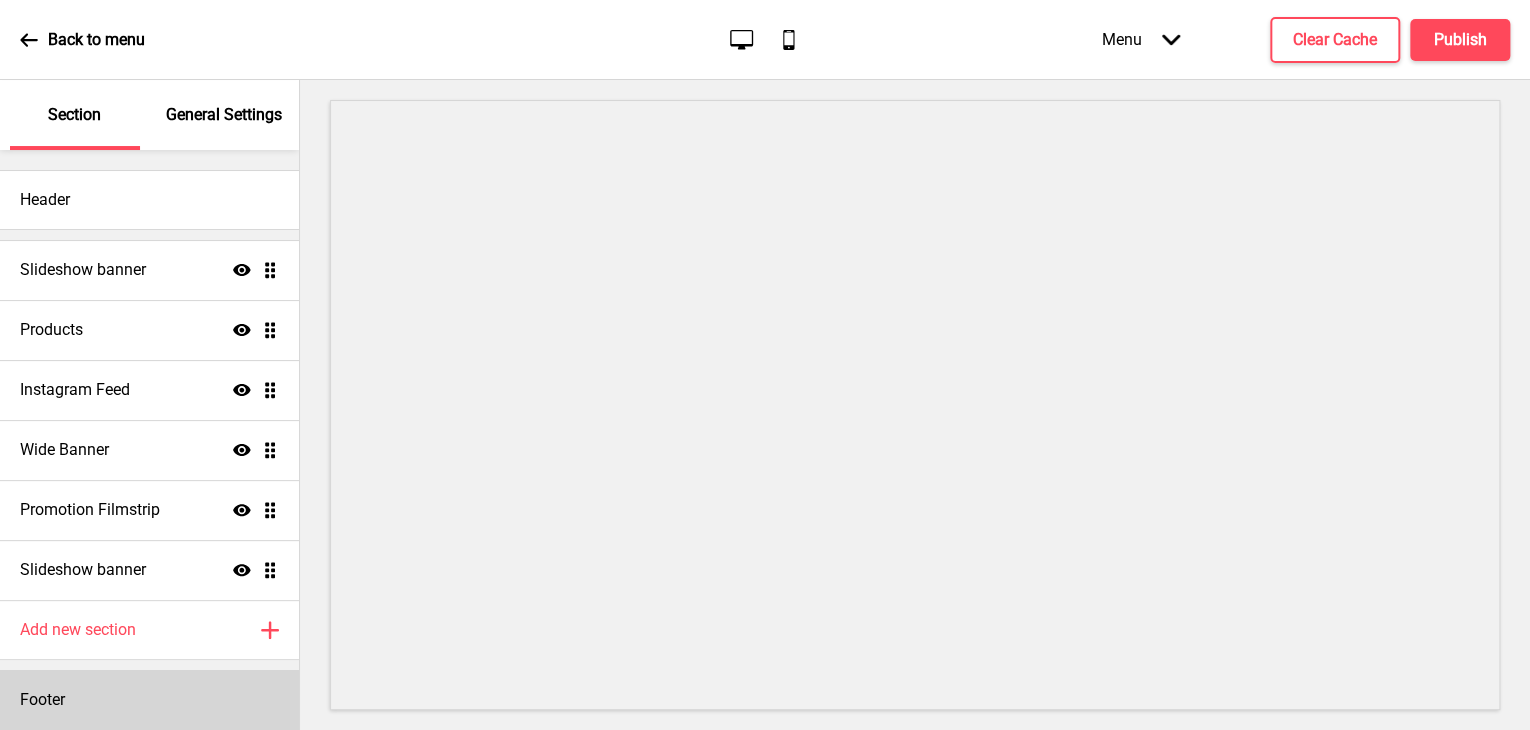 click on "Footer" at bounding box center [149, 700] 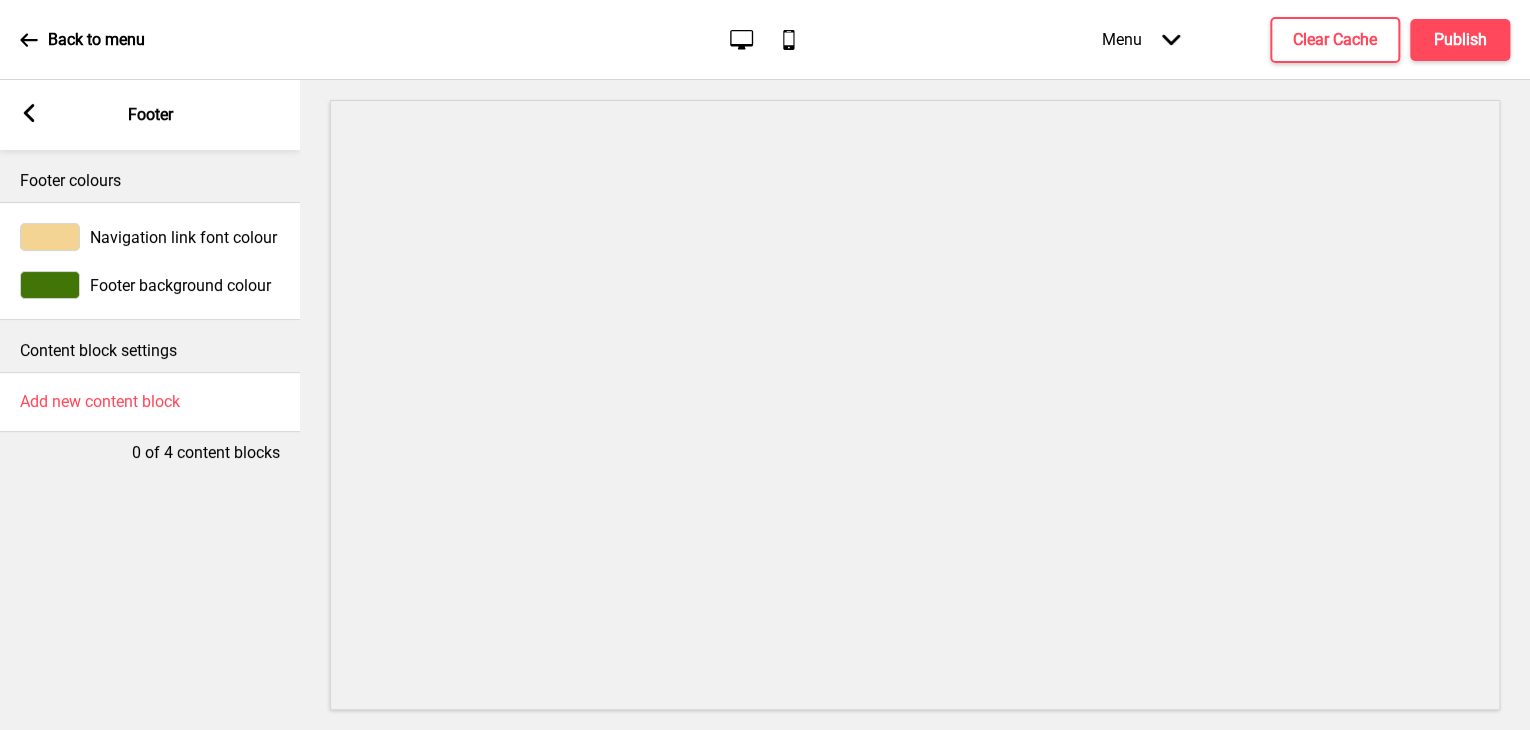 drag, startPoint x: 212, startPoint y: 264, endPoint x: 212, endPoint y: 278, distance: 14 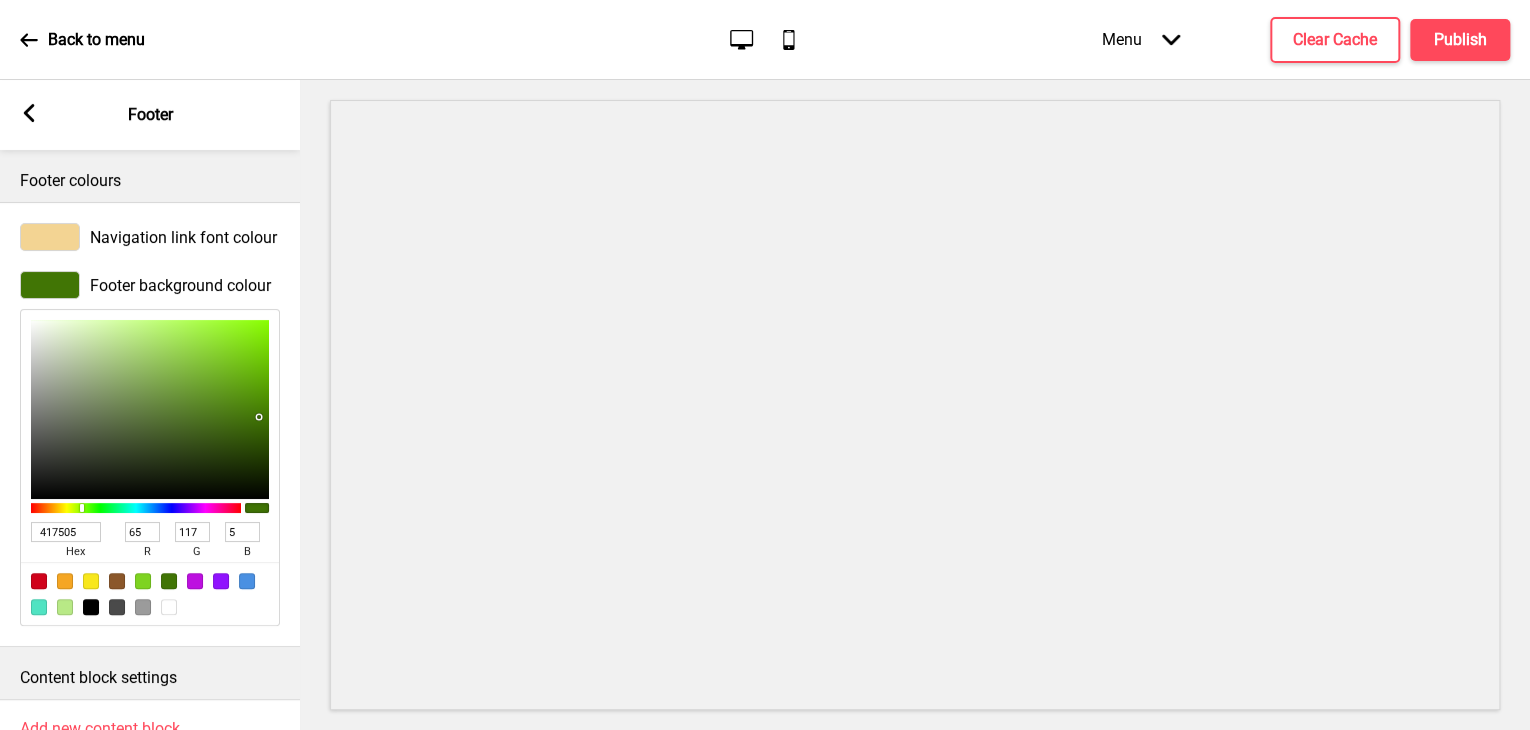 drag, startPoint x: 84, startPoint y: 534, endPoint x: -4, endPoint y: 521, distance: 88.95505 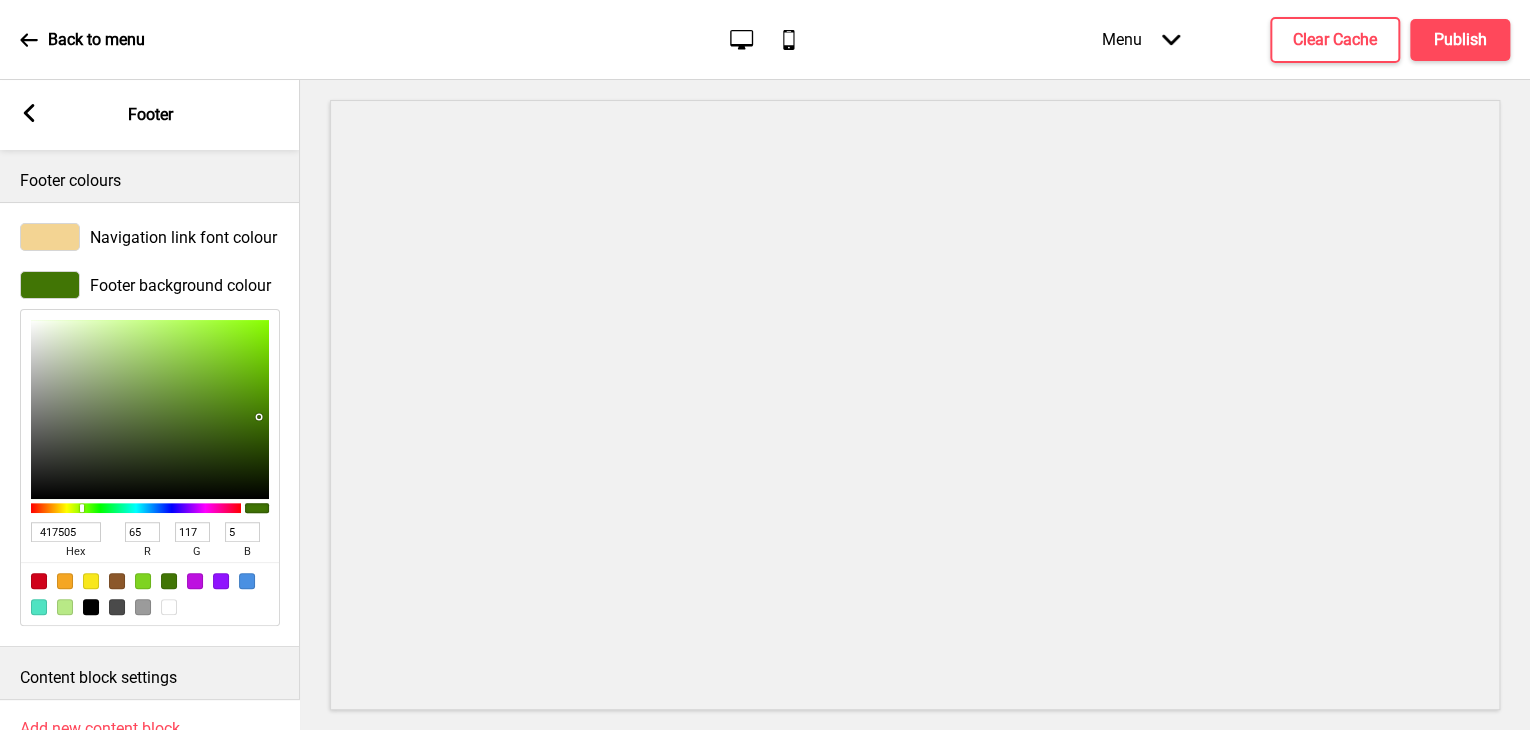 type on "076739" 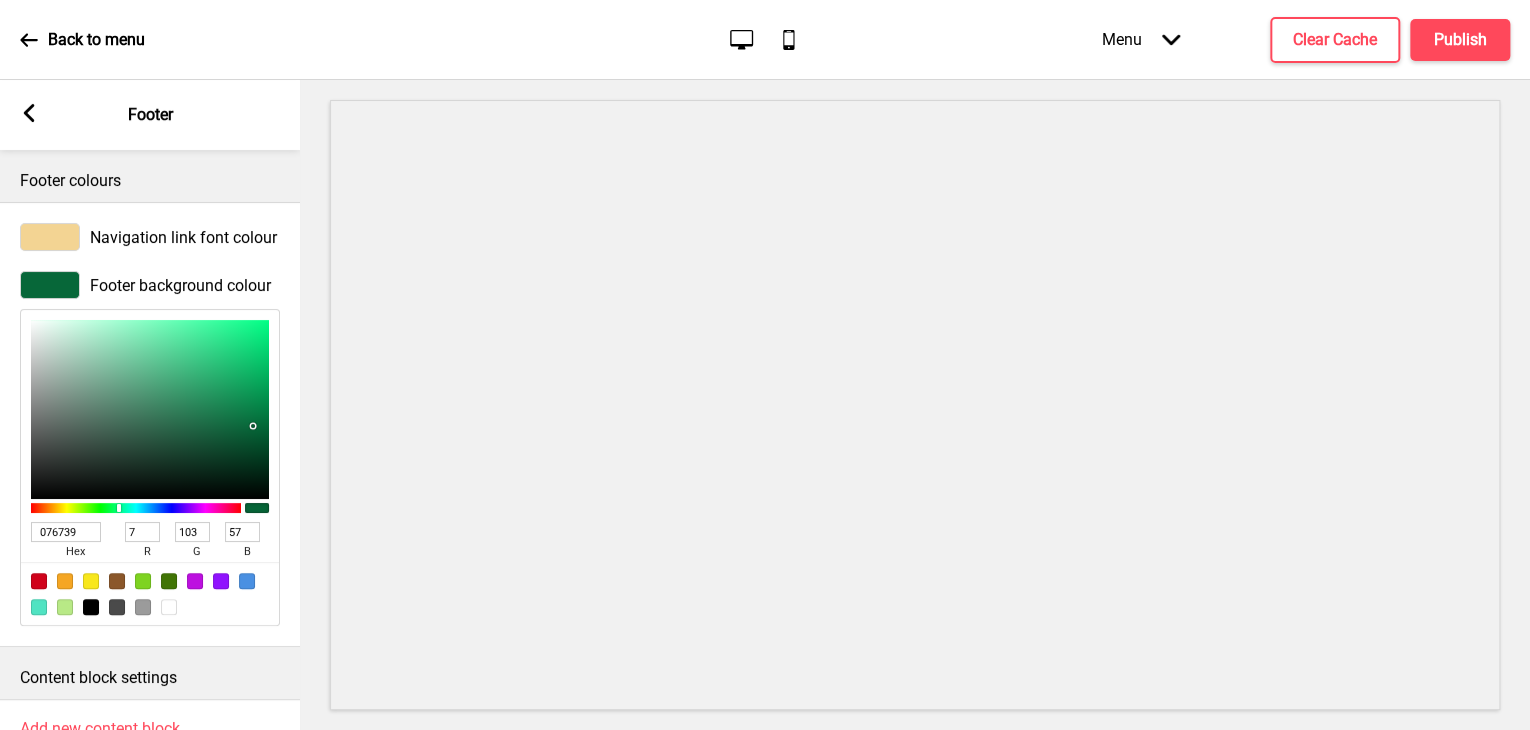 type on "076739" 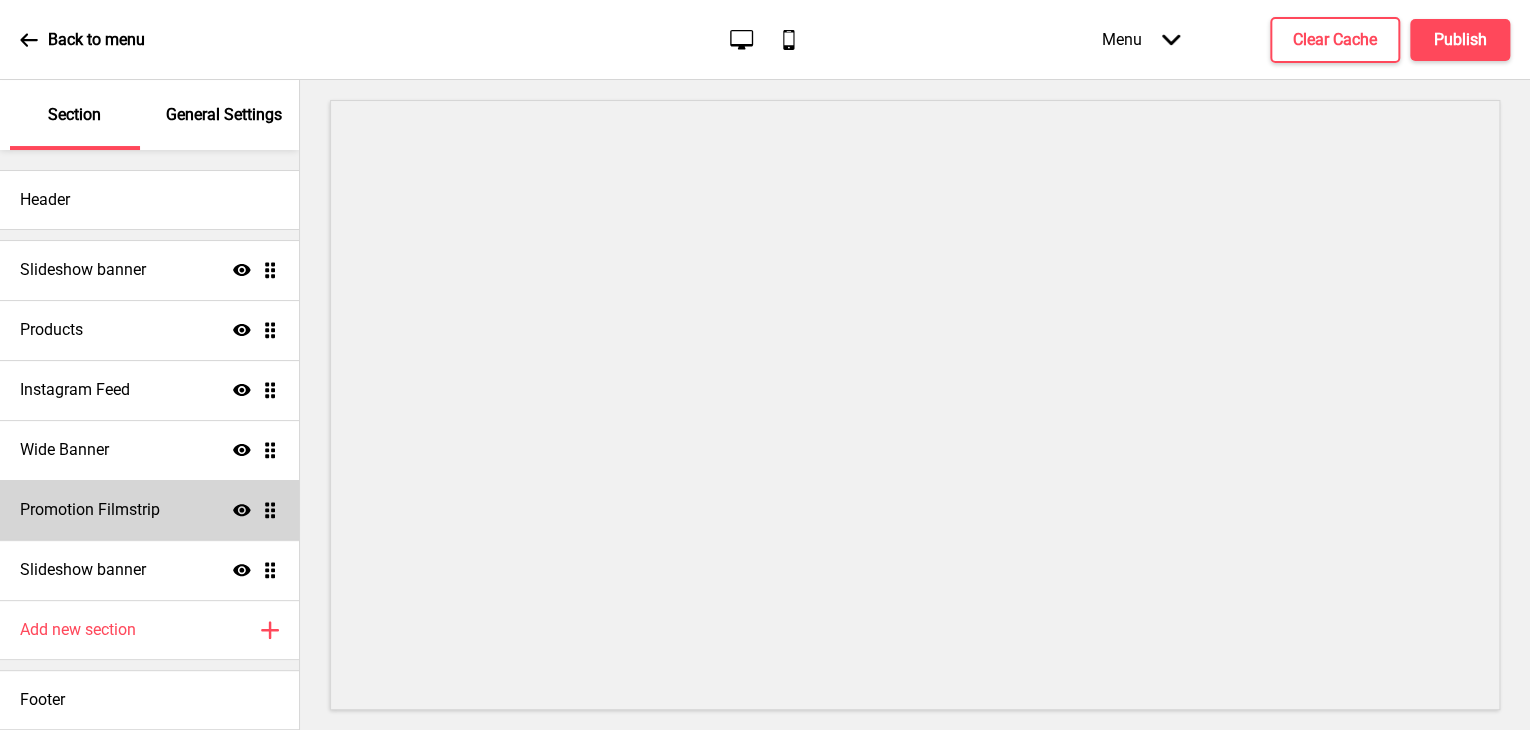 click on "Promotion Filmstrip Show Drag" at bounding box center [149, 510] 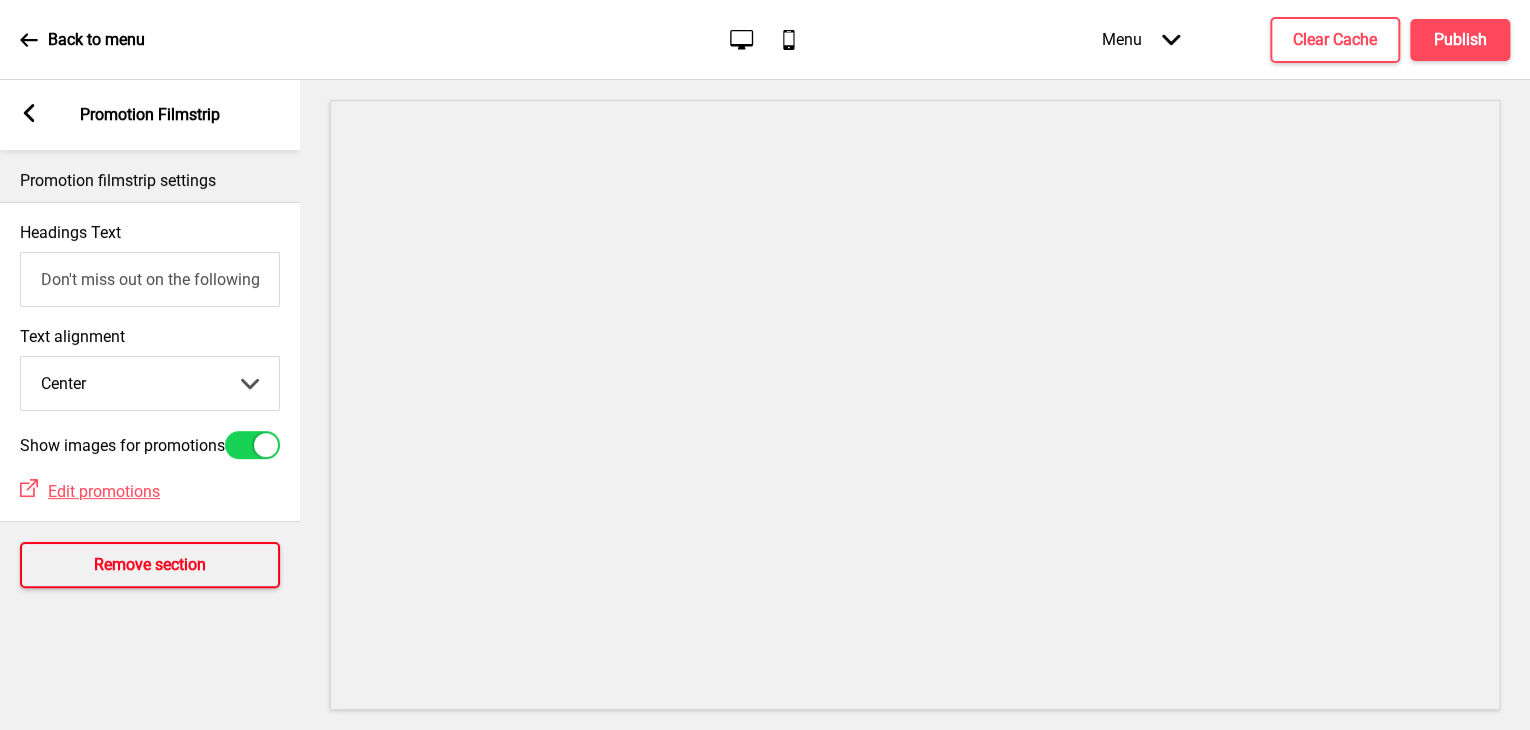 click on "Remove section" at bounding box center [150, 565] 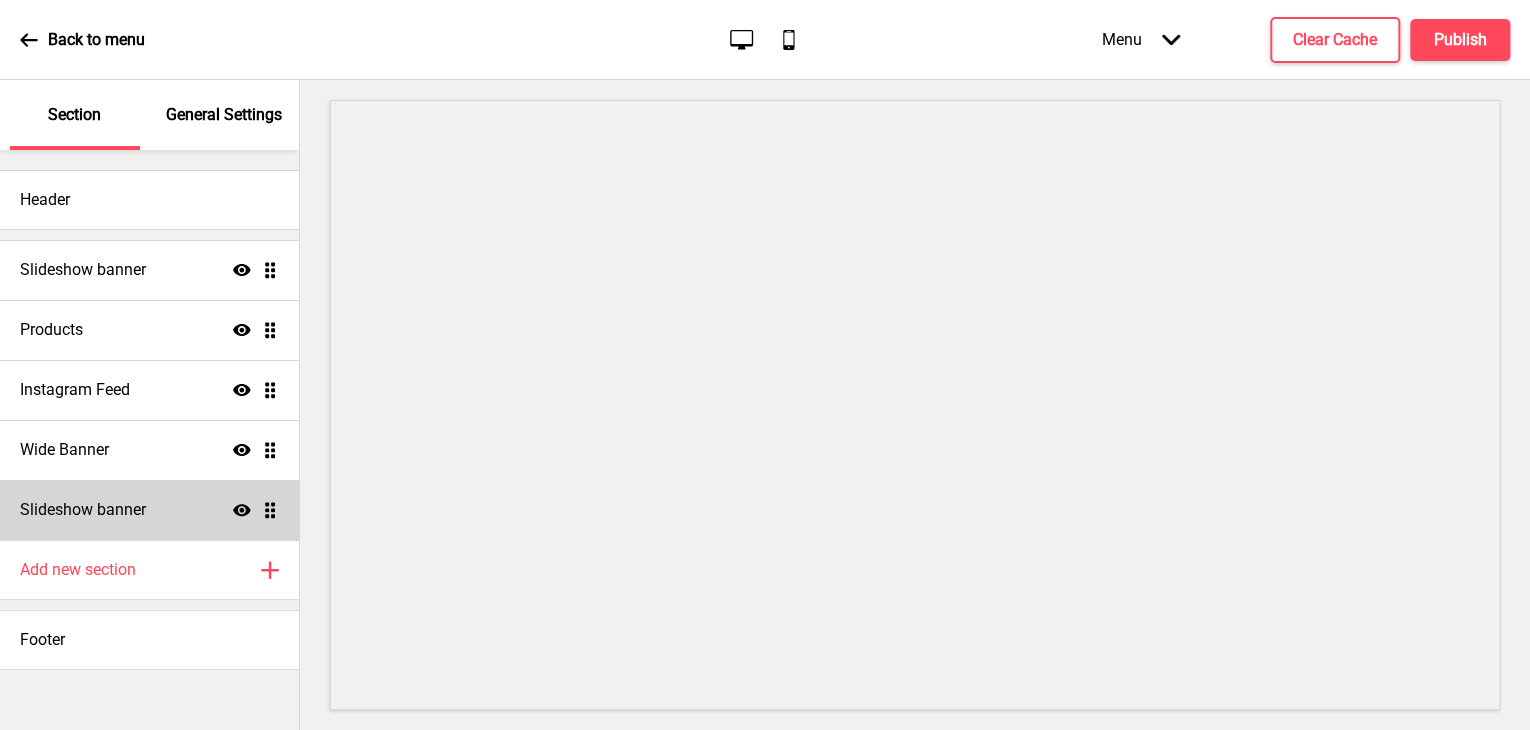 click on "Slideshow banner Show Drag" at bounding box center [149, 510] 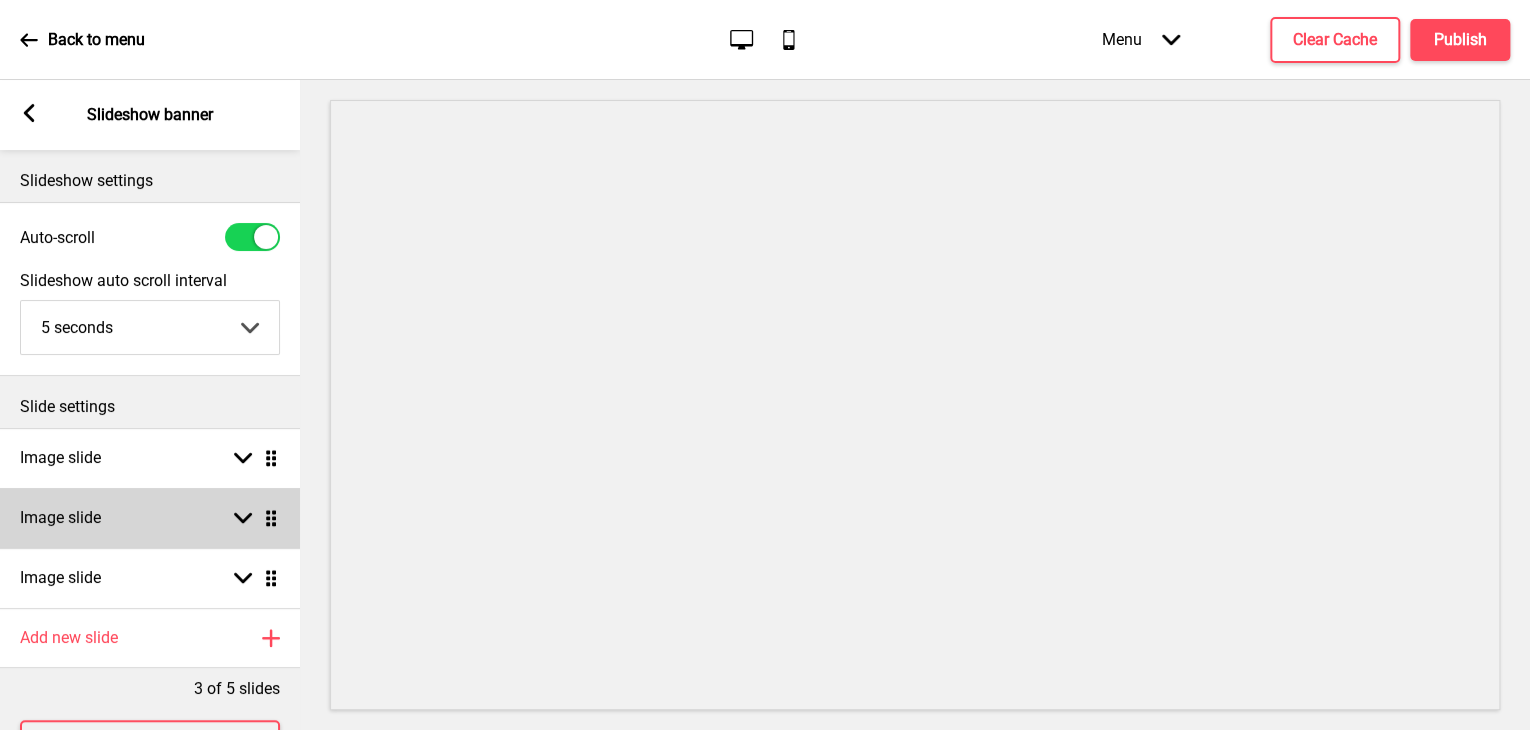 scroll, scrollTop: 90, scrollLeft: 0, axis: vertical 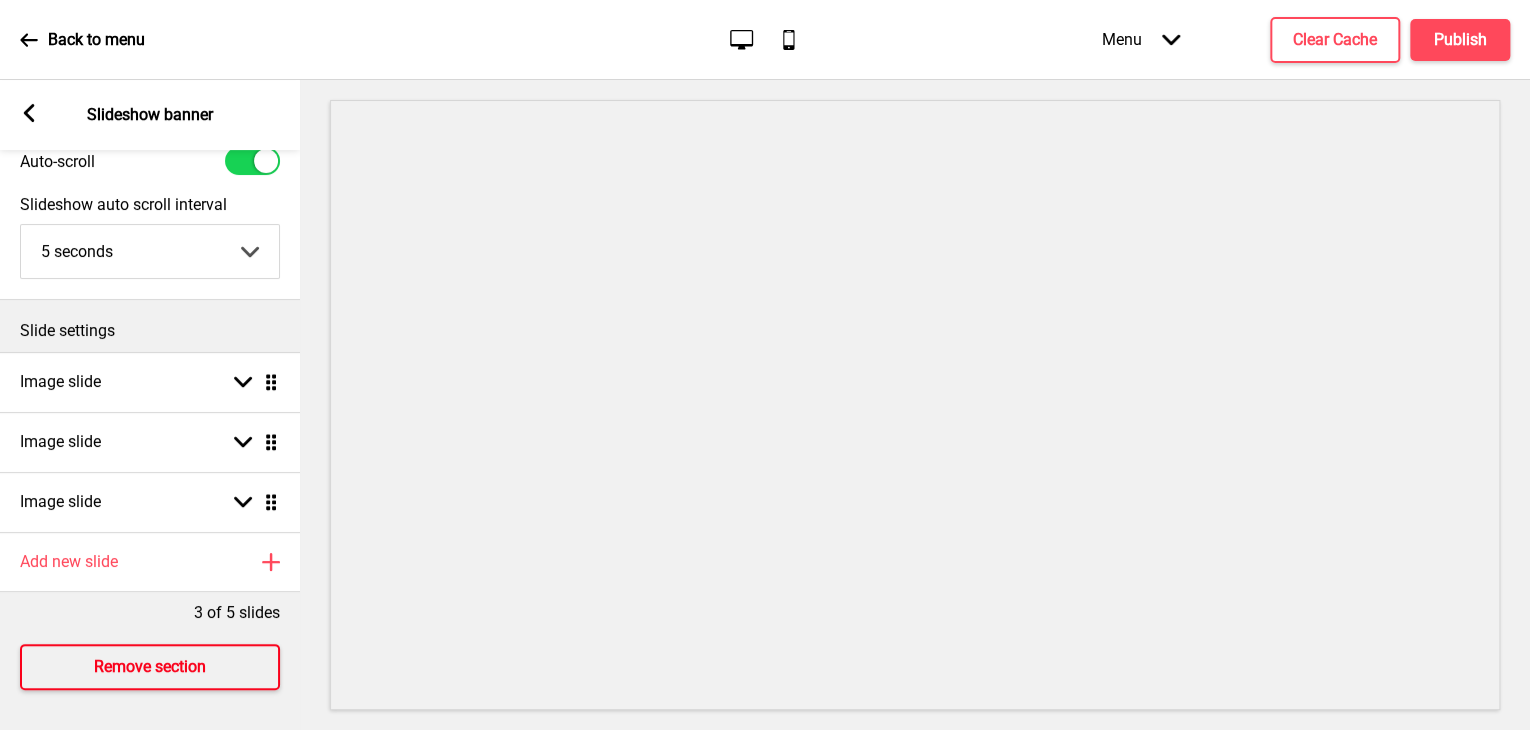 click on "Remove section" at bounding box center [150, 667] 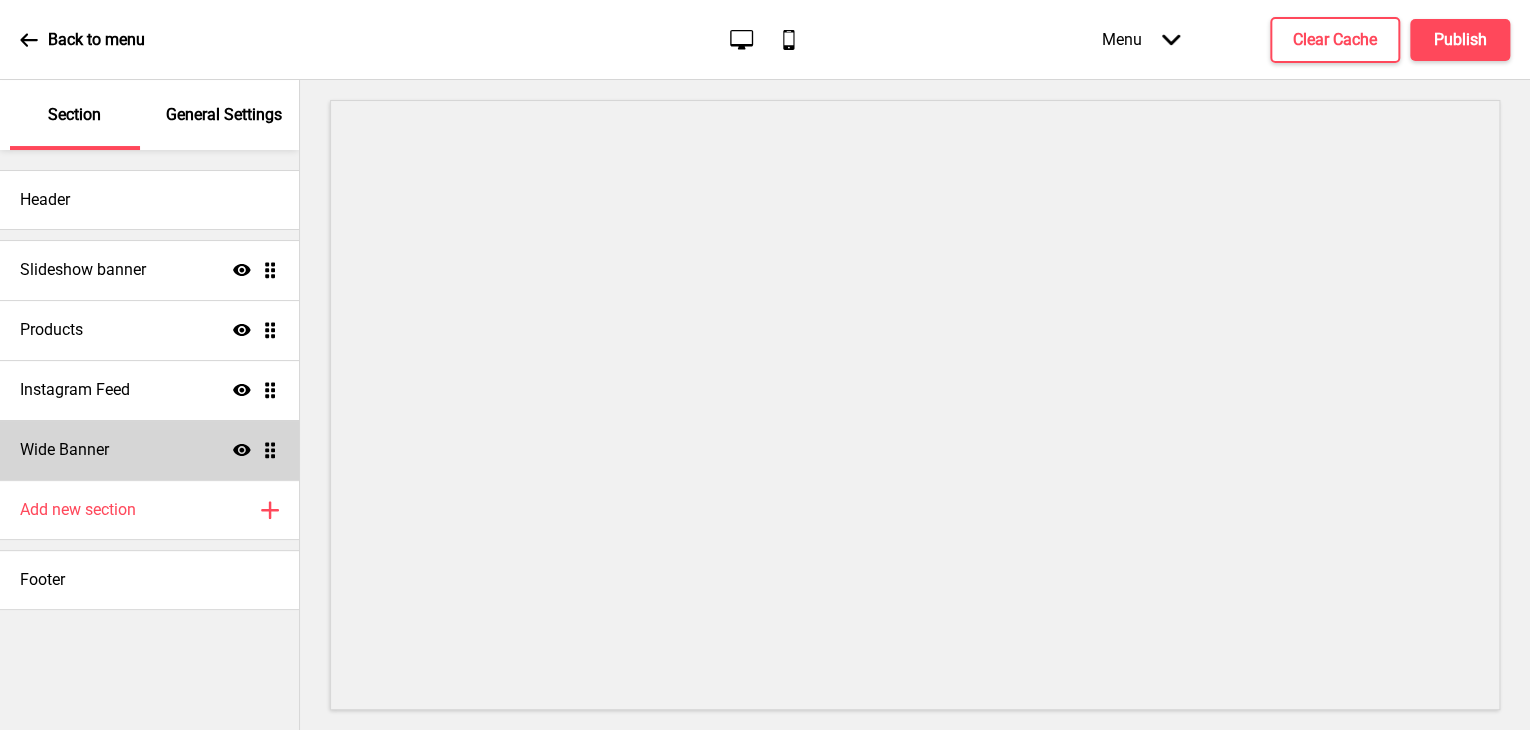 click on "Wide Banner Show Drag" at bounding box center [149, 450] 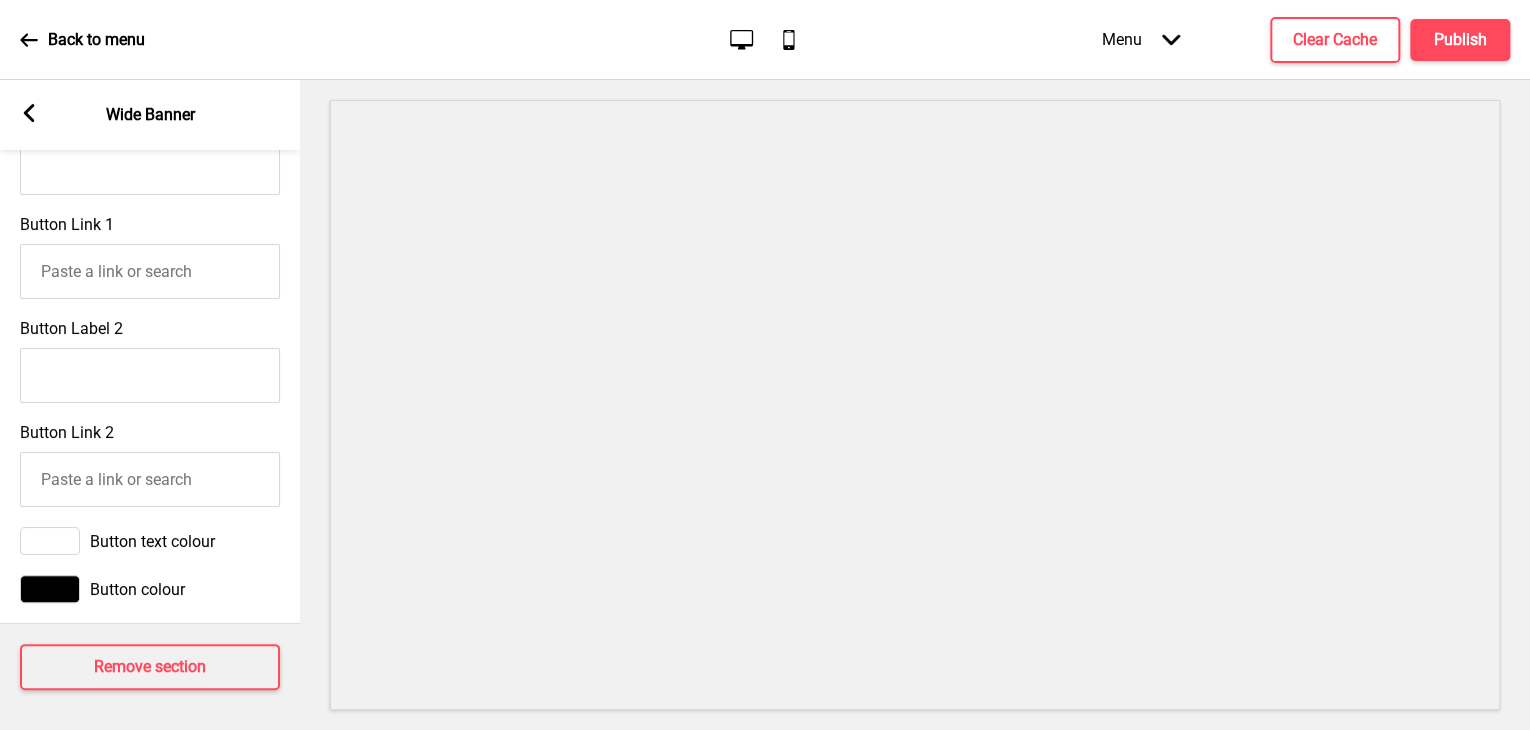 scroll, scrollTop: 1138, scrollLeft: 0, axis: vertical 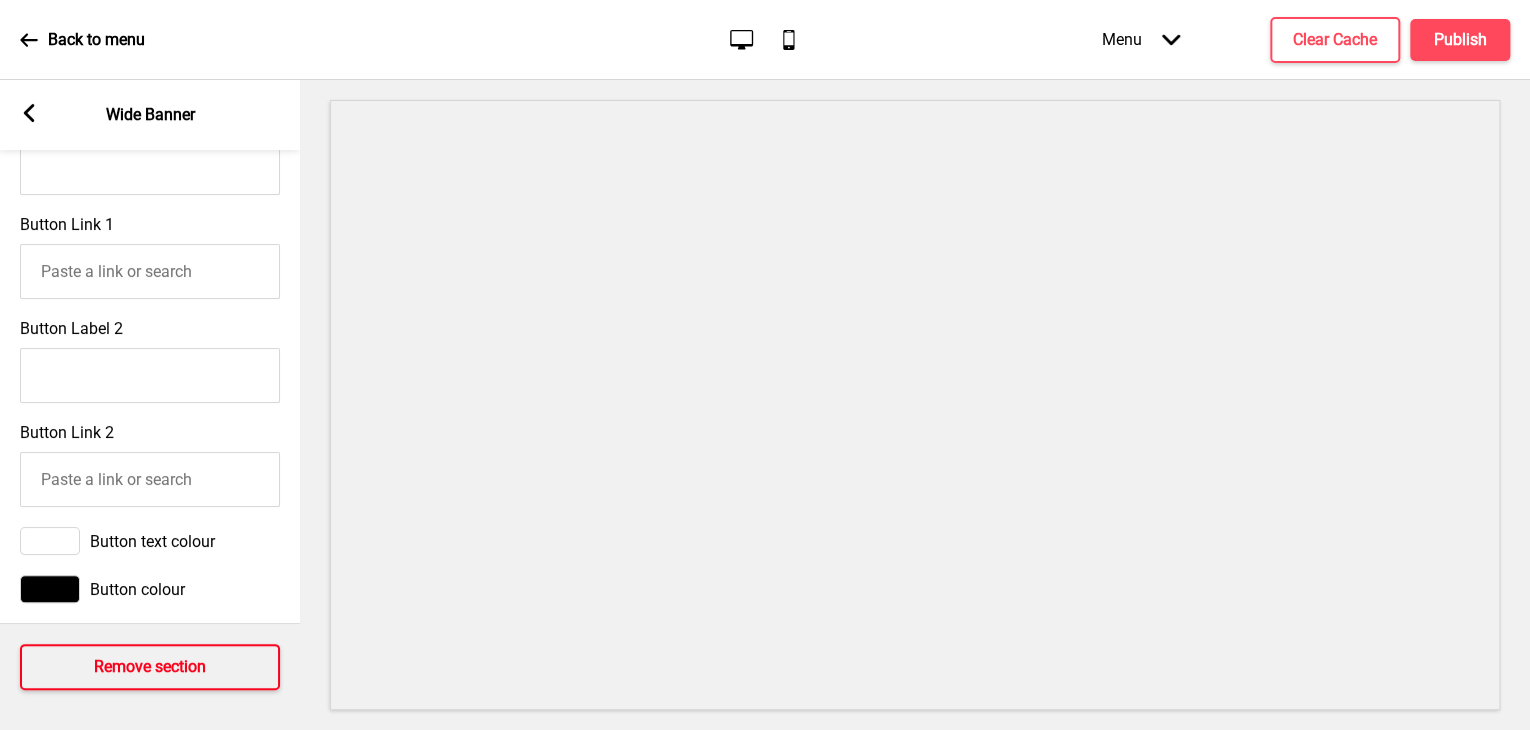 click on "Remove section" at bounding box center [150, 667] 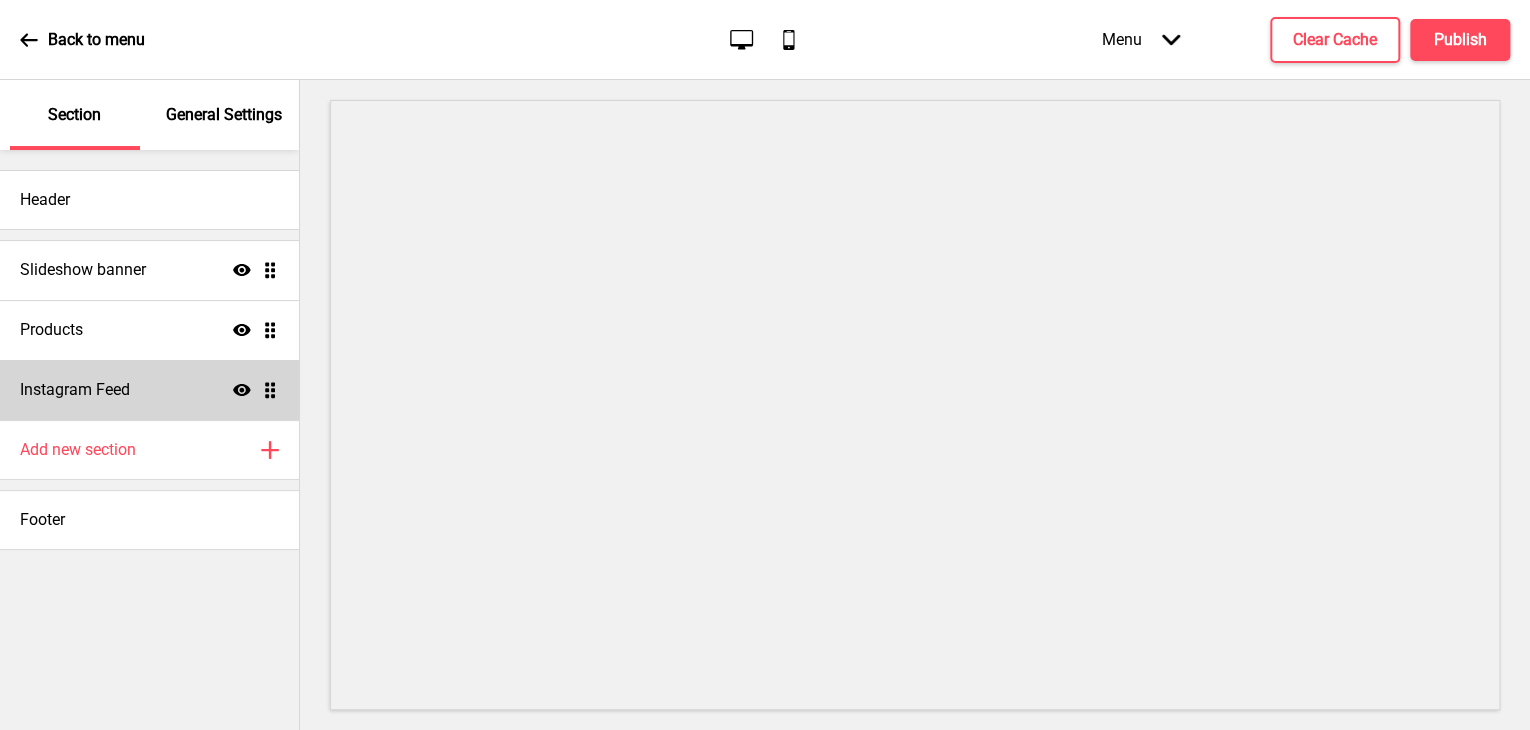 click on "Instagram Feed Show Drag" at bounding box center (149, 390) 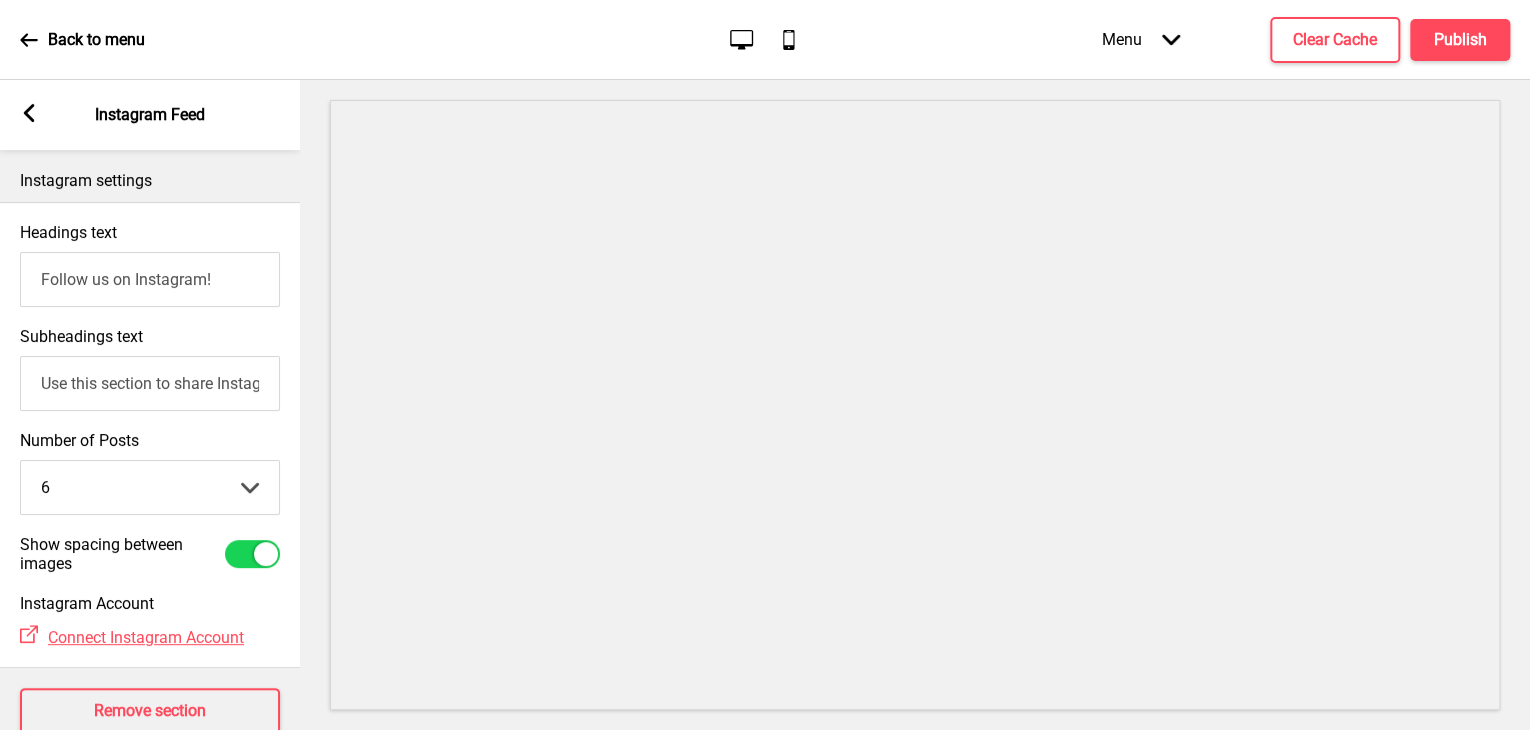scroll, scrollTop: 64, scrollLeft: 0, axis: vertical 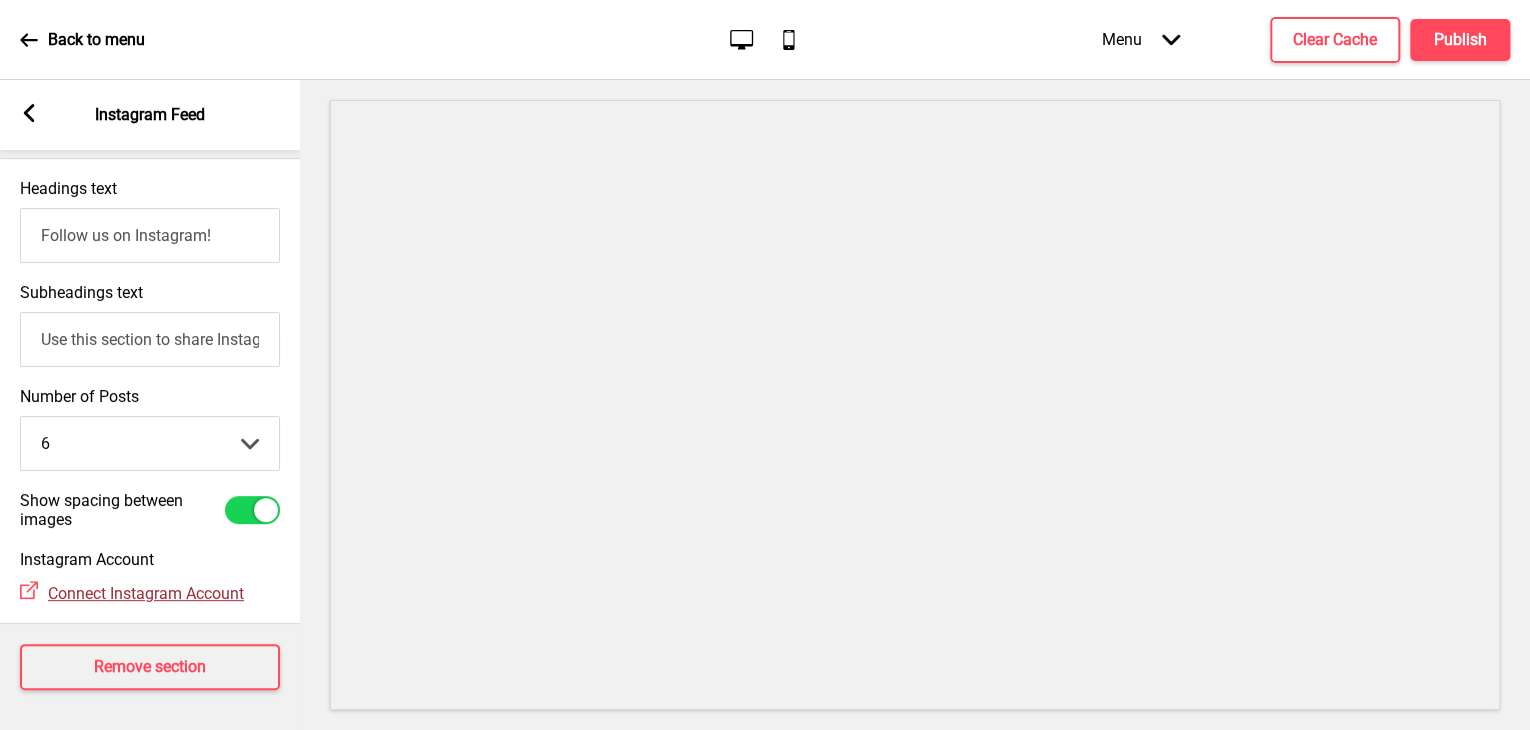 click on "Connect Instagram Account" at bounding box center (146, 593) 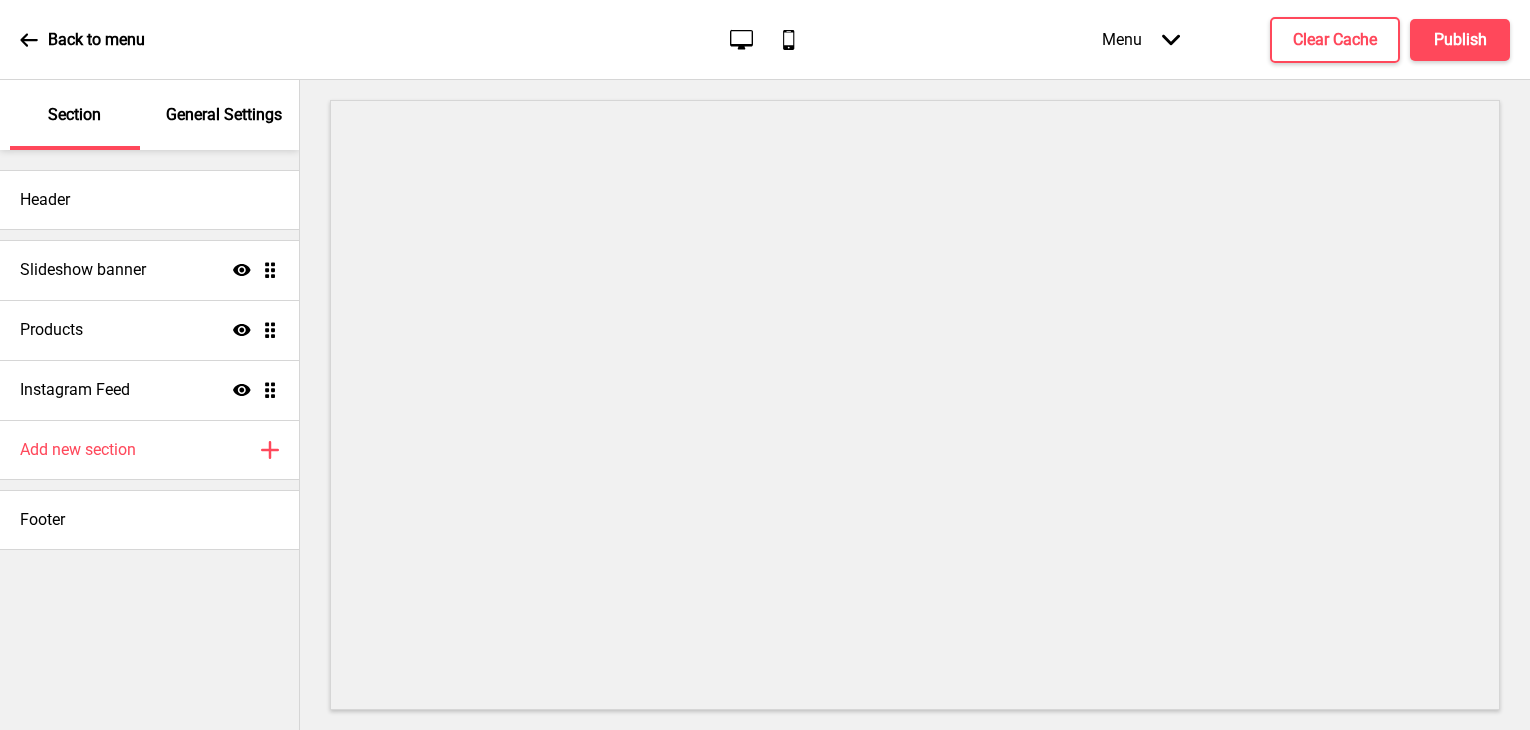 scroll, scrollTop: 0, scrollLeft: 0, axis: both 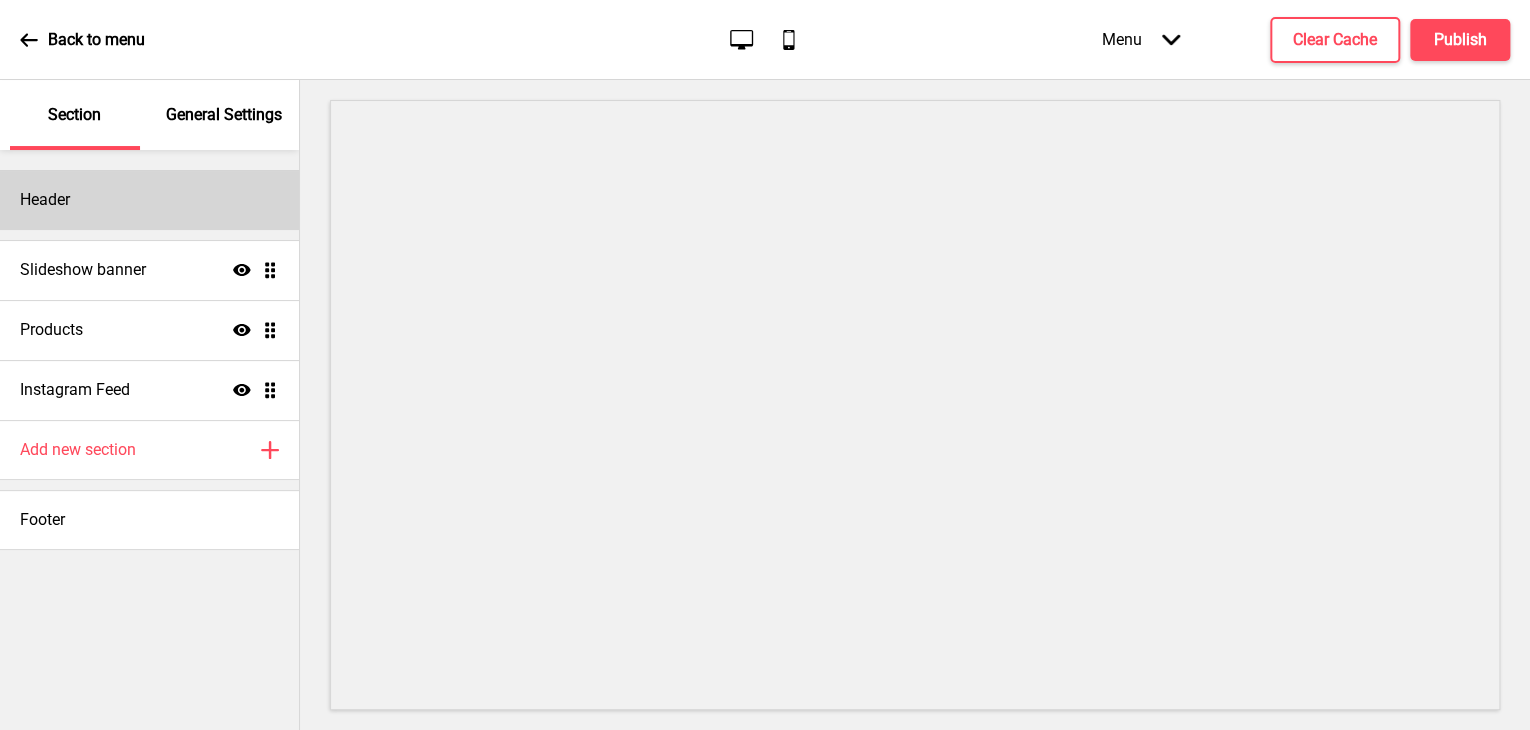 click on "Header" at bounding box center [149, 200] 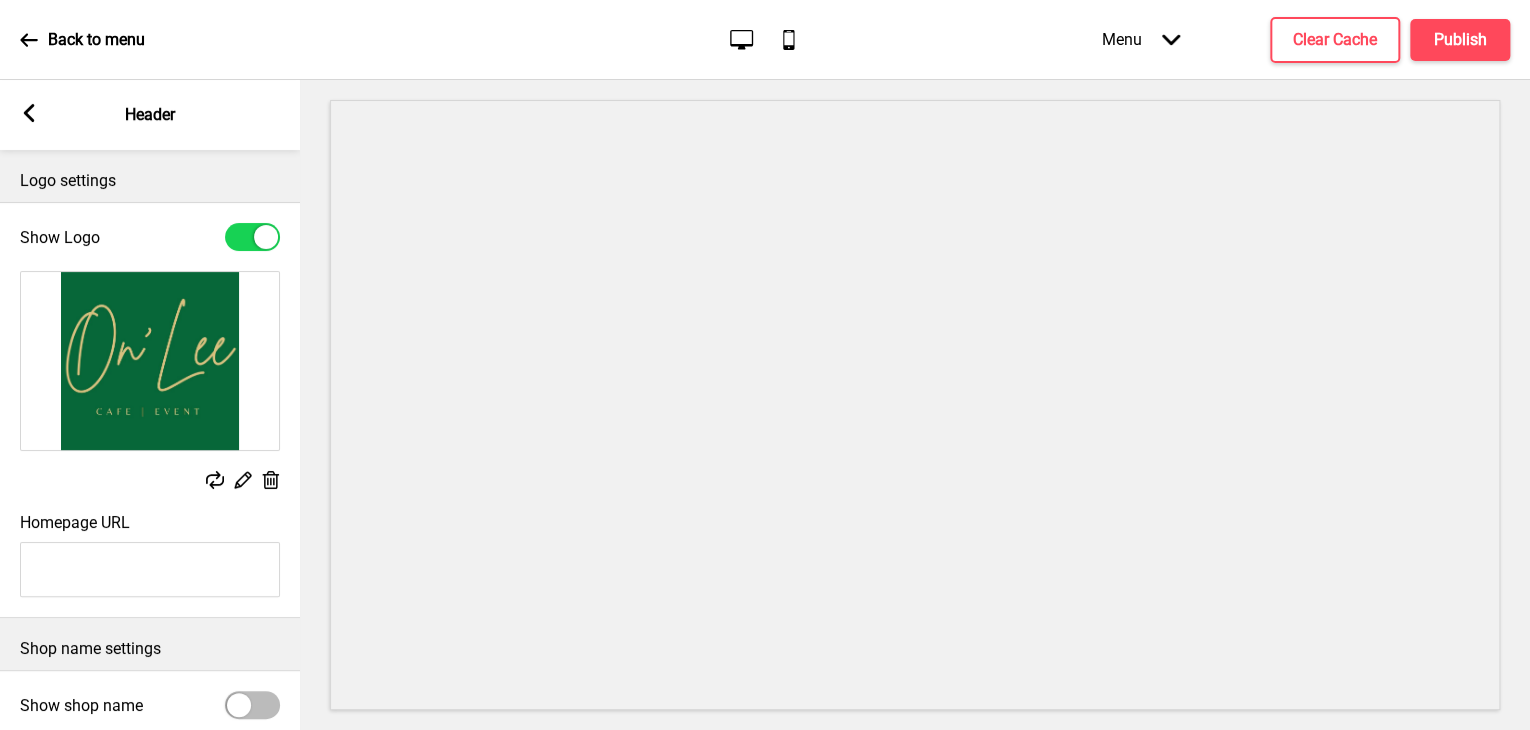 click 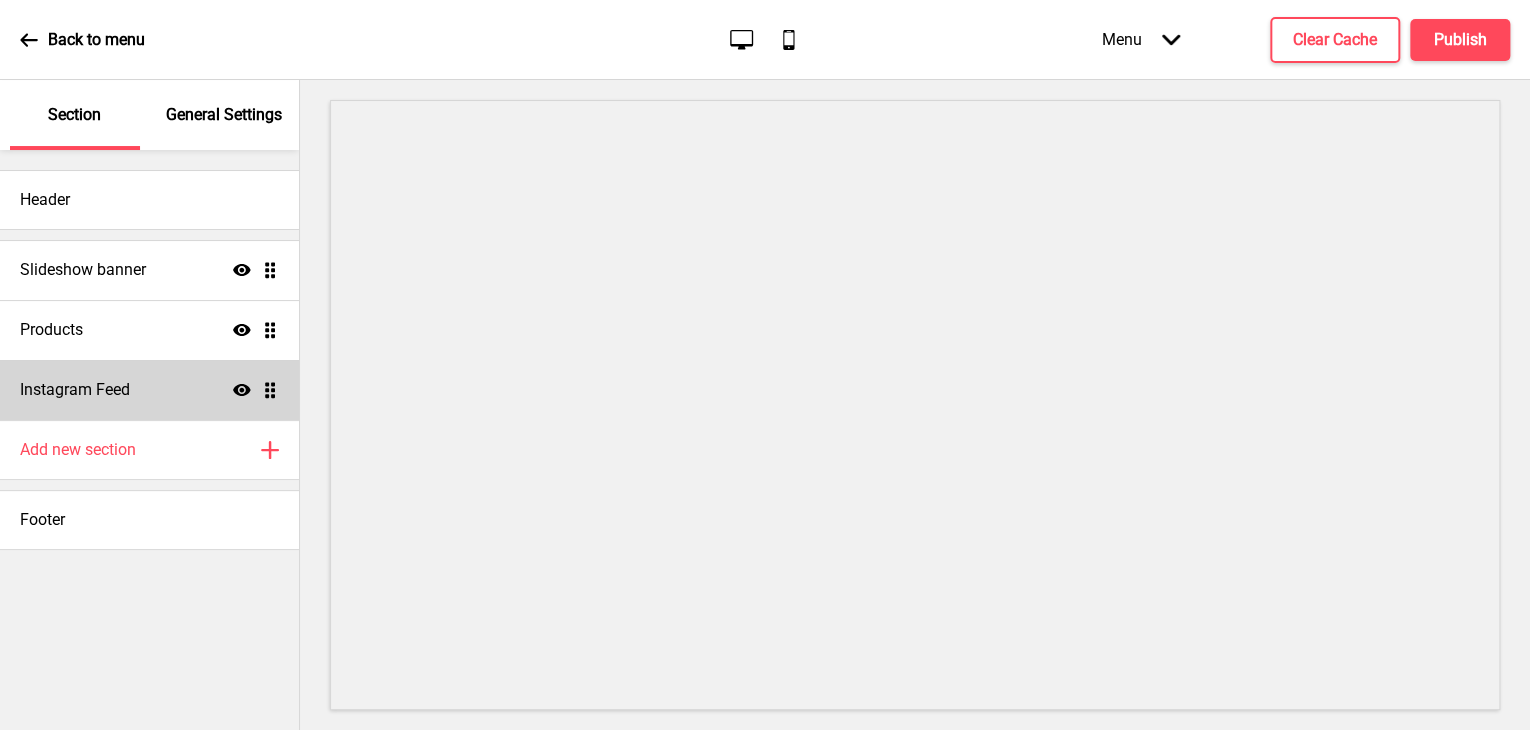 click on "Instagram Feed Show Drag" at bounding box center [149, 390] 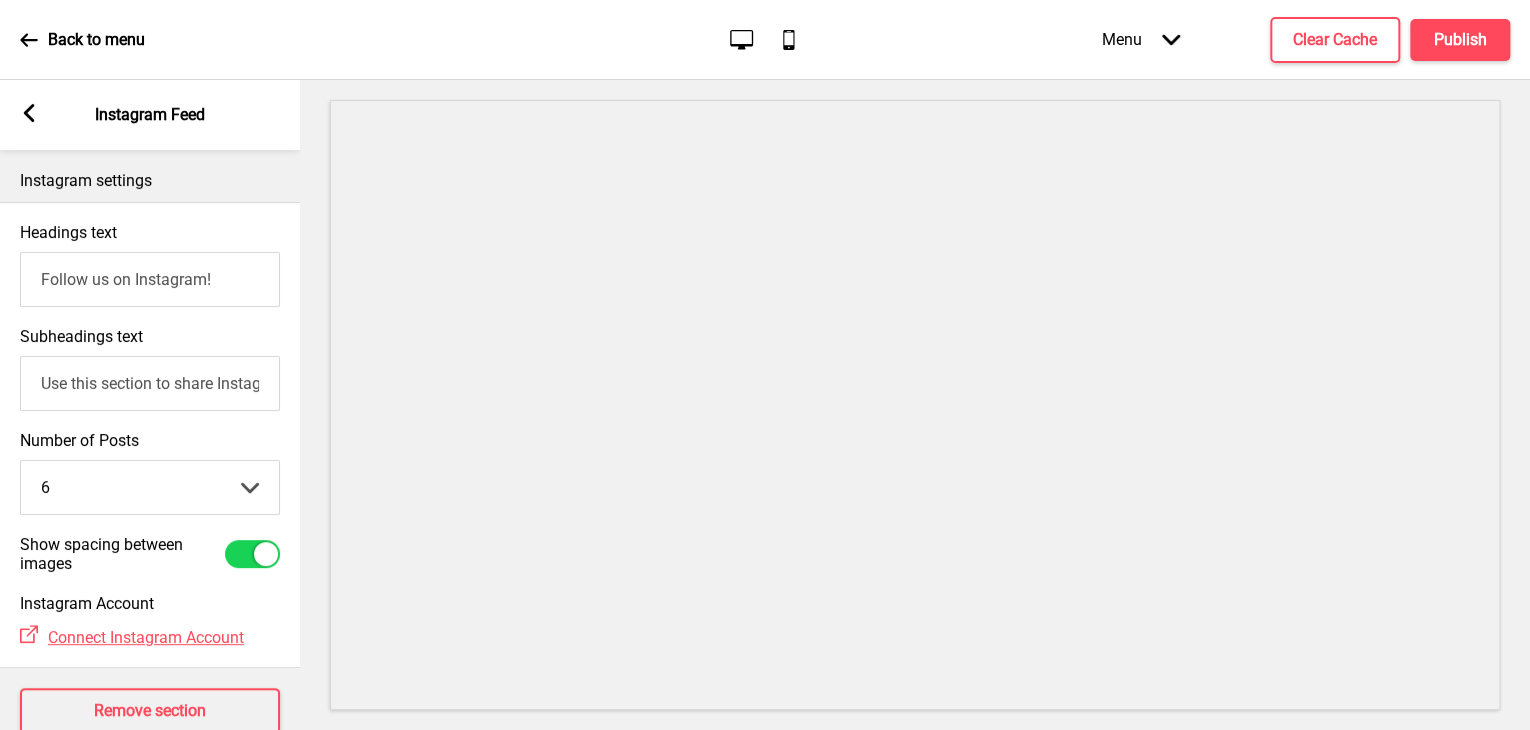 scroll, scrollTop: 0, scrollLeft: 0, axis: both 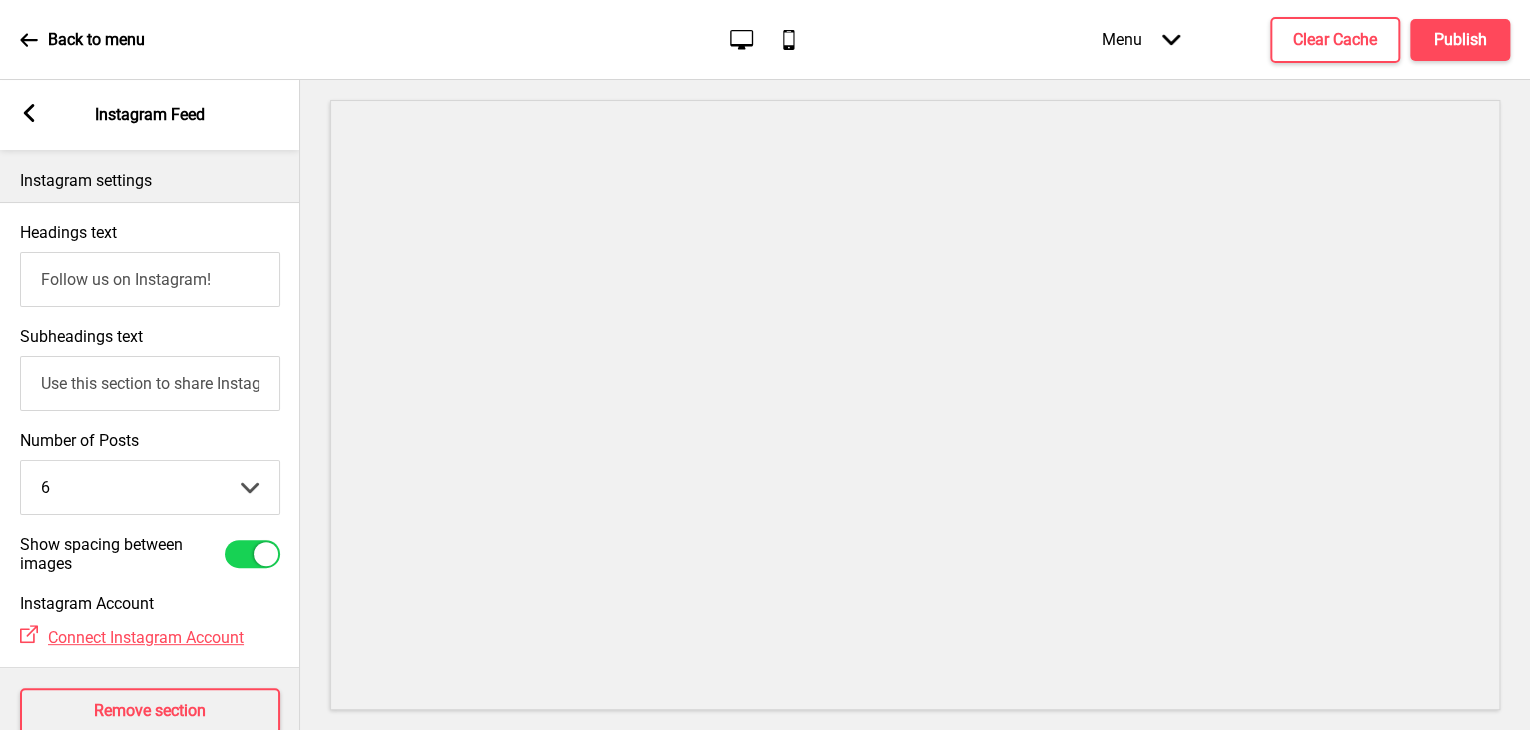 type on "am posts with your customers" 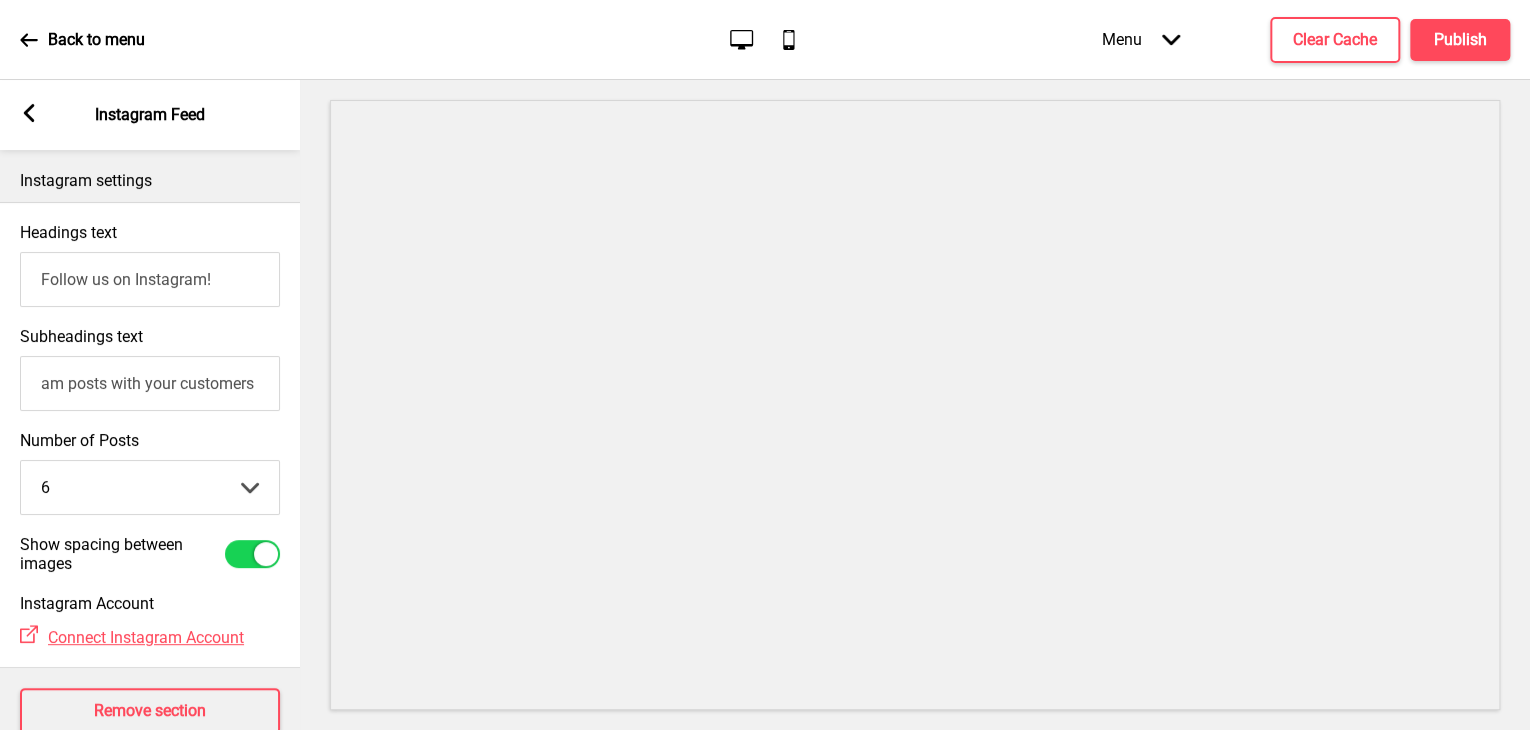 drag, startPoint x: 256, startPoint y: 400, endPoint x: -4, endPoint y: 403, distance: 260.0173 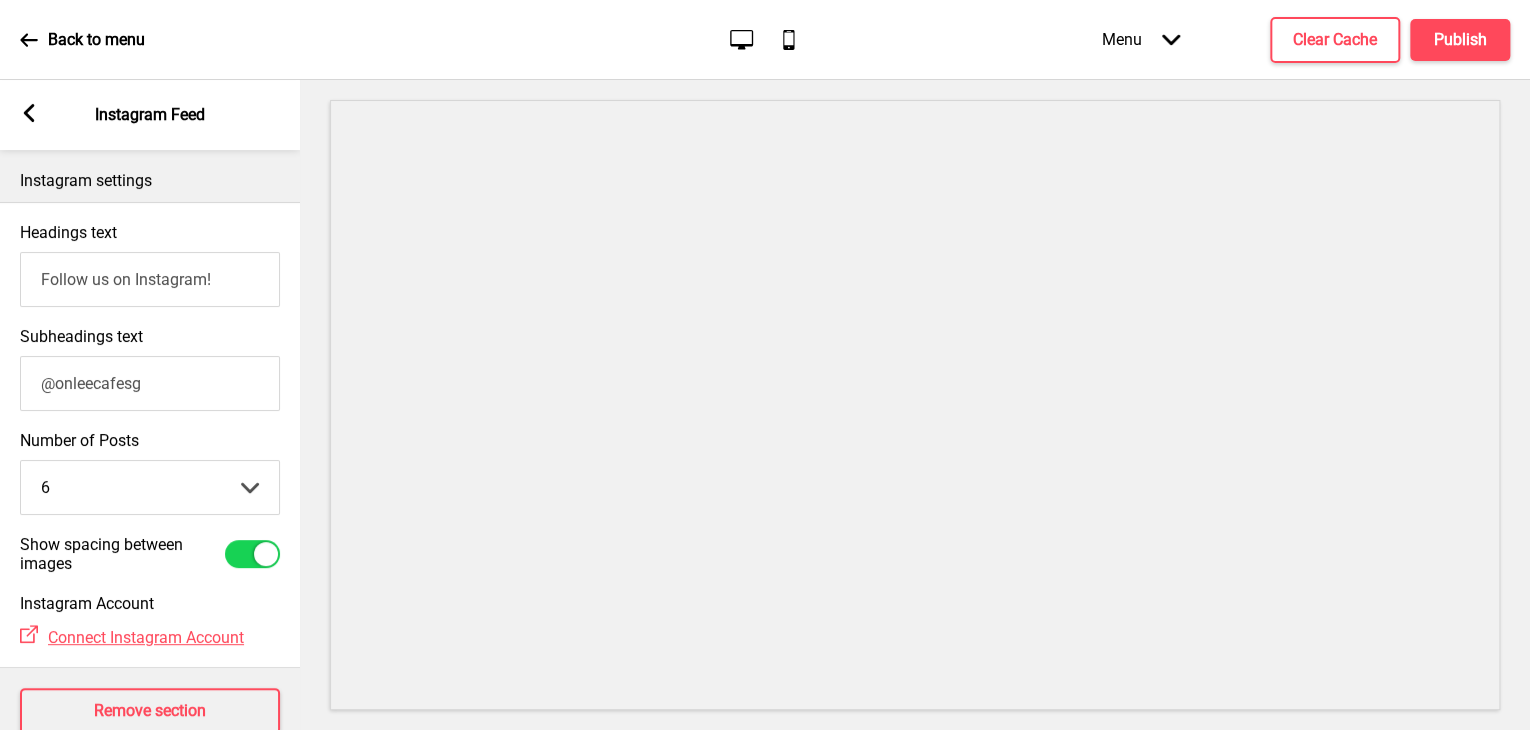 scroll, scrollTop: 0, scrollLeft: 0, axis: both 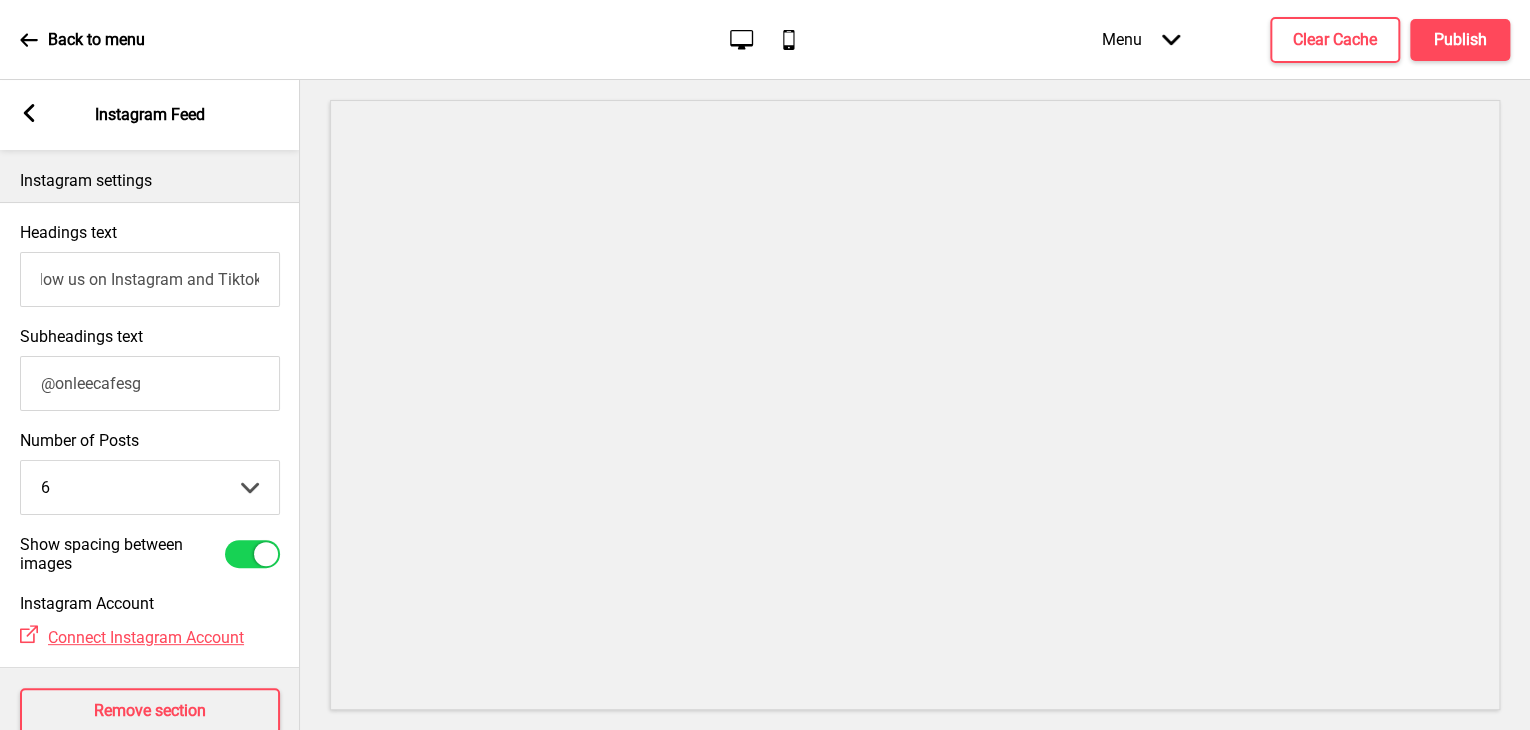 type on "Follow us on Instagram and Tiktok" 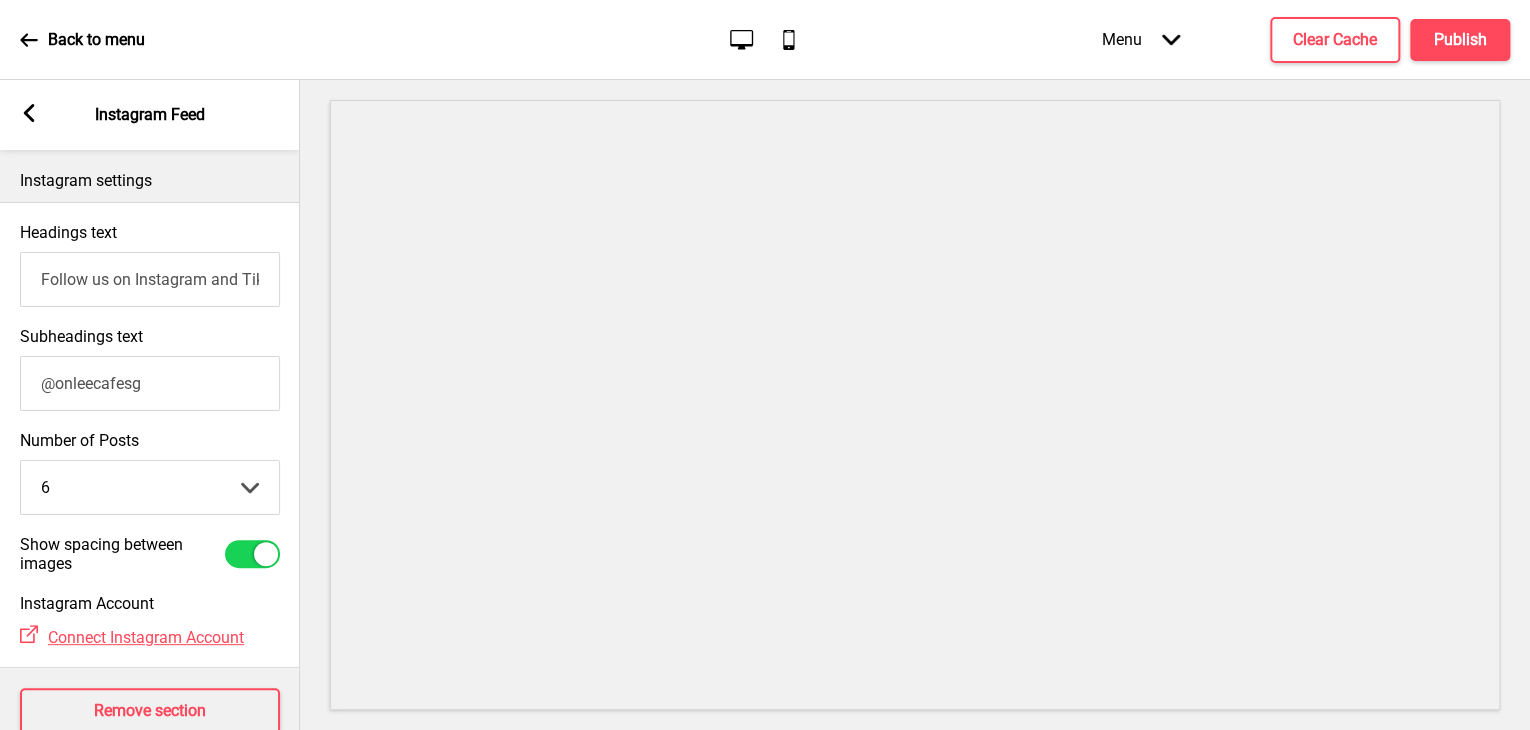 click on "@onleecafesg" at bounding box center [150, 383] 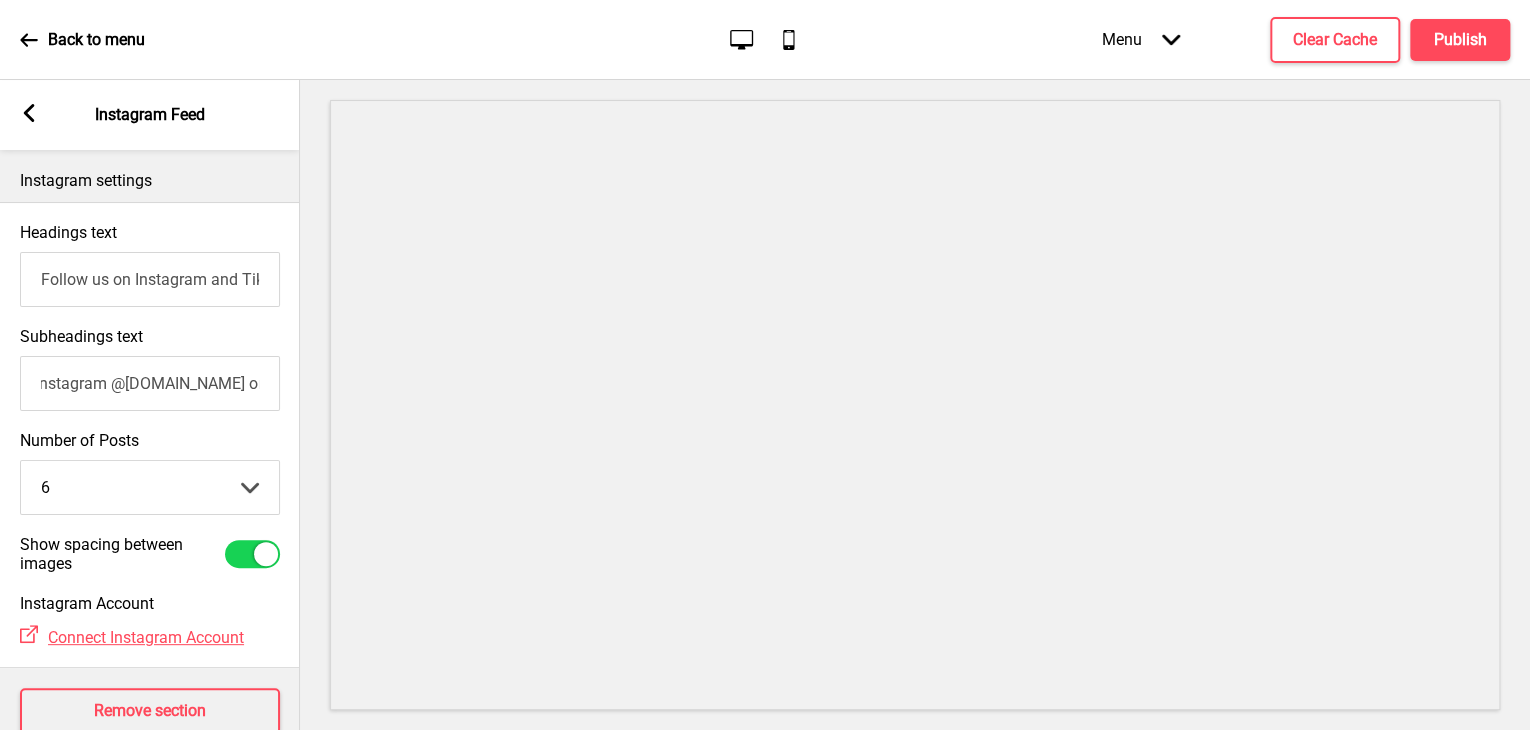 scroll, scrollTop: 0, scrollLeft: 140, axis: horizontal 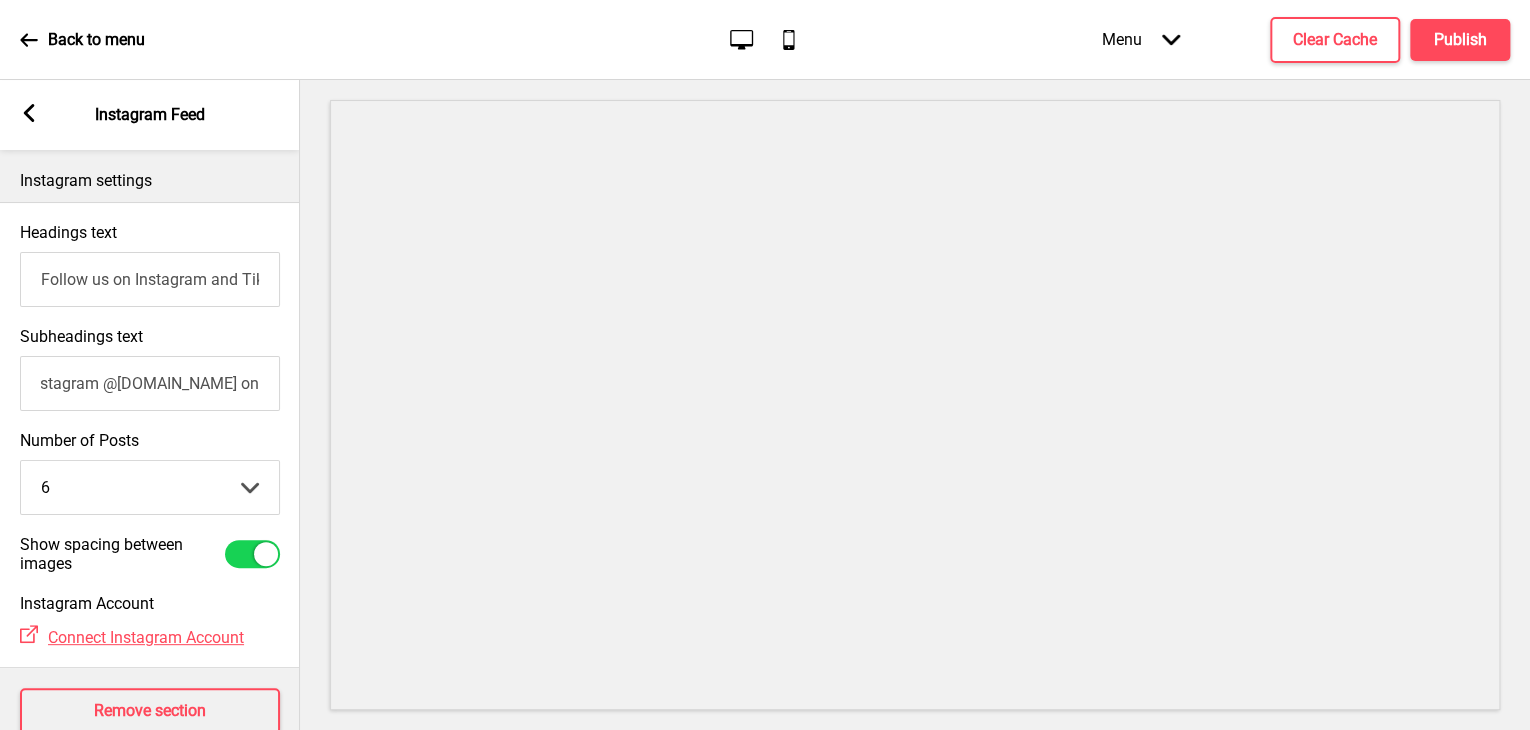 click on "@onleecafesg on Instagram @onlee.cafe on Tiktok" at bounding box center (150, 383) 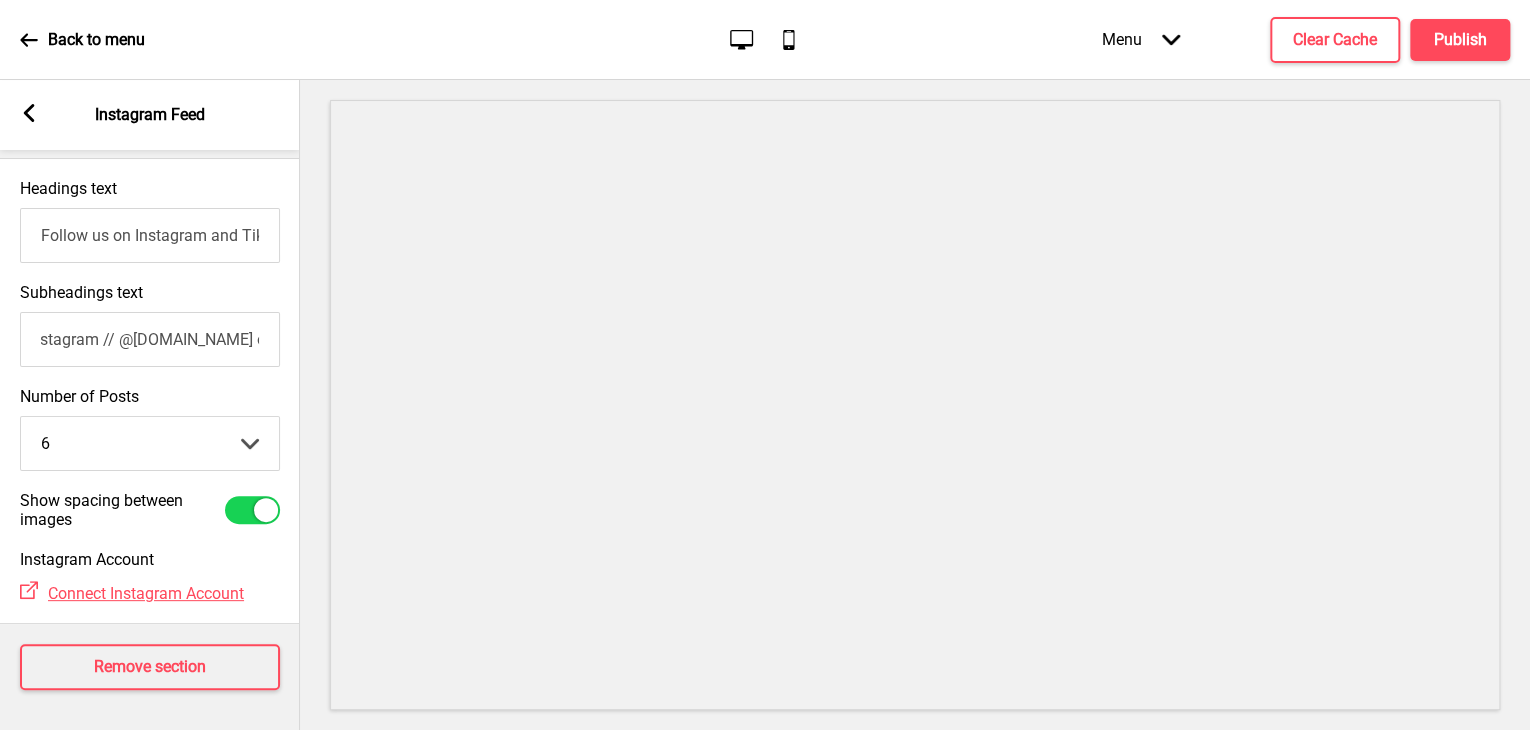scroll, scrollTop: 0, scrollLeft: 0, axis: both 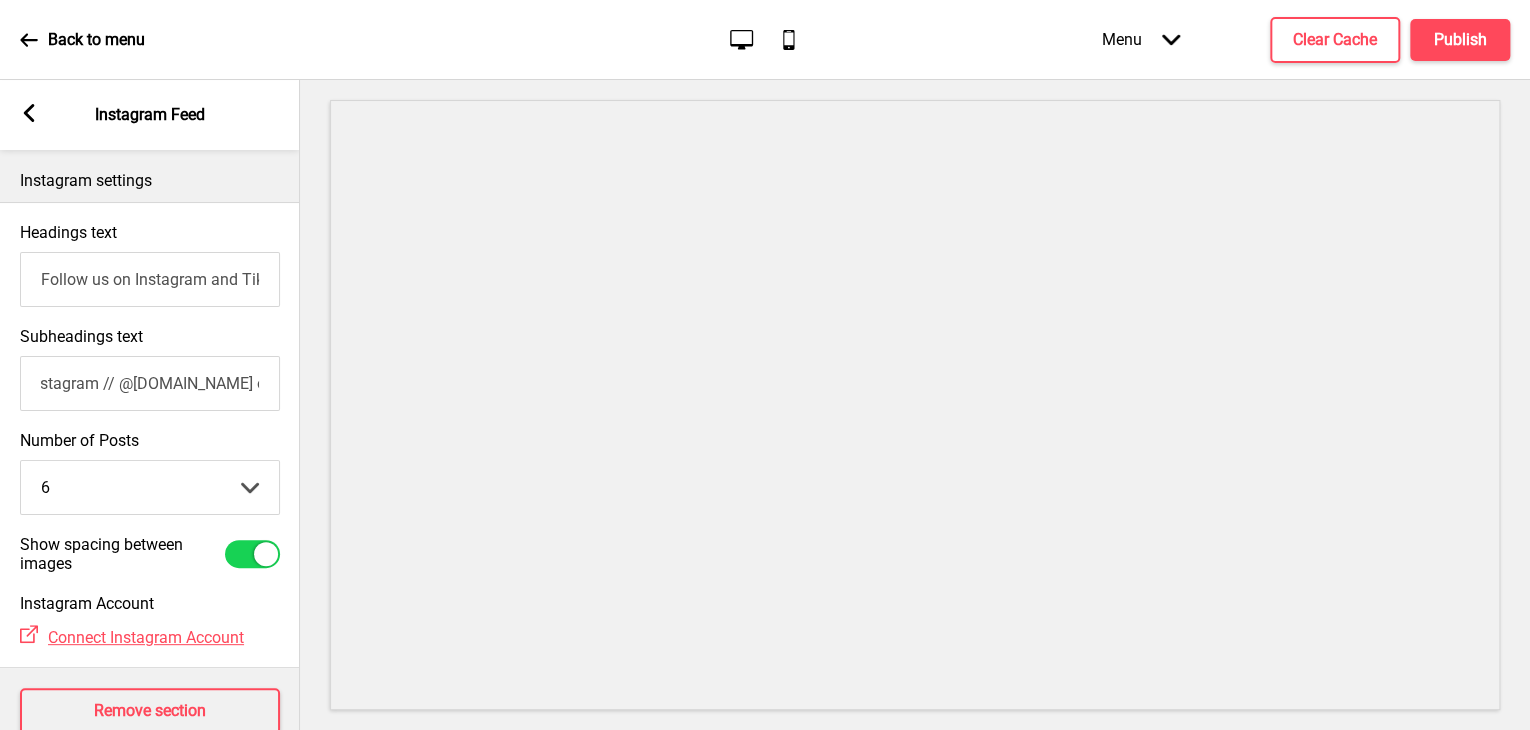type on "@onleecafesg on Instagram // @onlee.cafe on Tiktok" 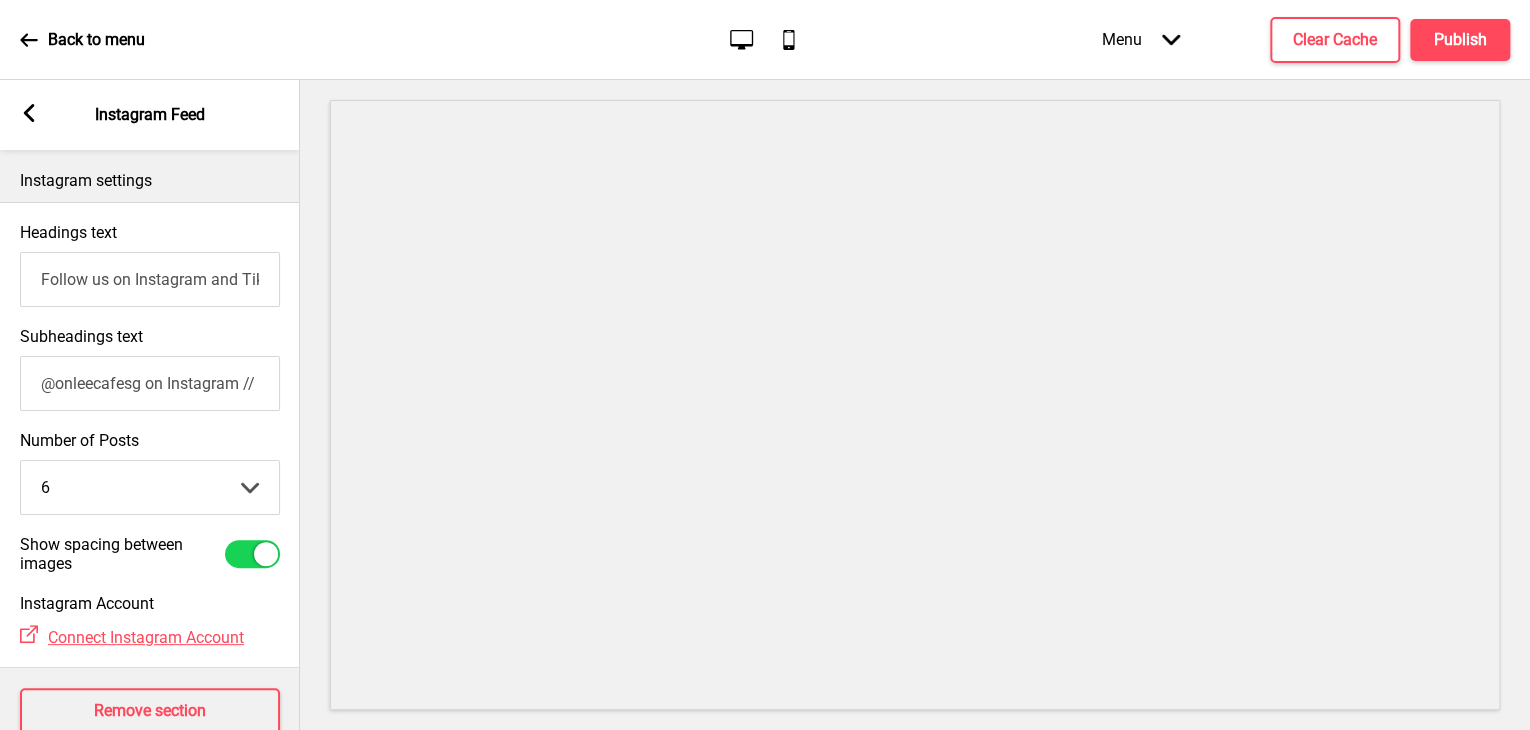 click 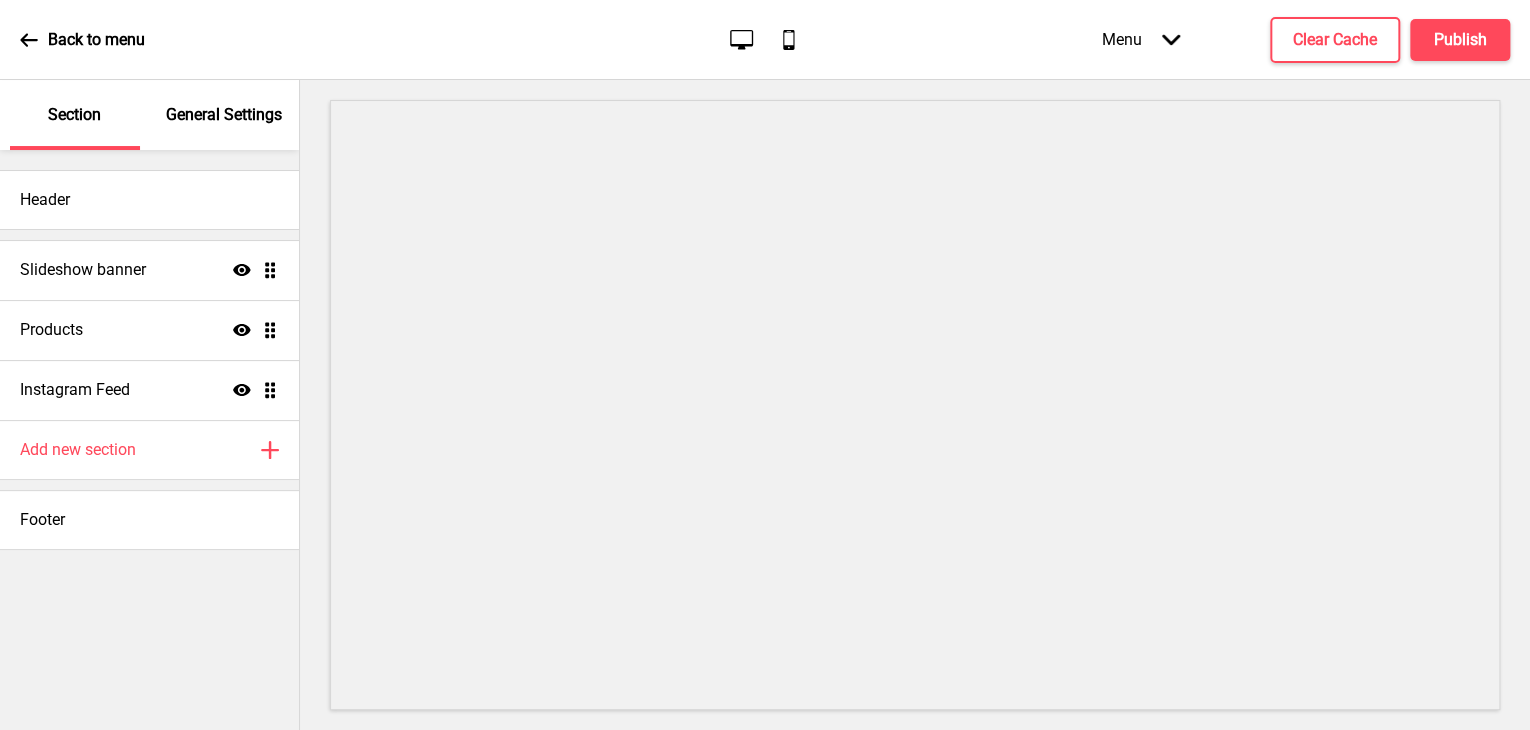 click on "General Settings" at bounding box center [225, 115] 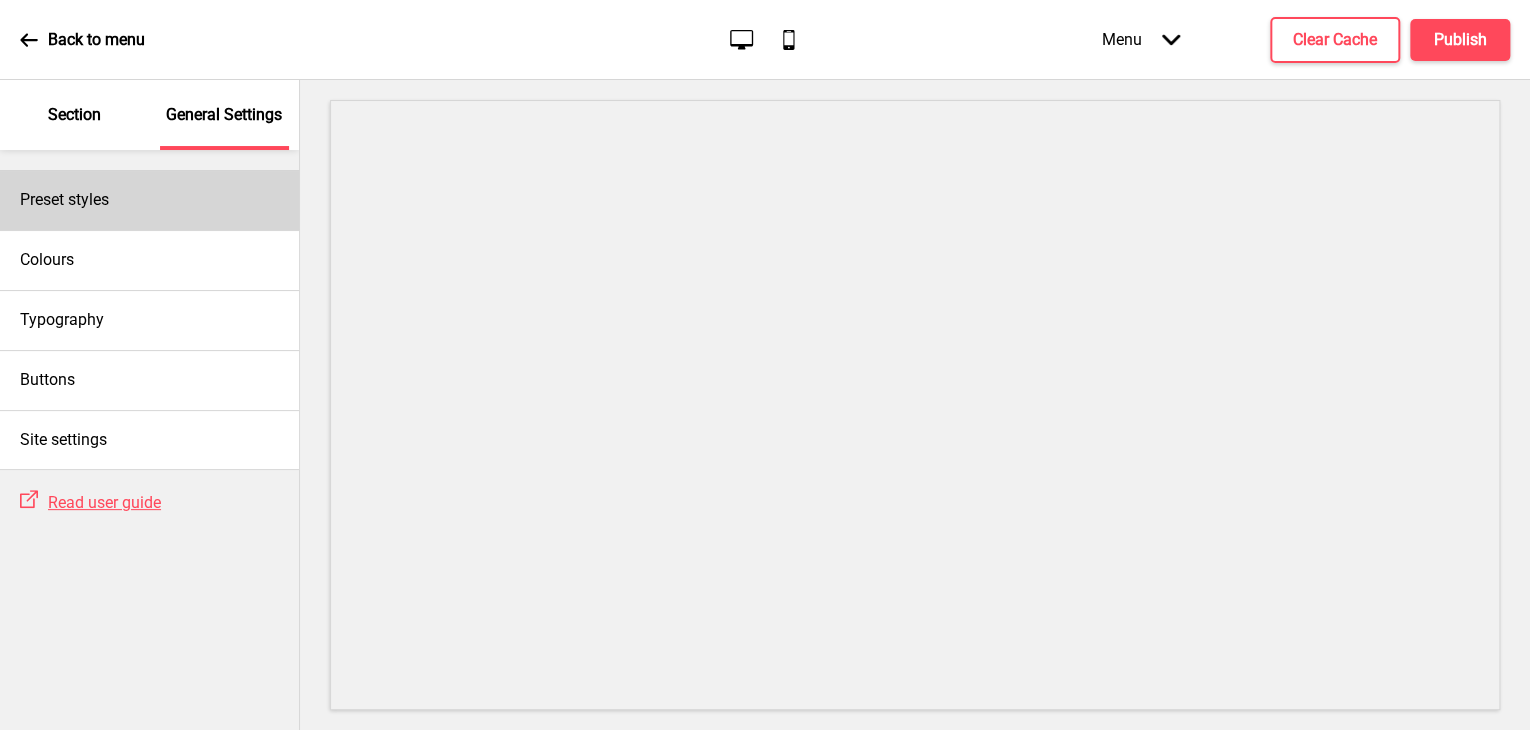 click on "Preset styles" at bounding box center [149, 200] 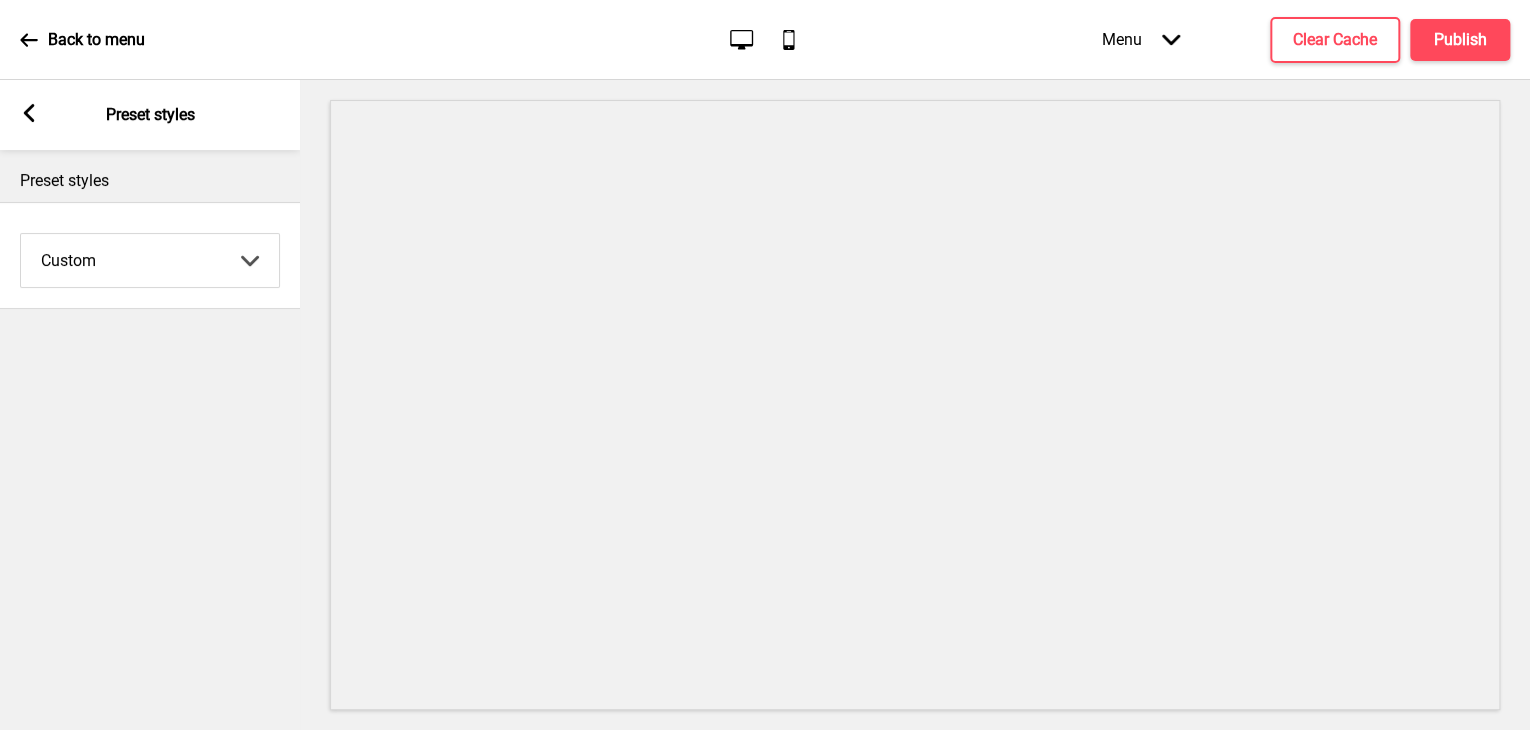 click on "Arrow left Preset styles" at bounding box center (150, 115) 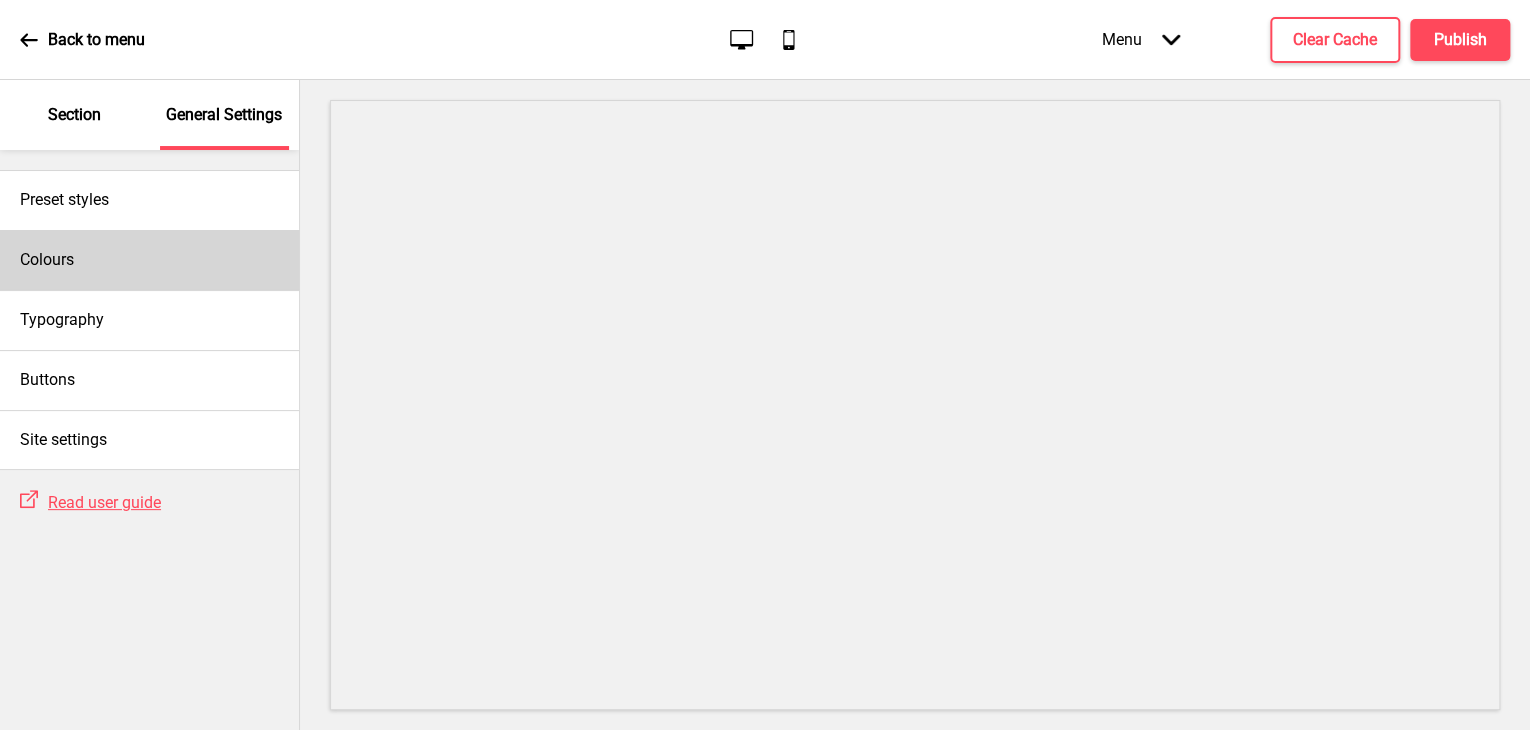 click on "Colours" at bounding box center [149, 260] 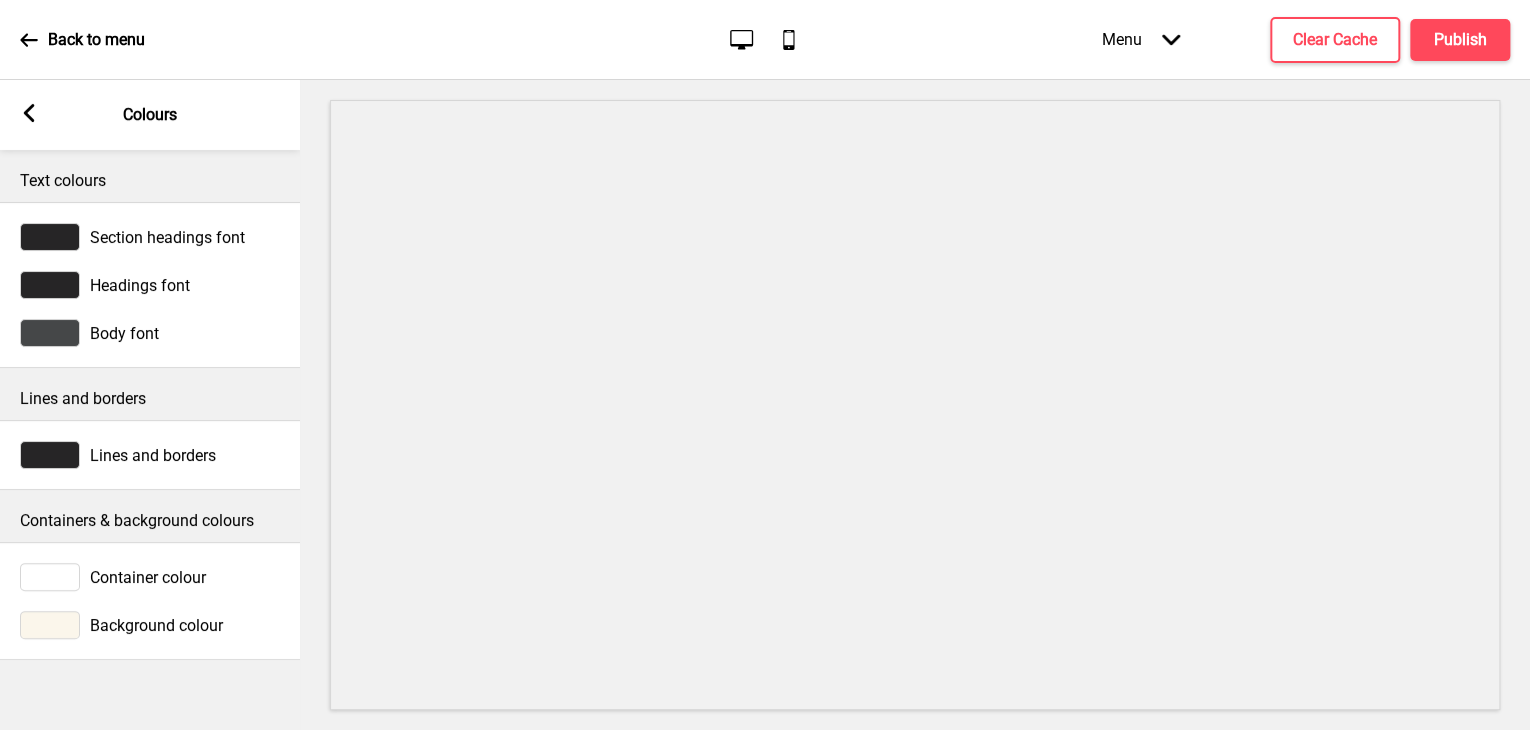 click 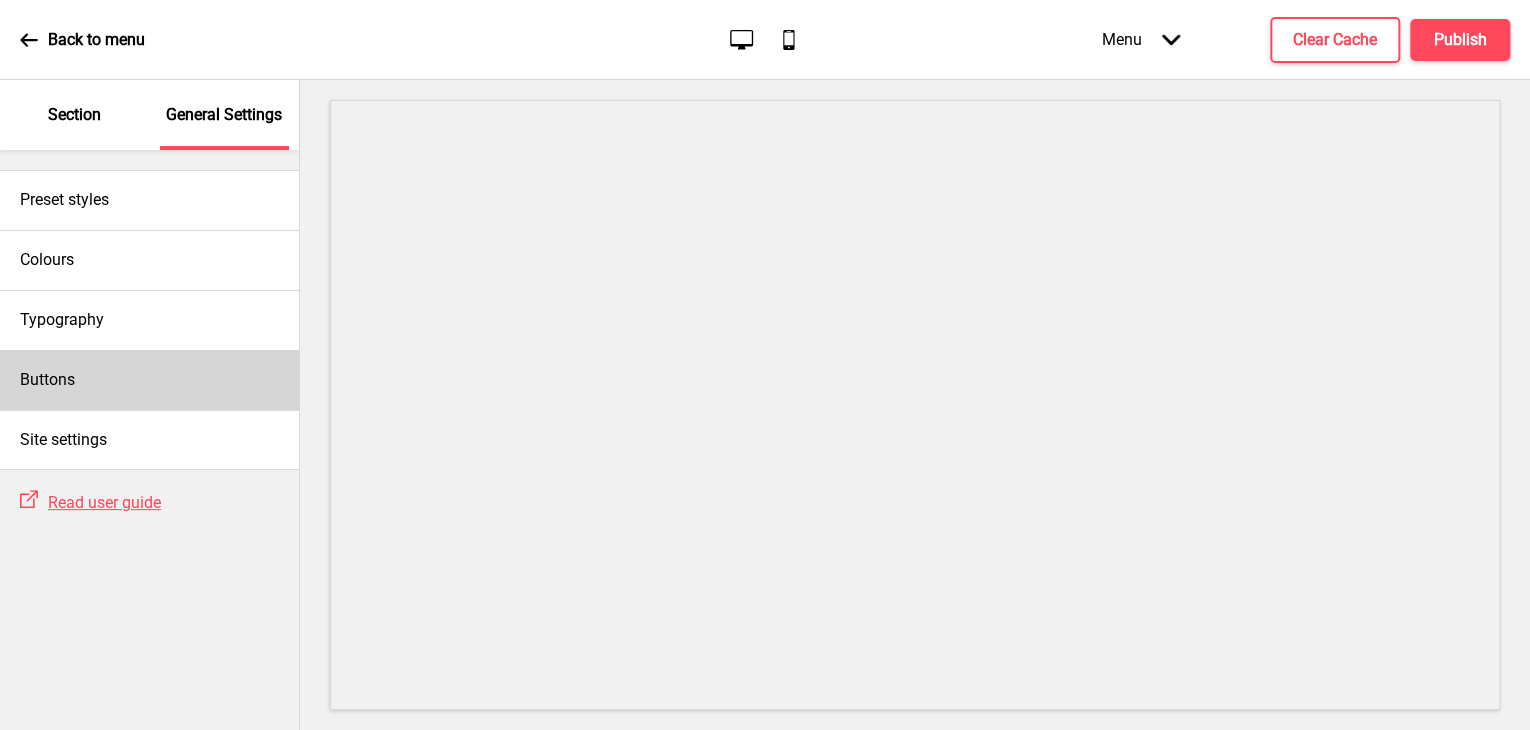 click on "Buttons" at bounding box center [149, 380] 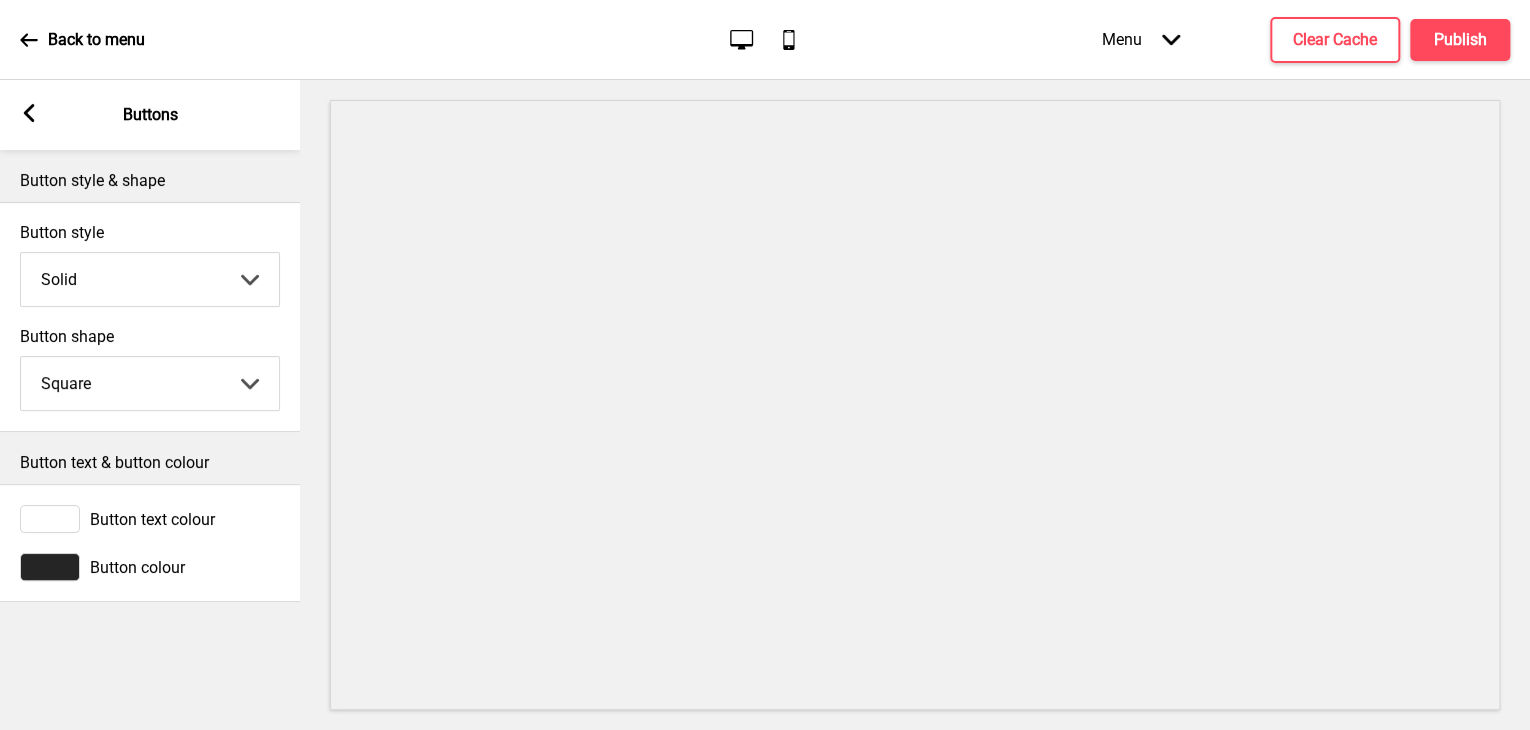 click on "Arrow left Buttons" at bounding box center [150, 115] 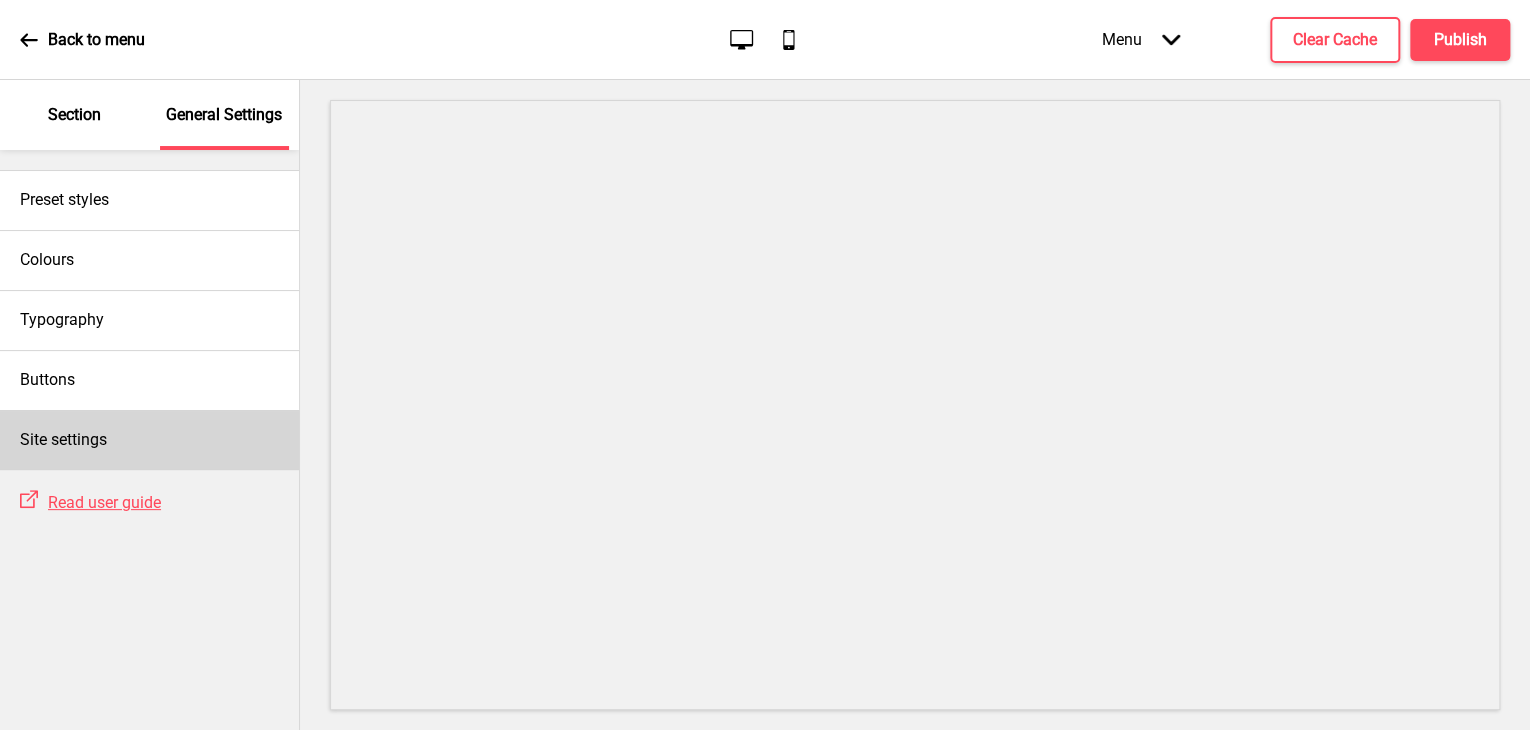 click on "Site settings" at bounding box center [149, 440] 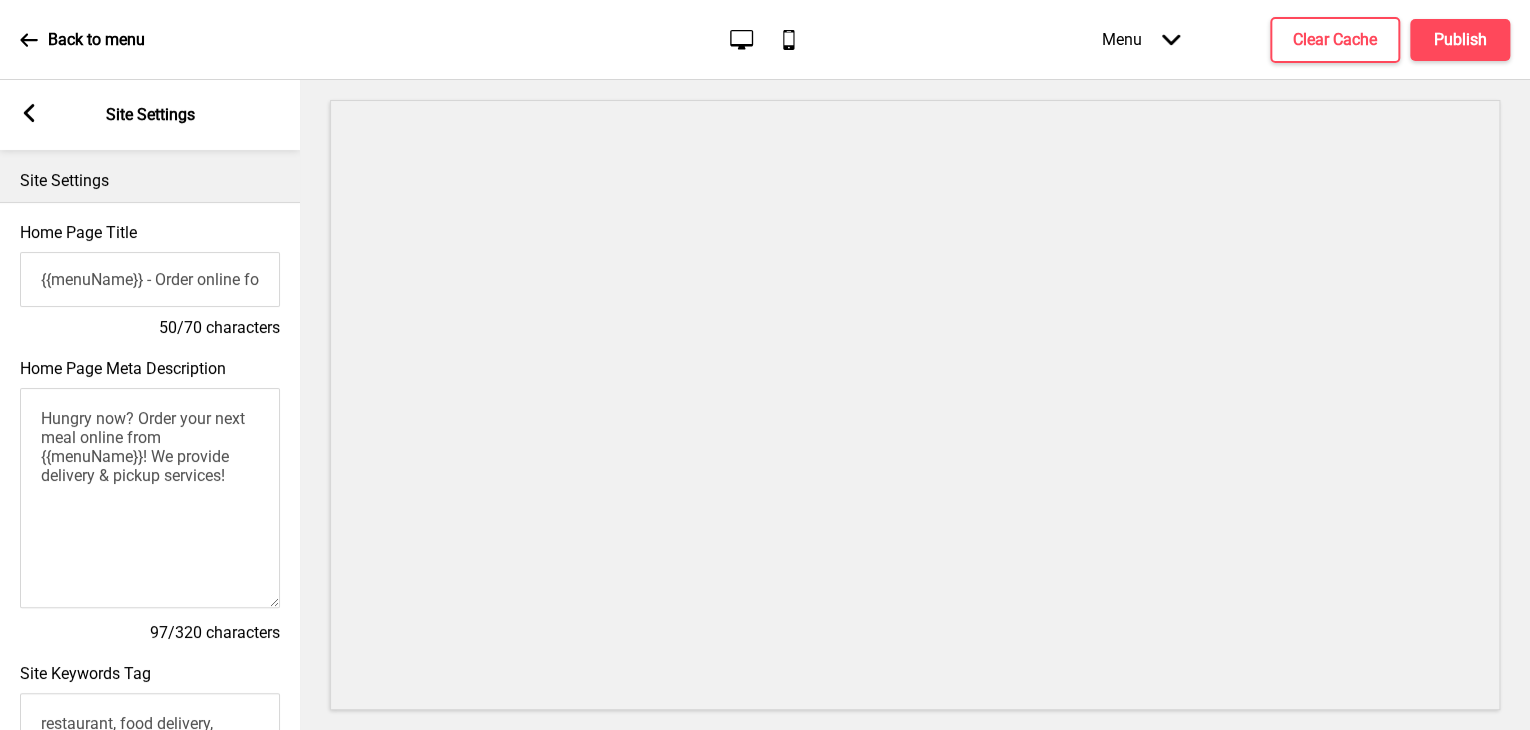 click on "Home Page Title" at bounding box center [78, 232] 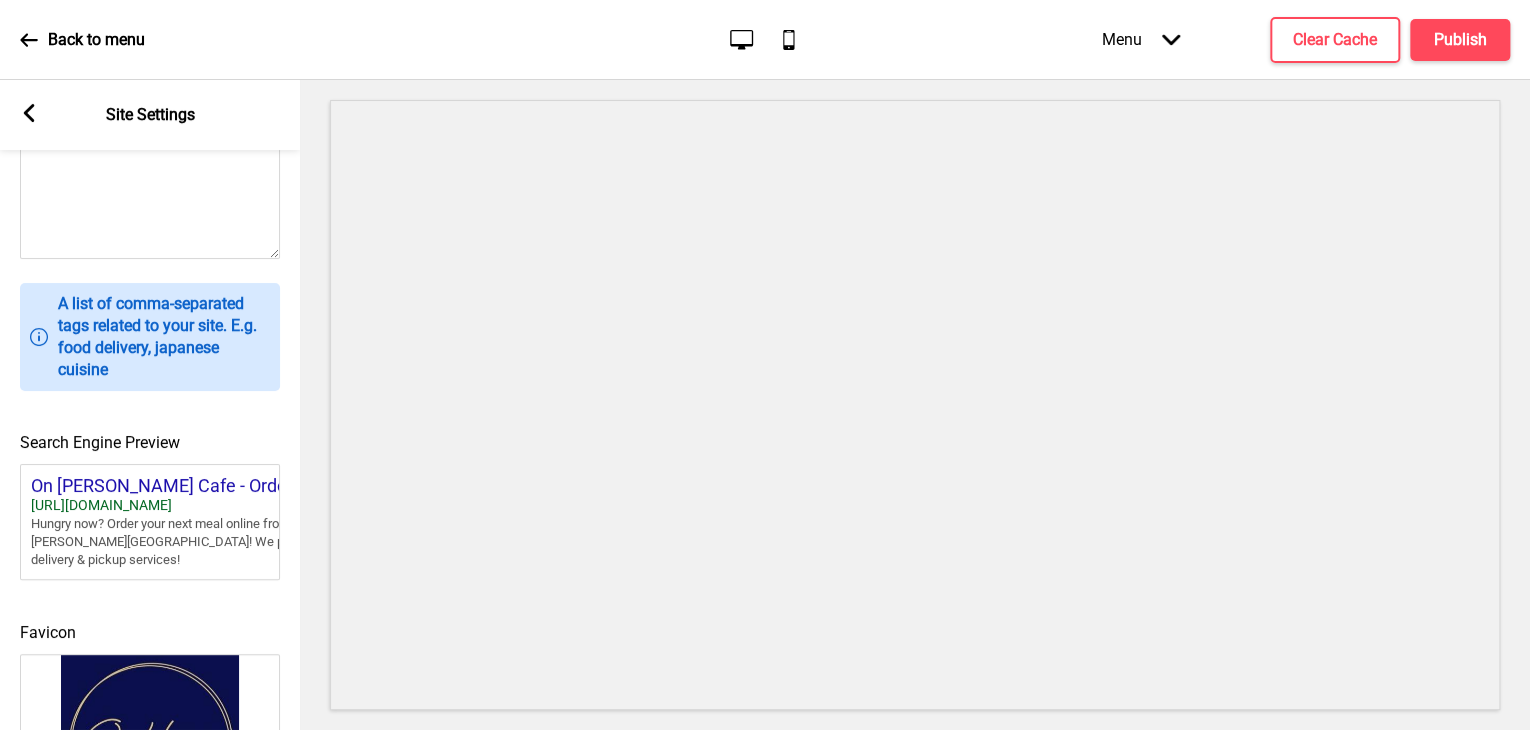 scroll, scrollTop: 860, scrollLeft: 0, axis: vertical 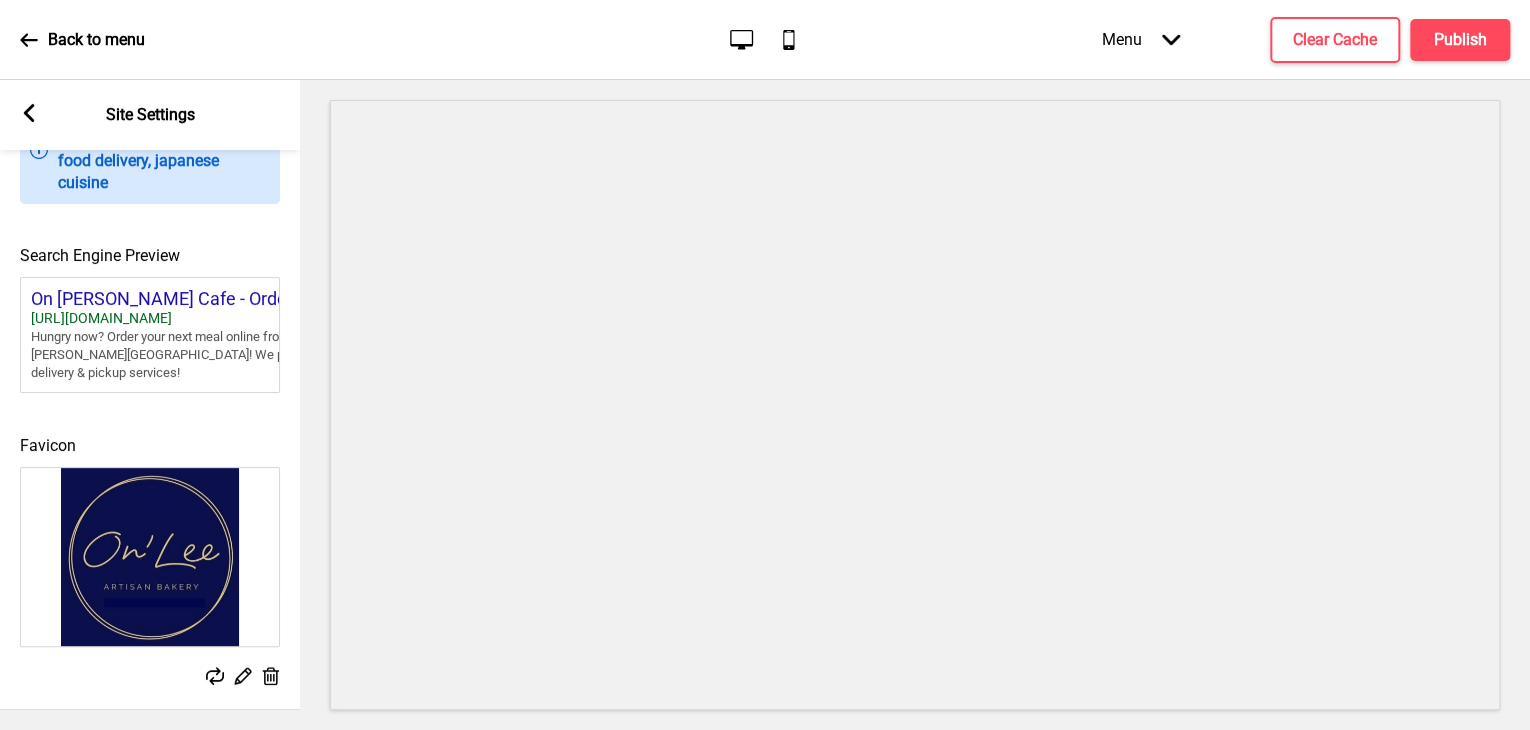 drag, startPoint x: 210, startPoint y: 580, endPoint x: 272, endPoint y: 669, distance: 108.46658 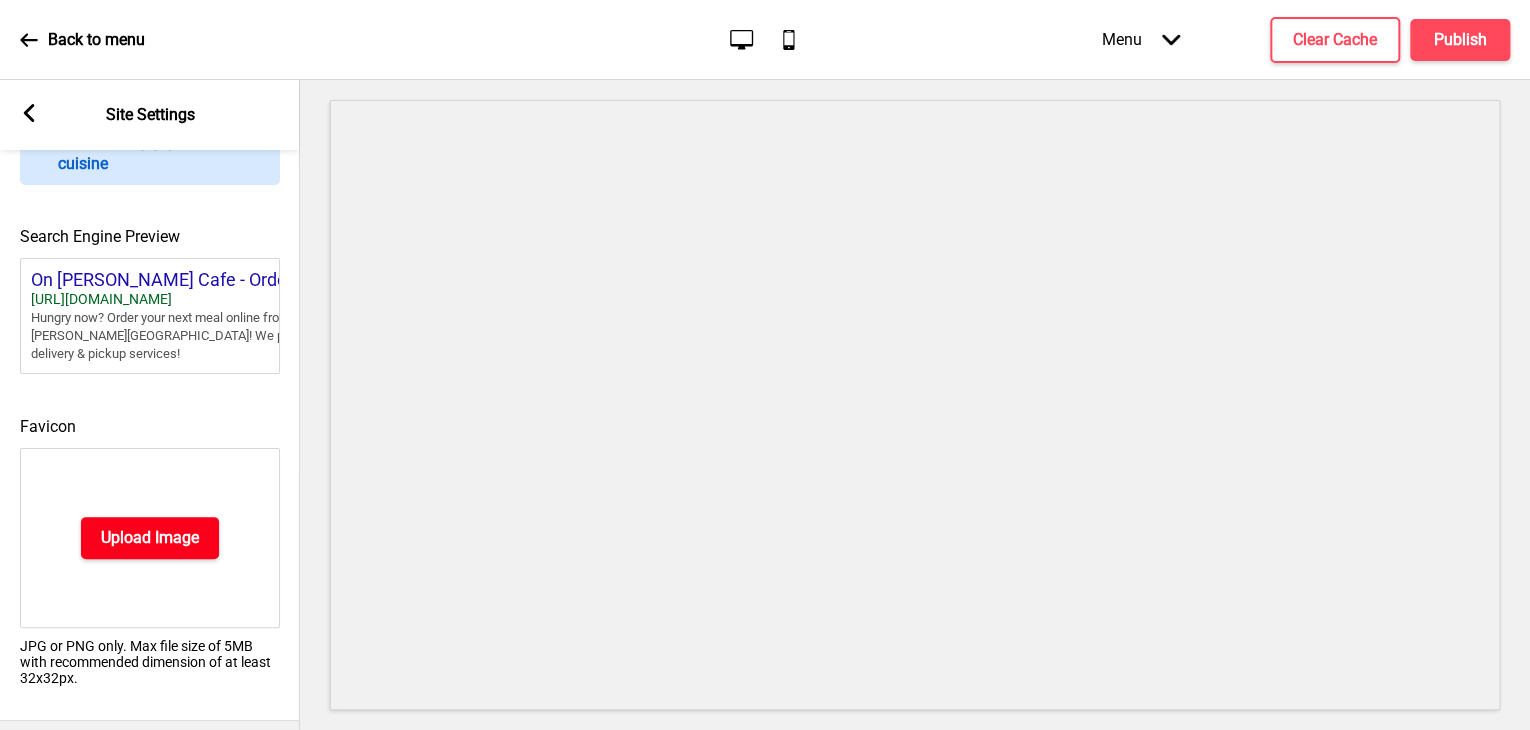 click on "Upload Image" at bounding box center [150, 538] 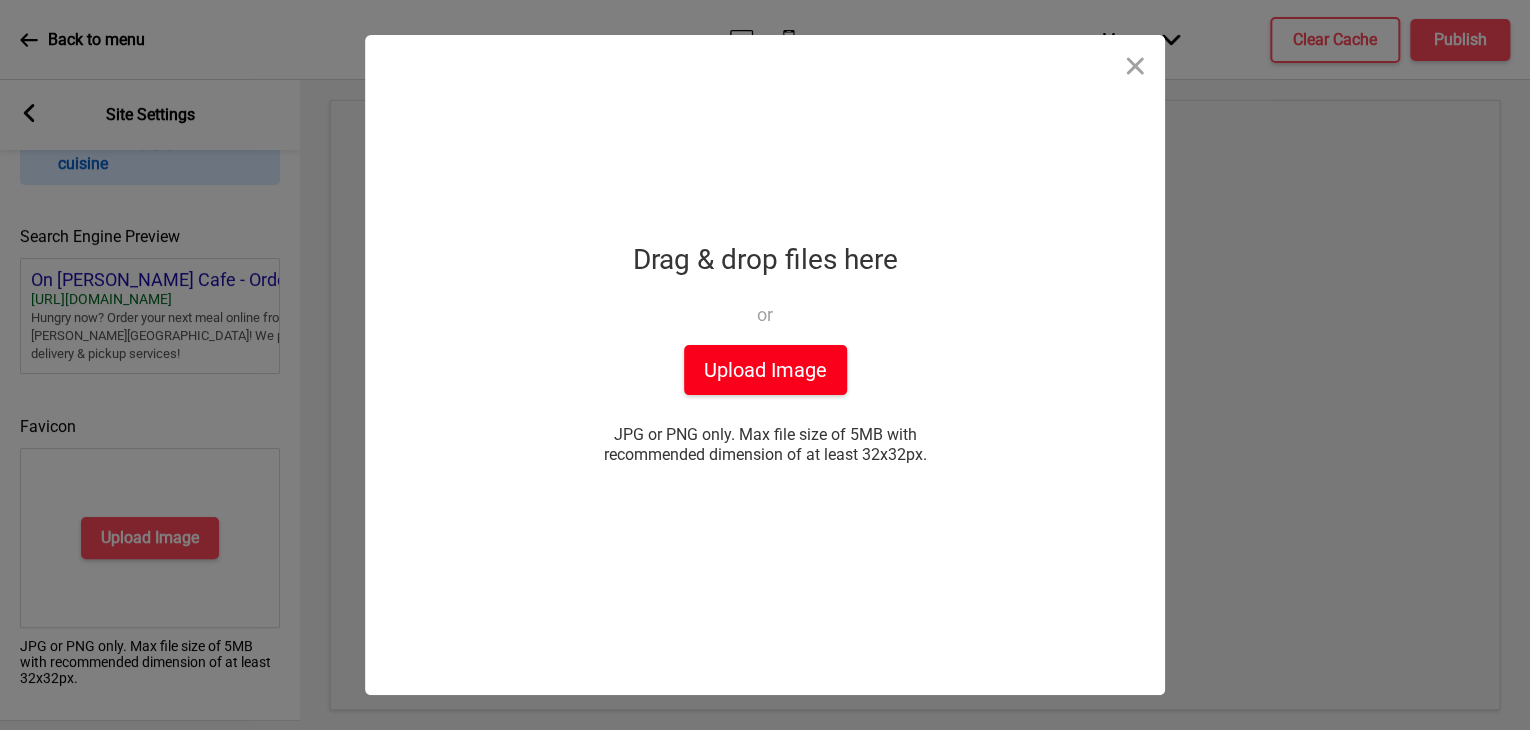 click on "Upload Image" at bounding box center [765, 370] 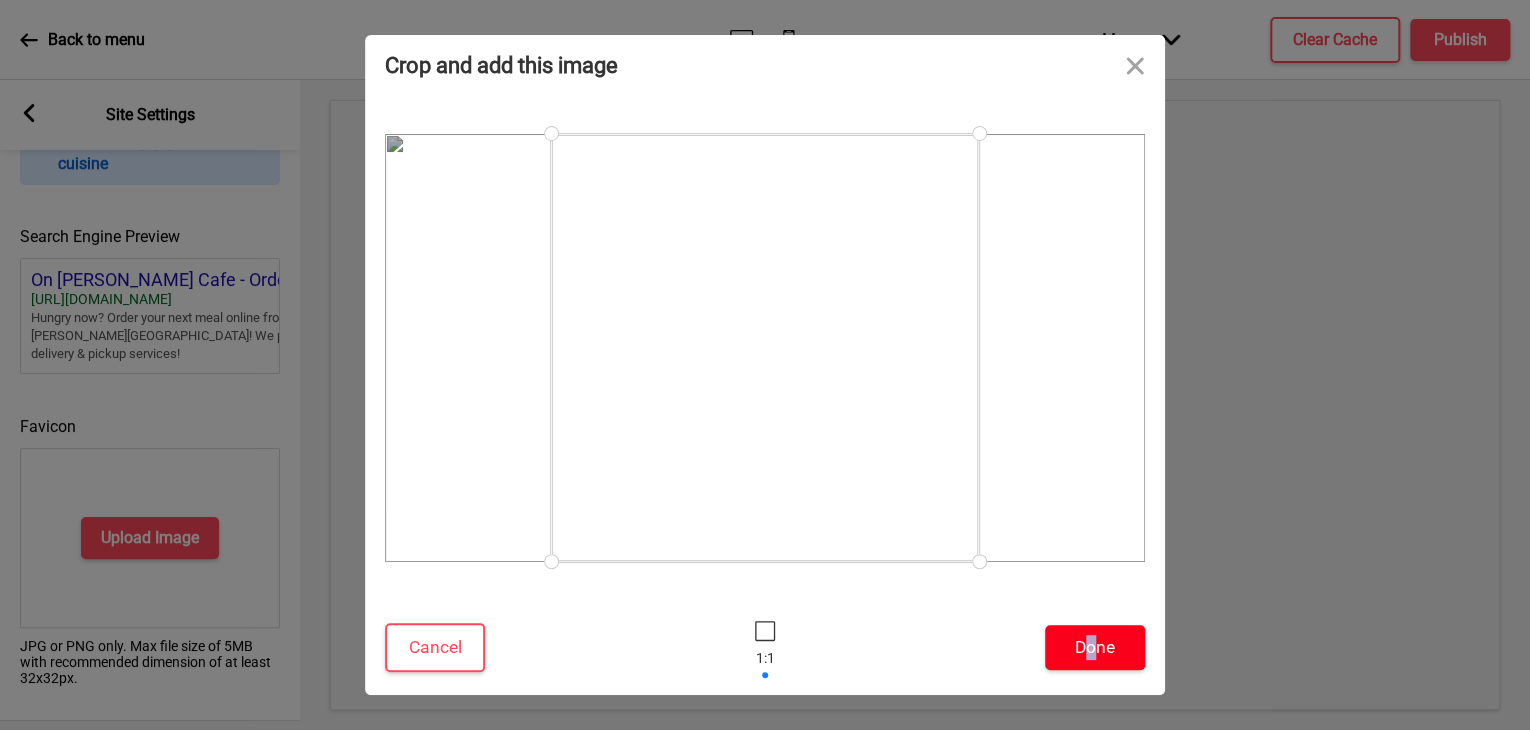 drag, startPoint x: 1092, startPoint y: 674, endPoint x: 1089, endPoint y: 641, distance: 33.13608 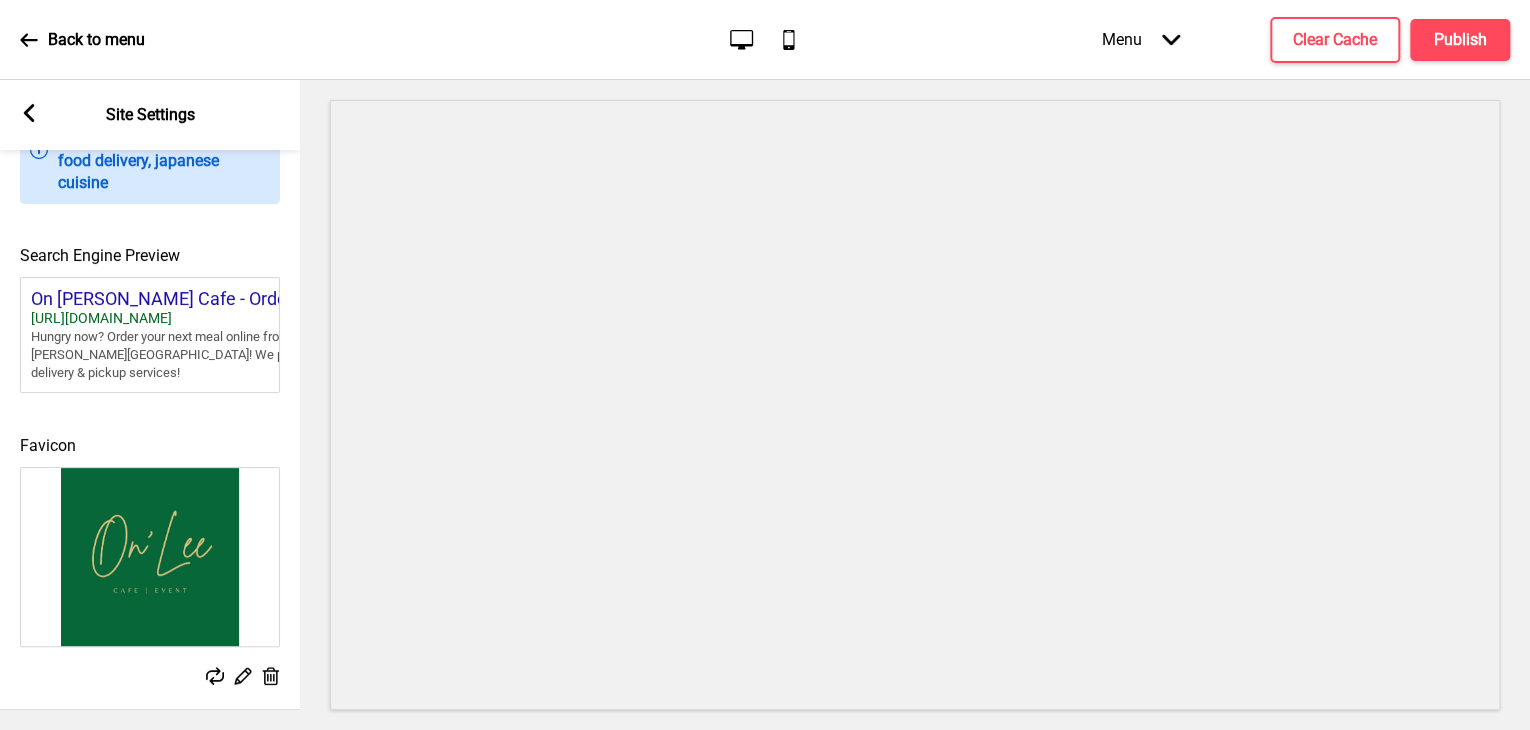 click 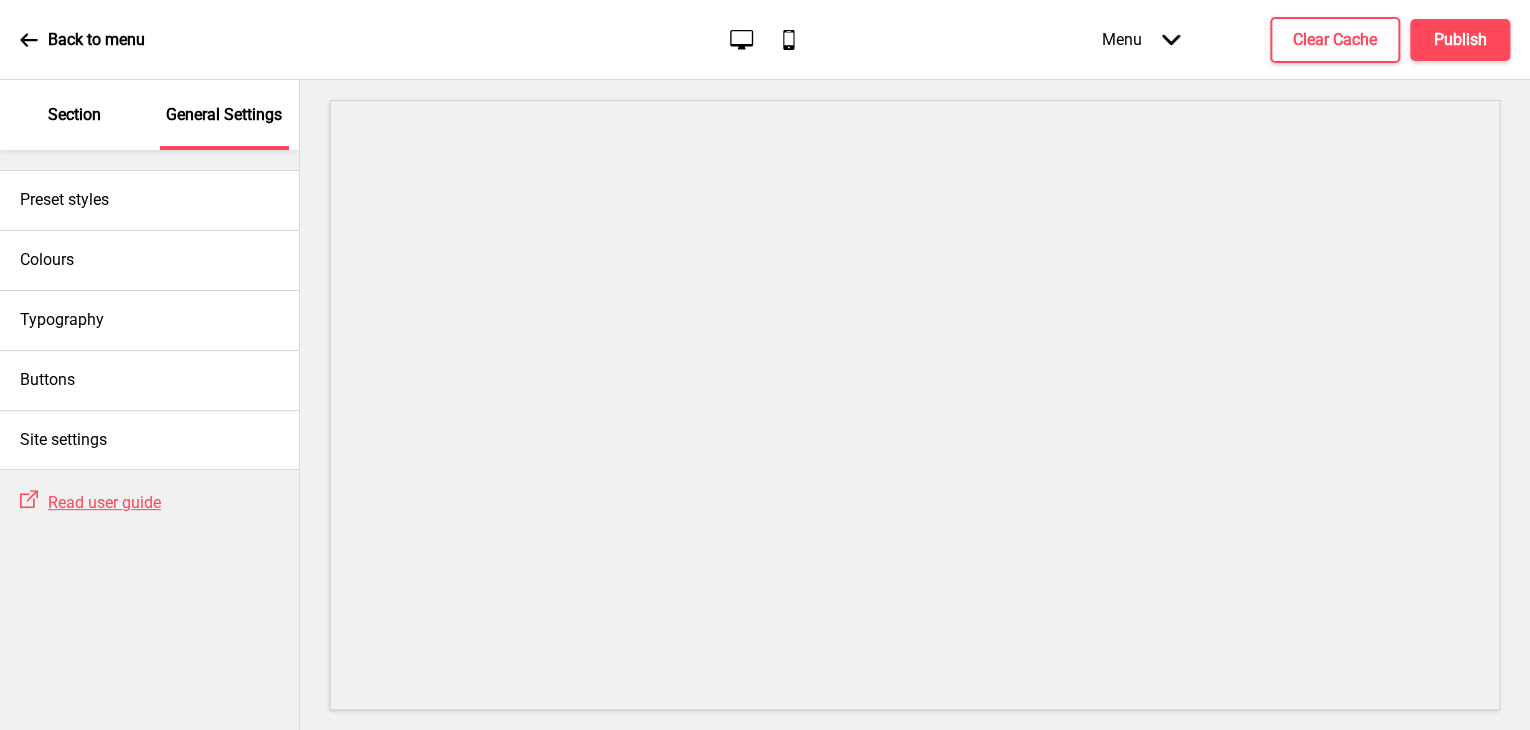 click on "Section" at bounding box center (75, 115) 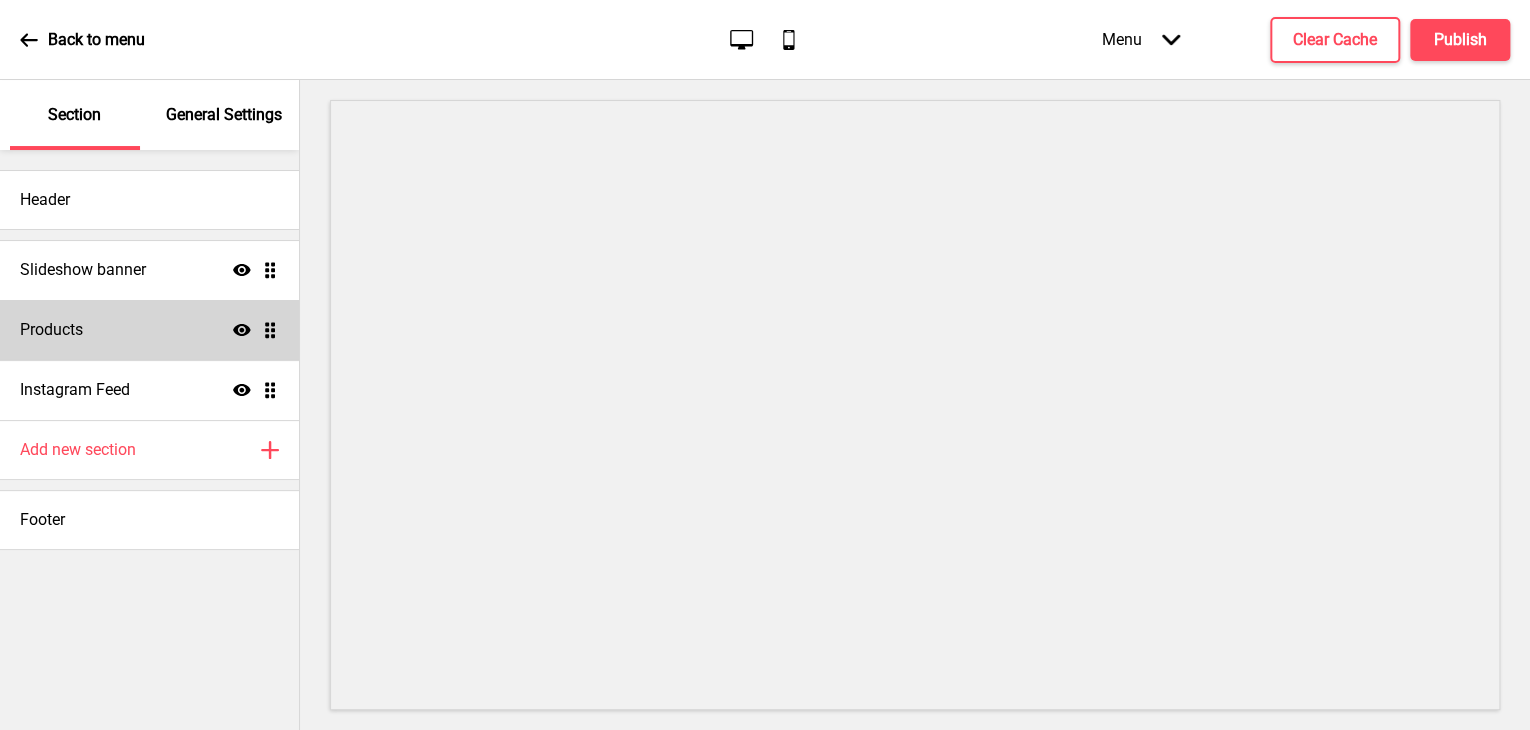 click on "Products Show Drag" at bounding box center (149, 330) 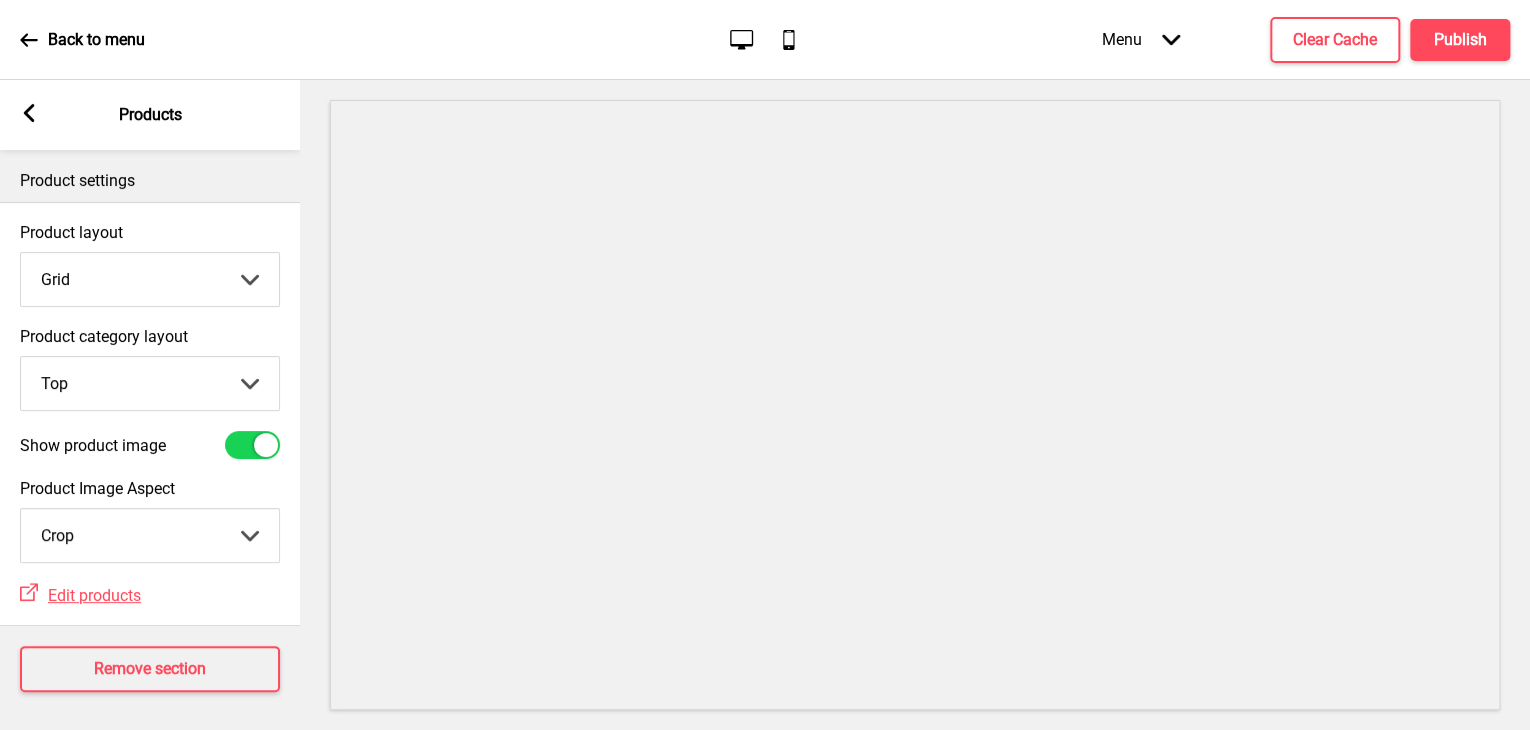 click on "Arrow left" at bounding box center (29, 115) 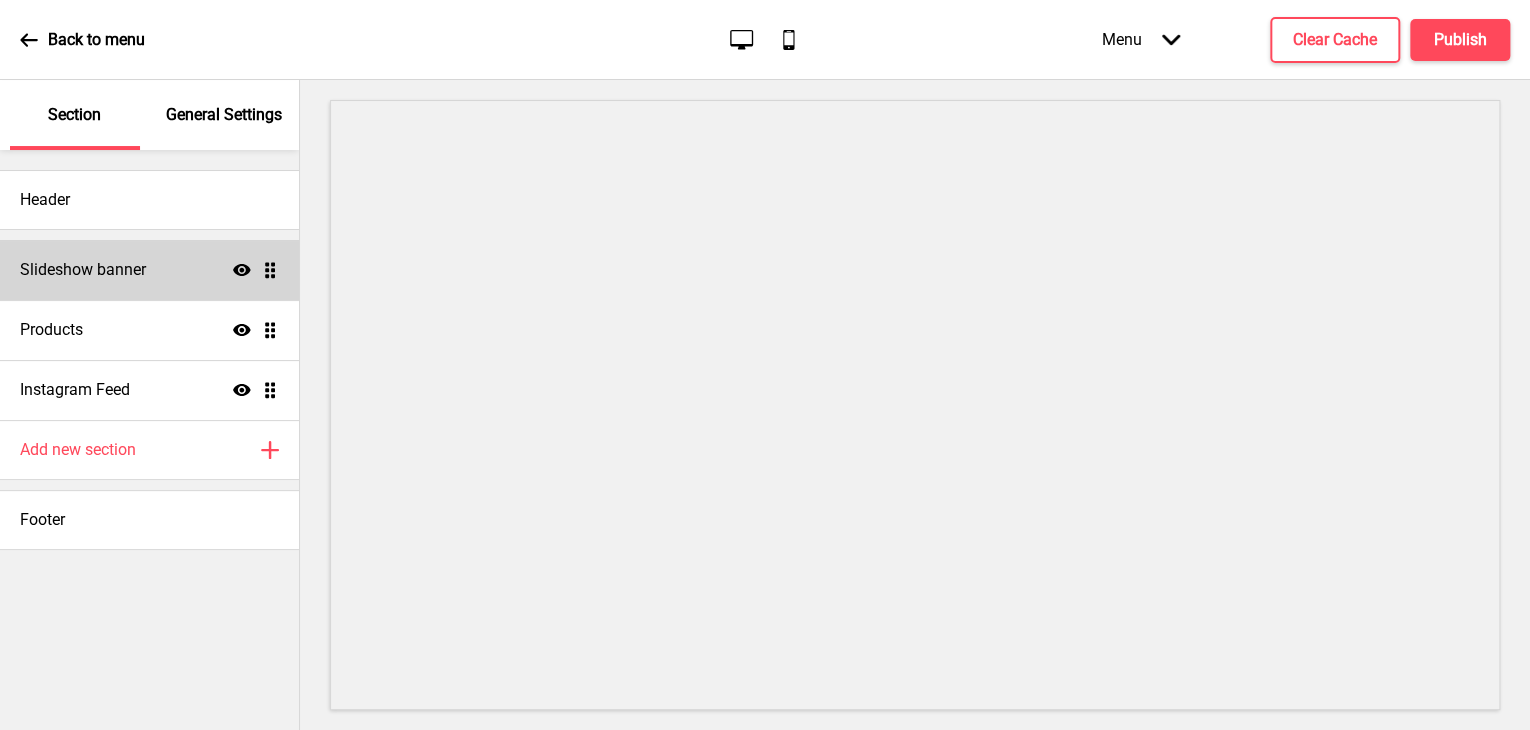 click on "Slideshow banner" at bounding box center (83, 270) 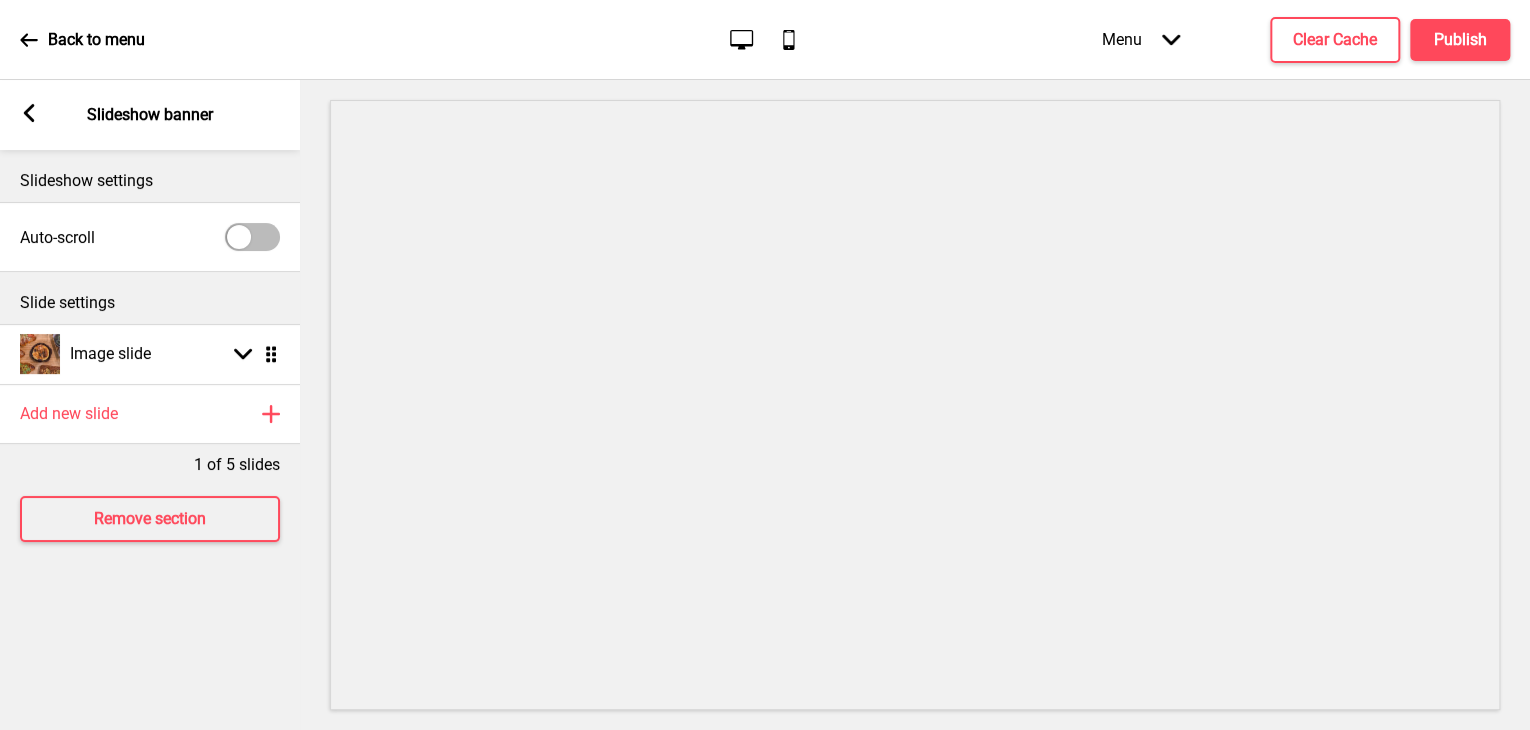 click 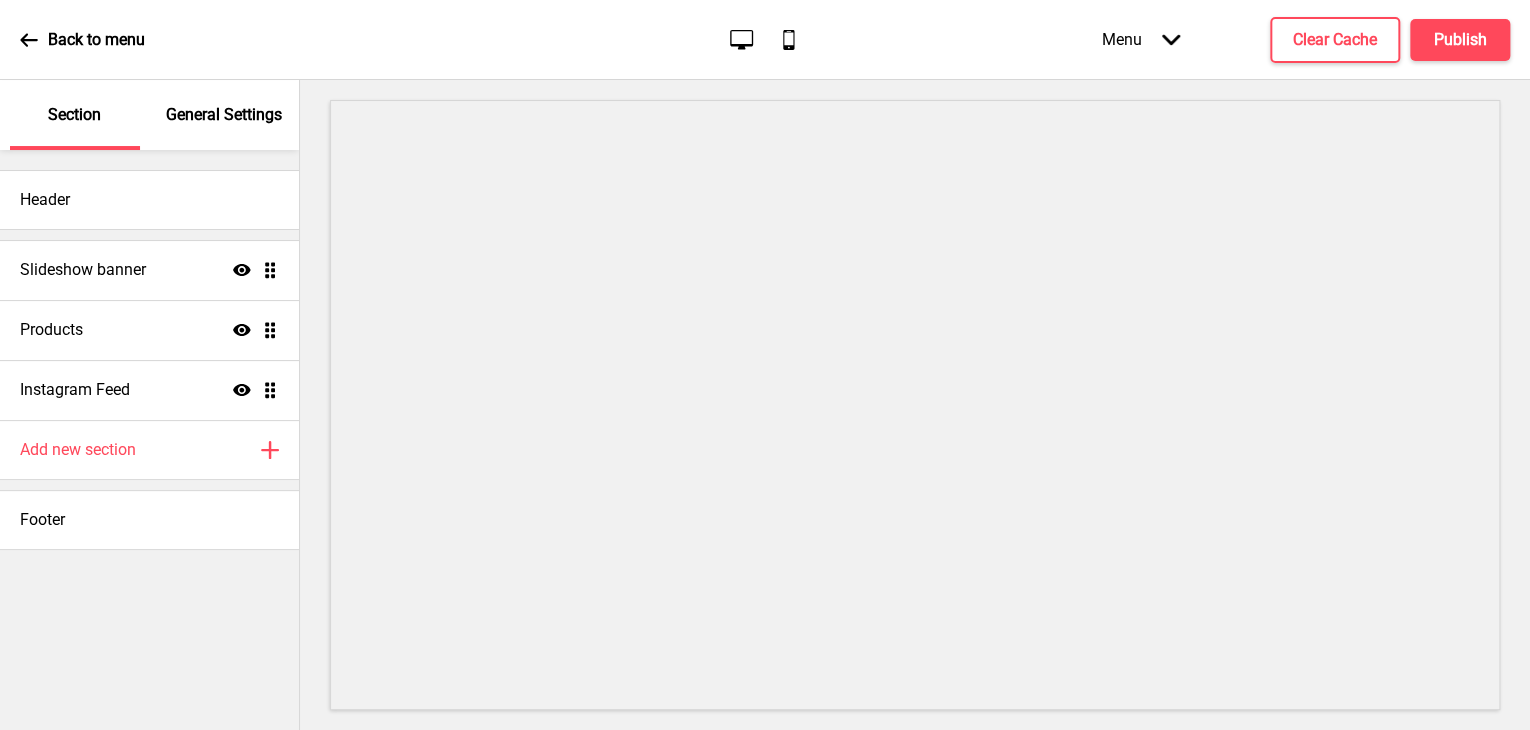click on "Mobile" 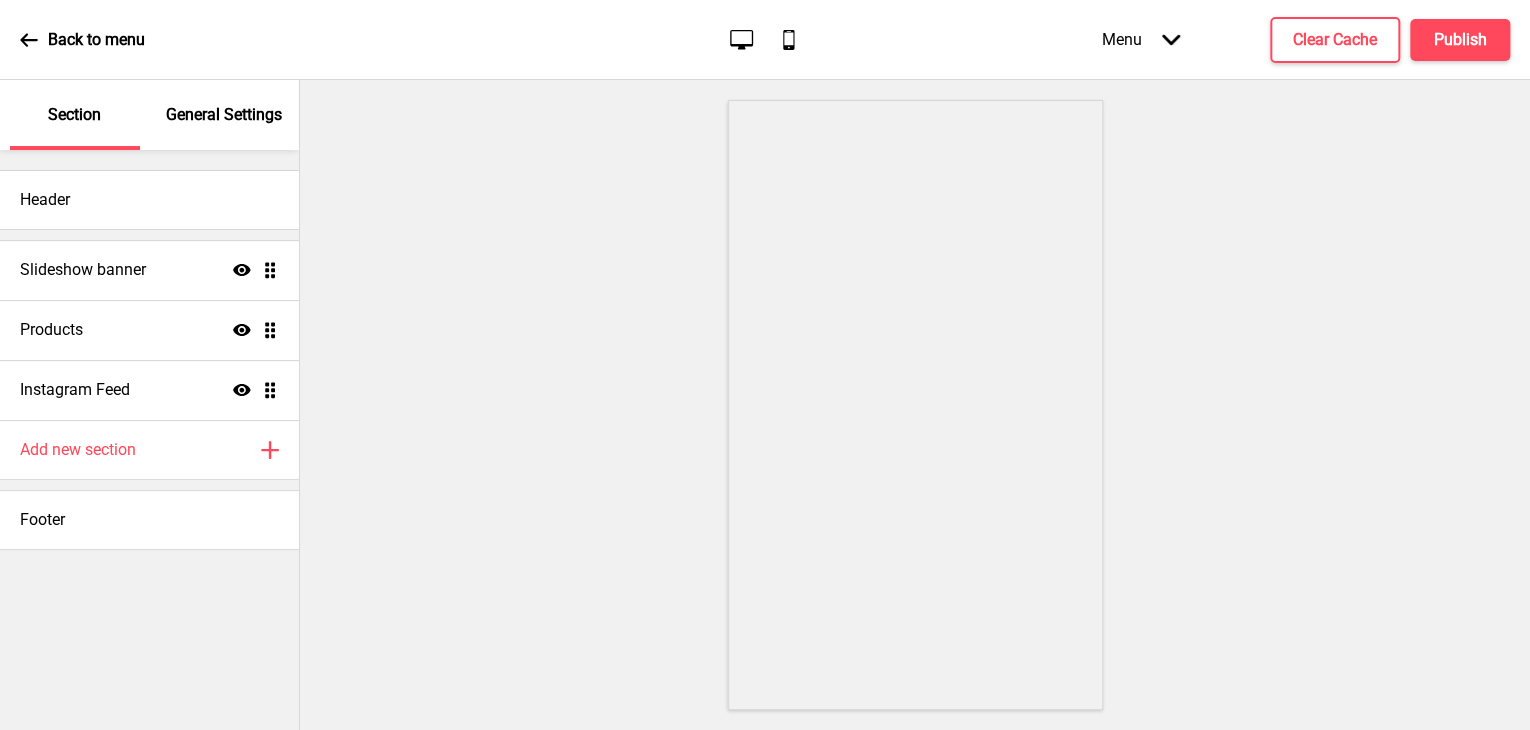 click 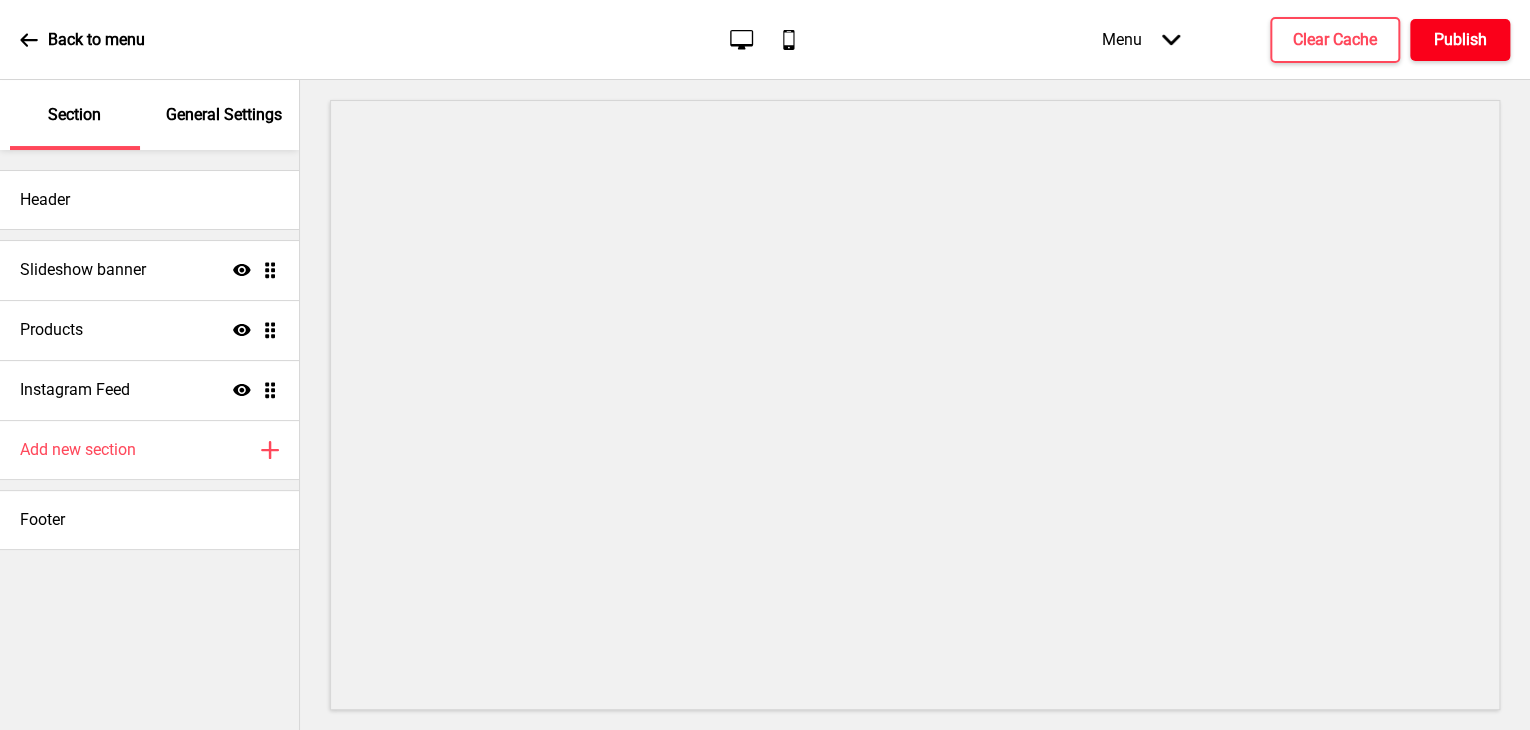 click on "Publish" at bounding box center (1460, 40) 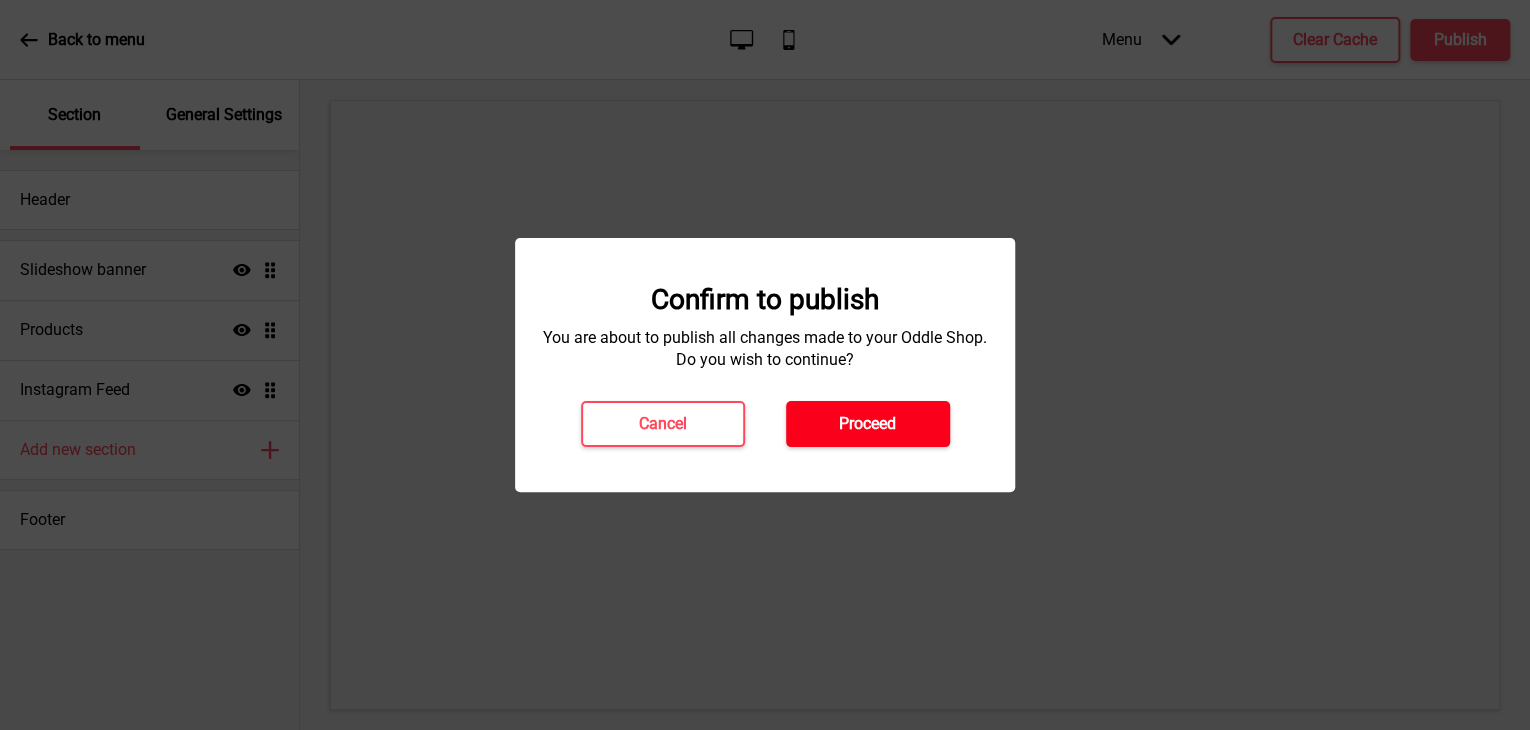 click on "Proceed" at bounding box center [867, 424] 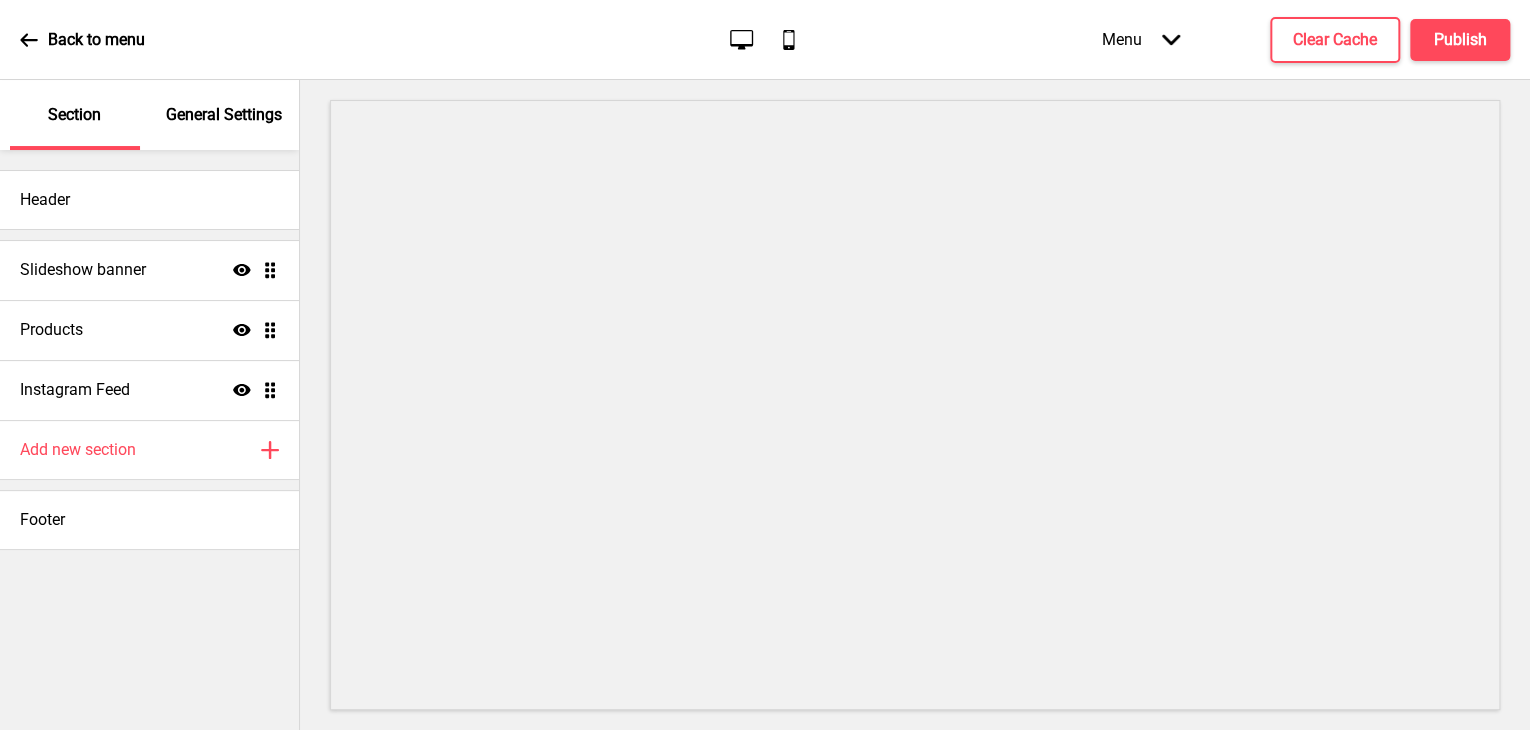 click 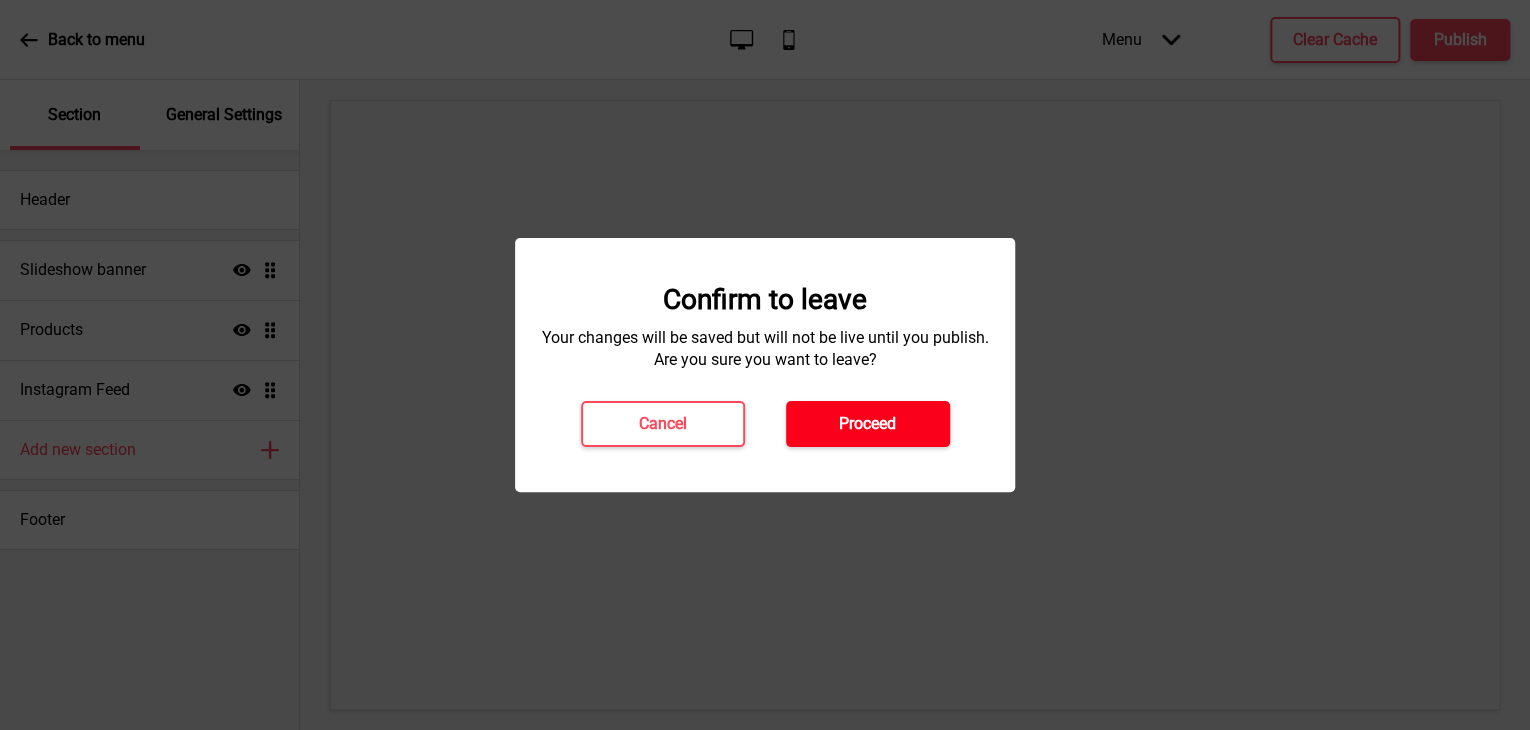 click on "Proceed" at bounding box center (868, 424) 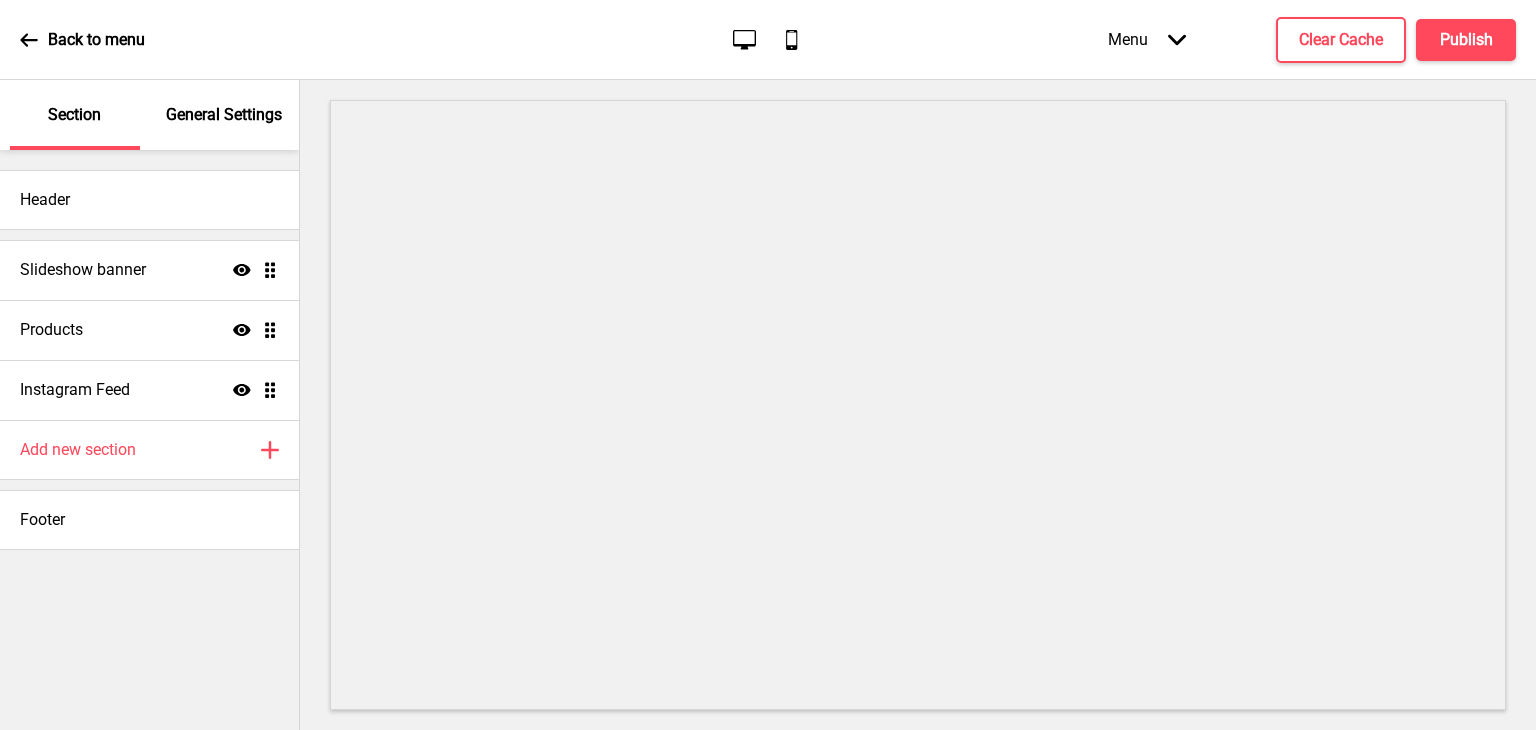 scroll, scrollTop: 0, scrollLeft: 0, axis: both 